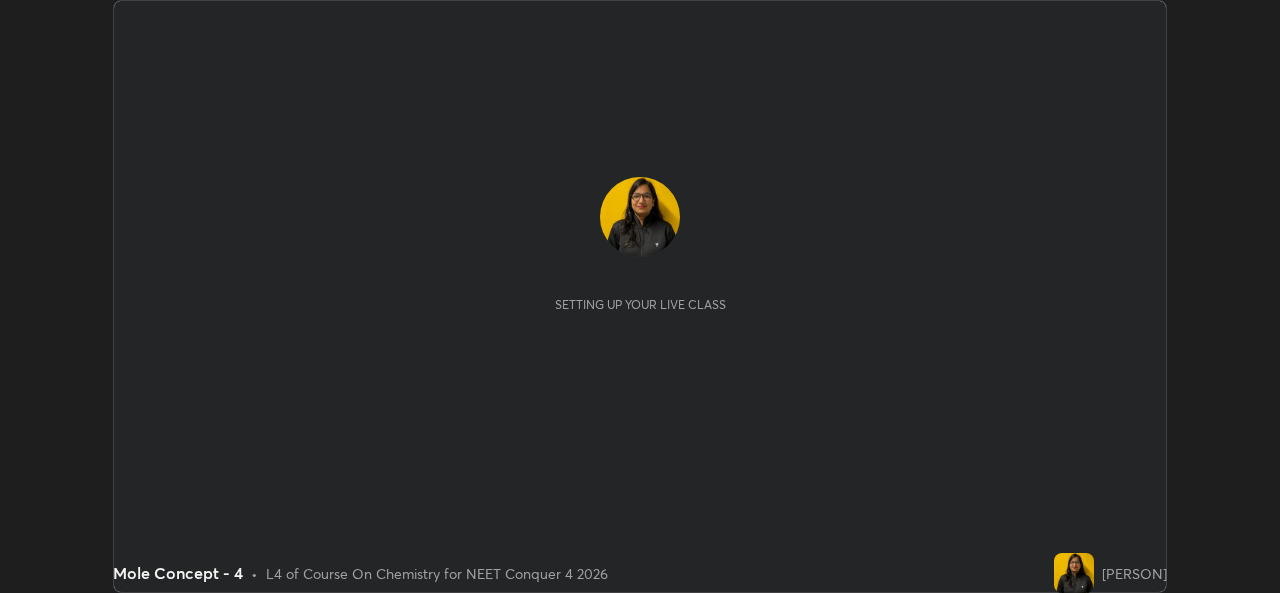 scroll, scrollTop: 0, scrollLeft: 0, axis: both 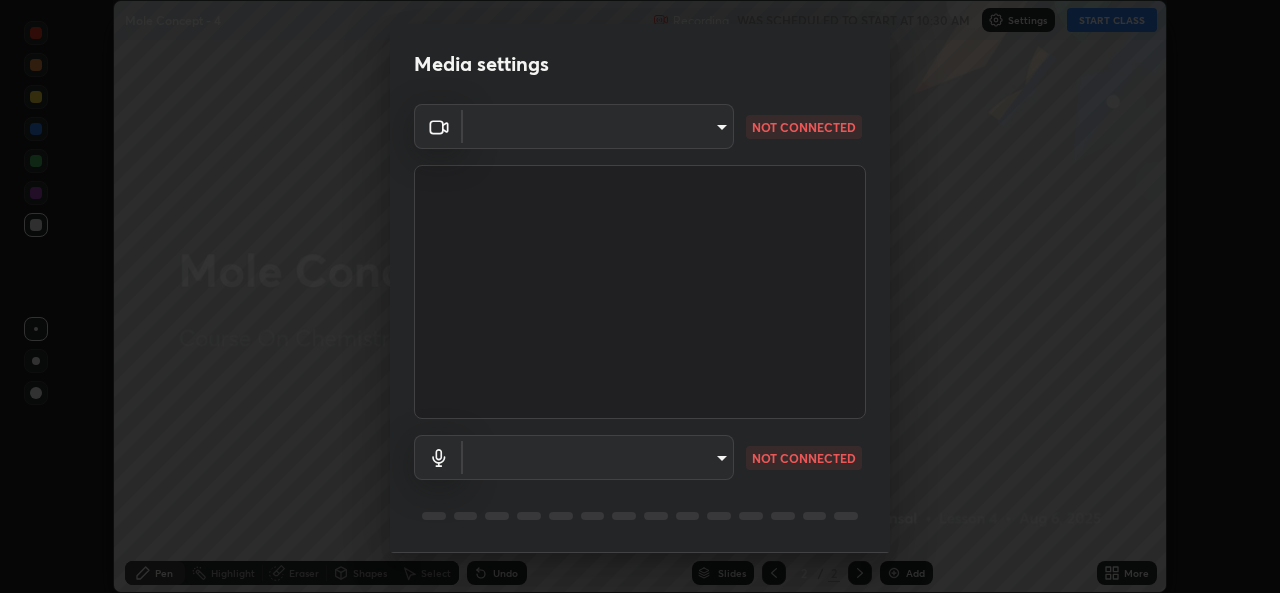 type on "[HASH]" 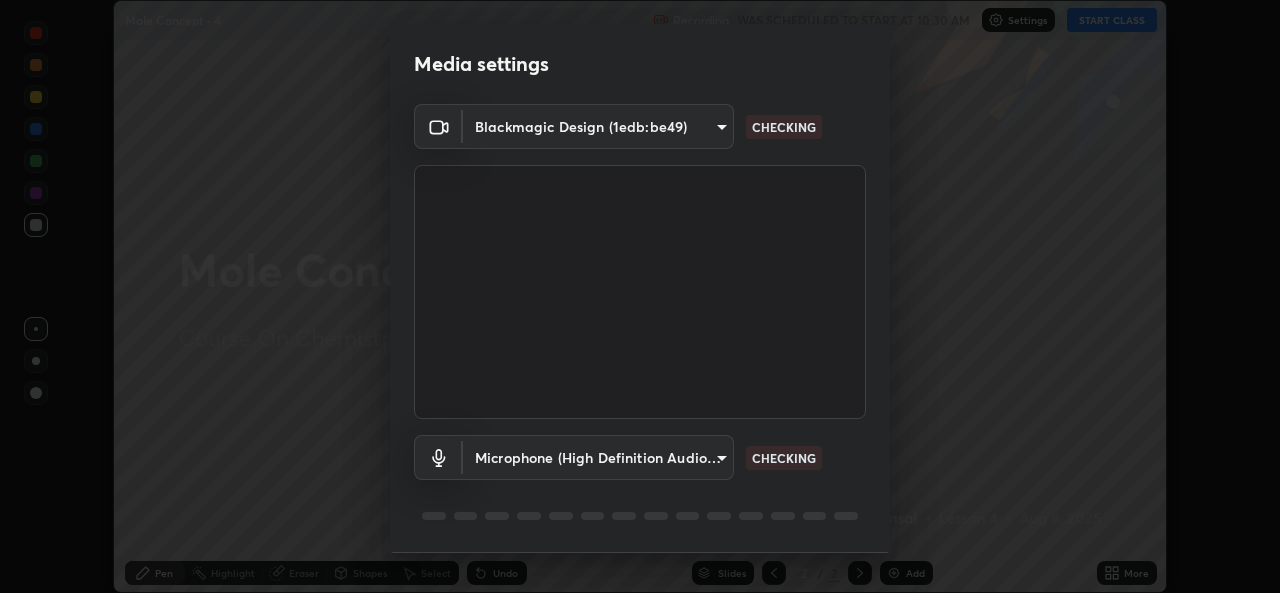 scroll, scrollTop: 63, scrollLeft: 0, axis: vertical 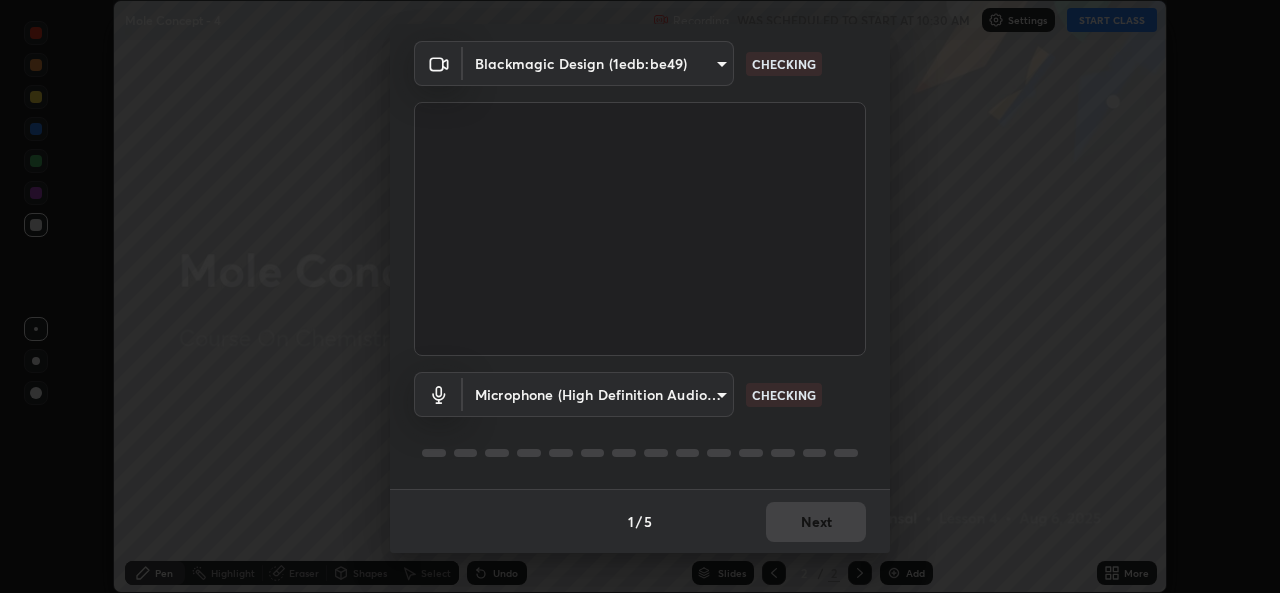 click on "Erase all Mole Concept - 4 Recording WAS SCHEDULED TO START AT  10:30 AM Settings START CLASS Setting up your live class Mole Concept - 4 • L4 of Course On Chemistry for NEET Conquer 4 2026 [PERSON] Pen Highlight Eraser Shapes Select Undo Slides 2 / 2 Add More No doubts shared Encourage your learners to ask a doubt for better clarity Report an issue Reason for reporting Buffering Chat not working Audio - Video sync issue Educator video quality low ​ Attach an image Report Media settings Blackmagic Design (1edb:be49) [HASH] CHECKING Microphone (High Definition Audio Device) [HASH] CHECKING 1 / 5 Next" at bounding box center (640, 296) 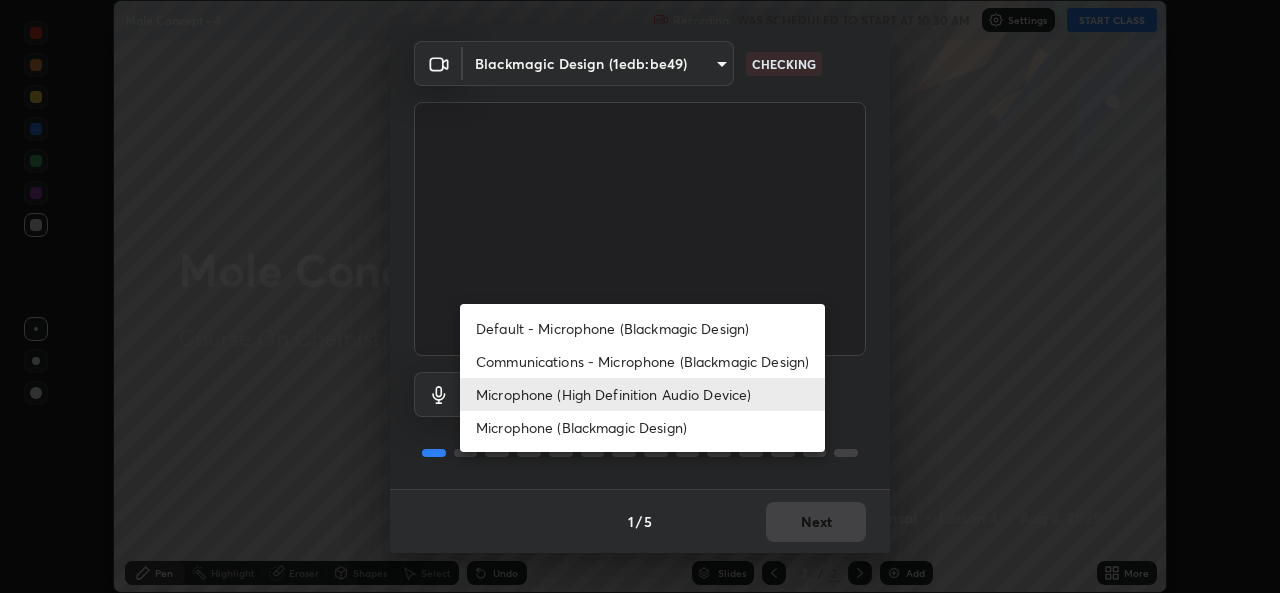 click on "Default - Microphone (Blackmagic Design)" at bounding box center (642, 328) 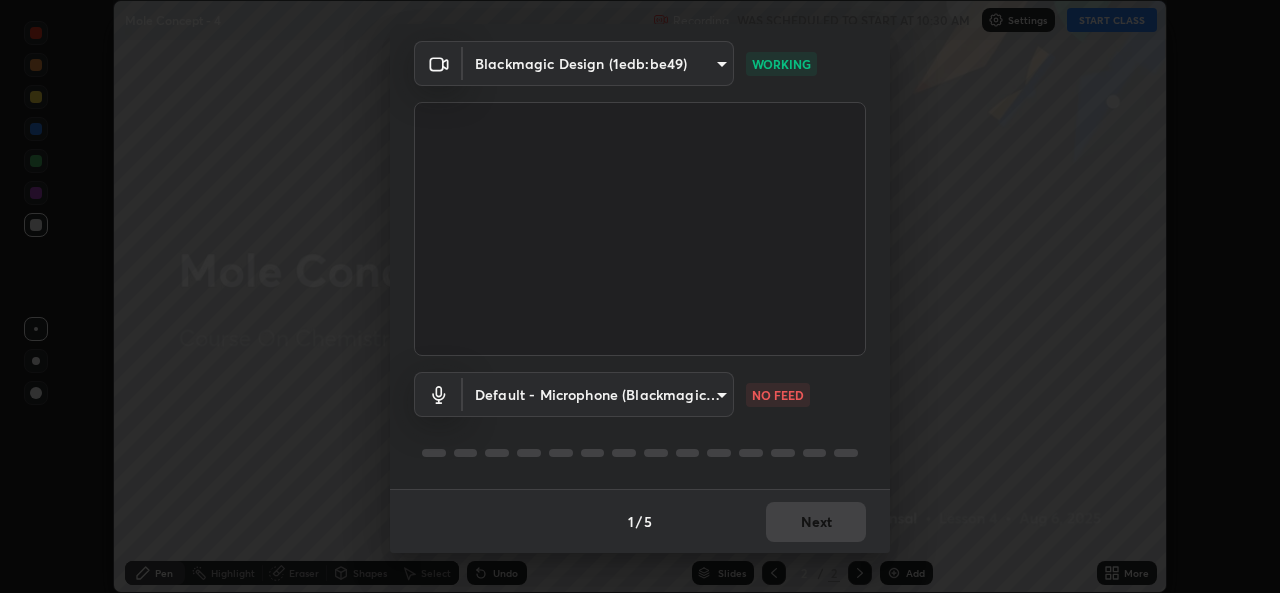 click on "Erase all Mole Concept - 4 Recording WAS SCHEDULED TO START AT  10:30 AM Settings START CLASS Setting up your live class Mole Concept - 4 • L4 of Course On Chemistry for NEET Conquer 4 2026 [PERSON] Pen Highlight Eraser Shapes Select Undo Slides 2 / 2 Add More No doubts shared Encourage your learners to ask a doubt for better clarity Report an issue Reason for reporting Buffering Chat not working Audio - Video sync issue Educator video quality low ​ Attach an image Report Media settings Blackmagic Design (1edb:be49) [HASH] WORKING Default - Microphone (Blackmagic Design) default NO FEED 1 / 5 Next" at bounding box center (640, 296) 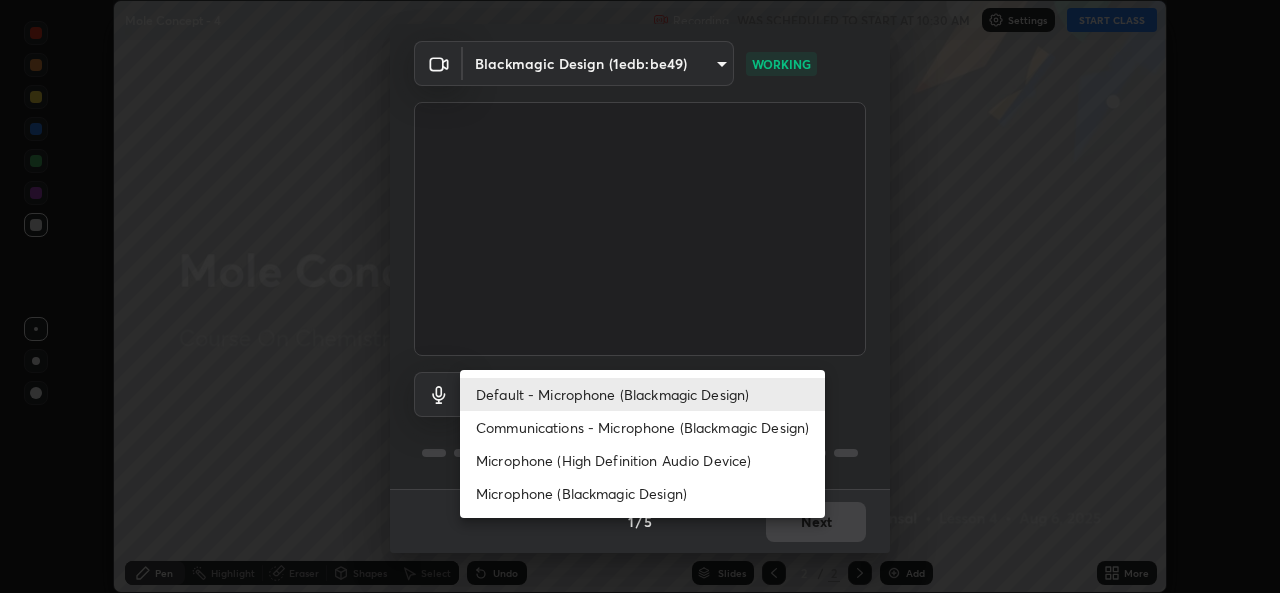 click on "Microphone (High Definition Audio Device)" at bounding box center [642, 460] 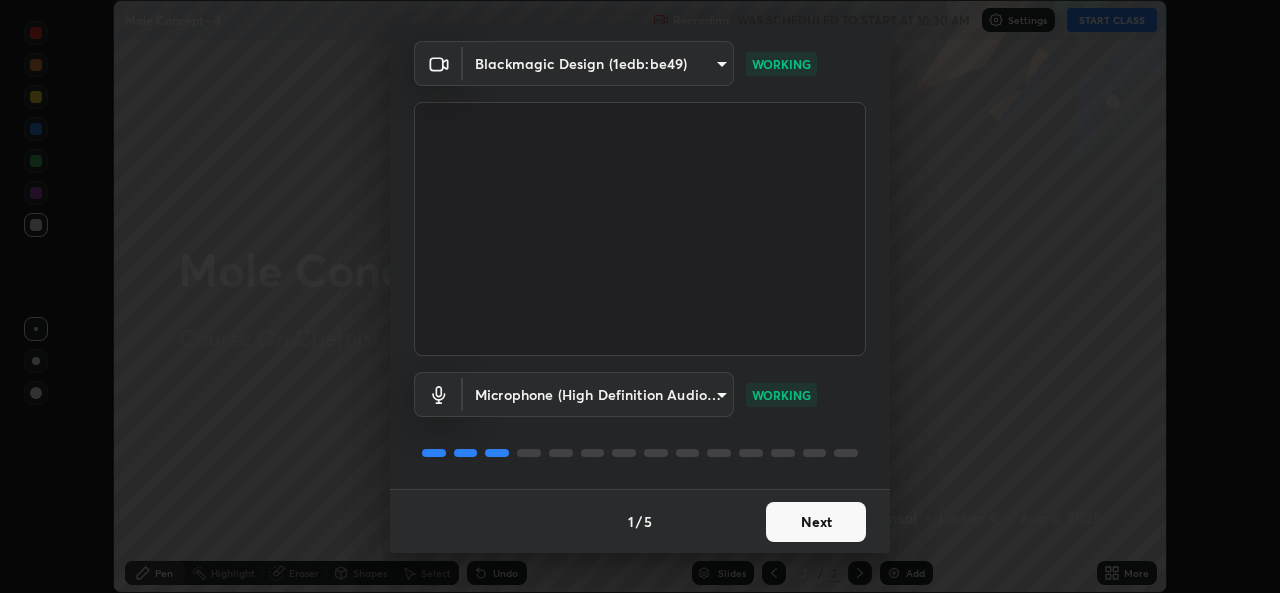 click on "Next" at bounding box center [816, 522] 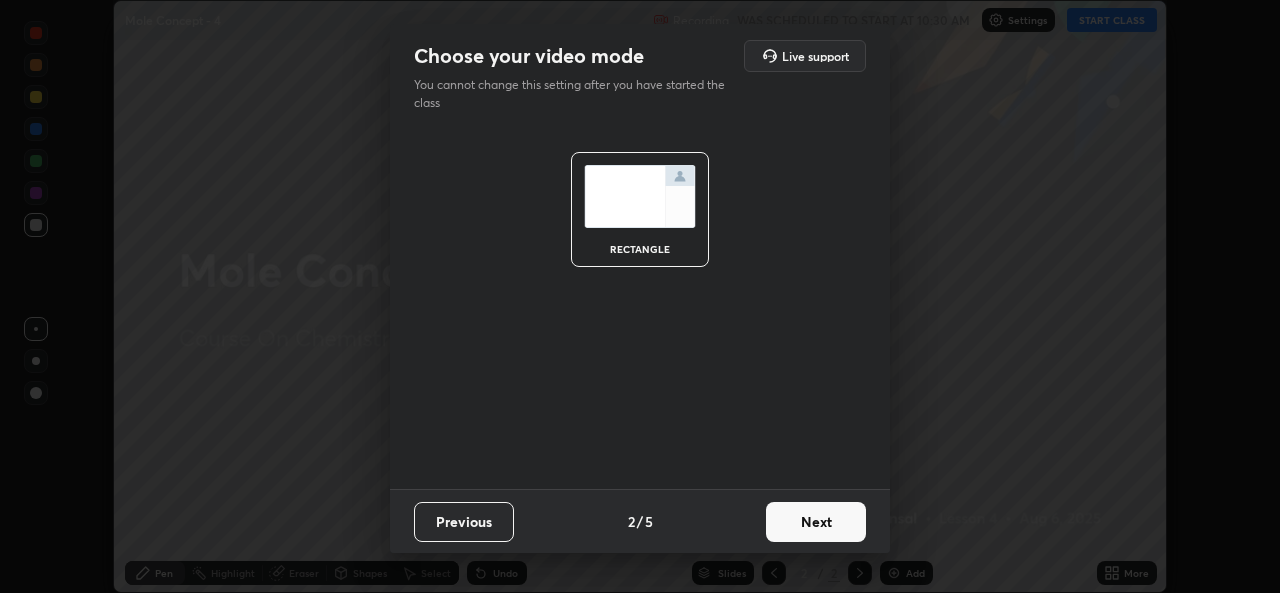 scroll, scrollTop: 0, scrollLeft: 0, axis: both 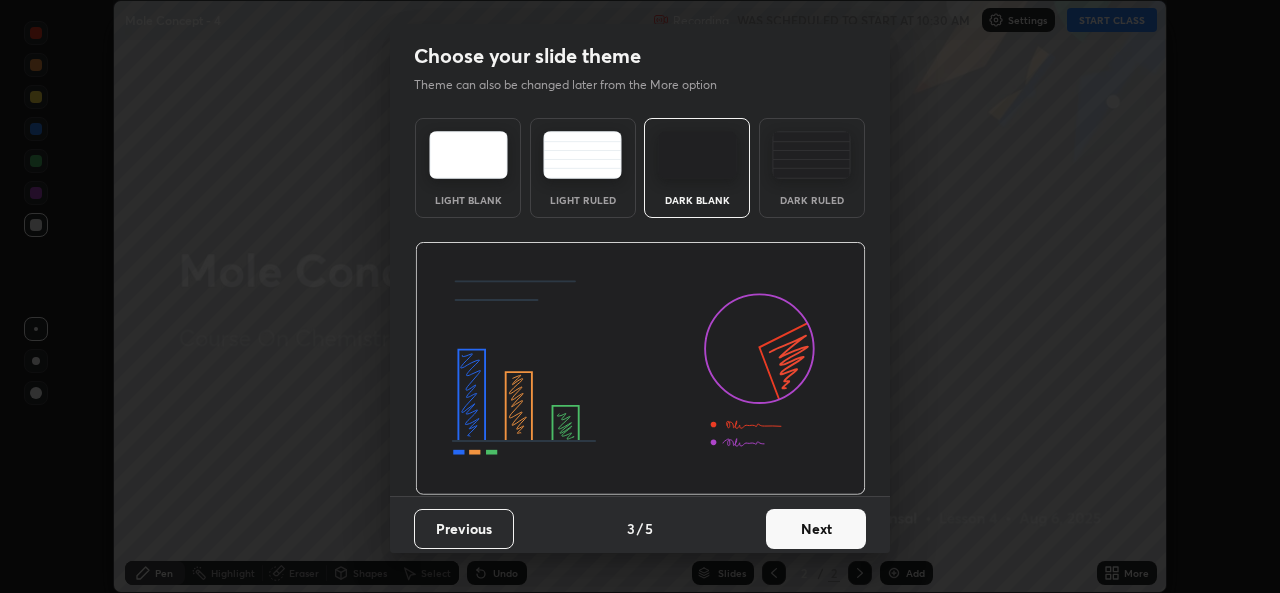 click on "Next" at bounding box center (816, 529) 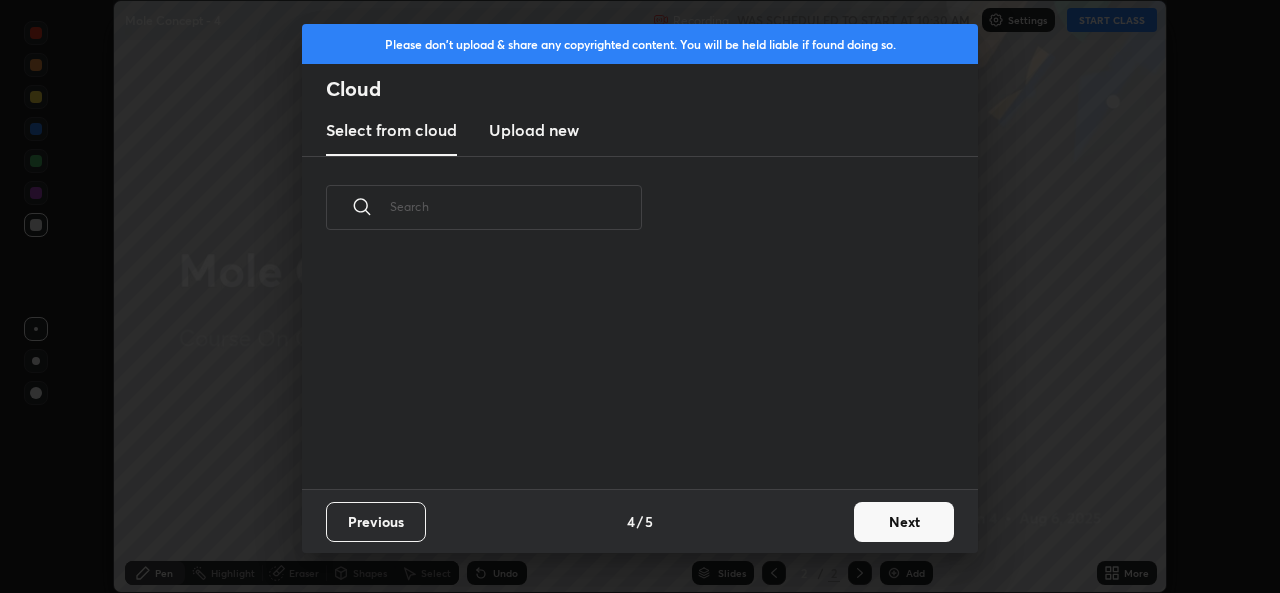 click on "Next" at bounding box center (904, 522) 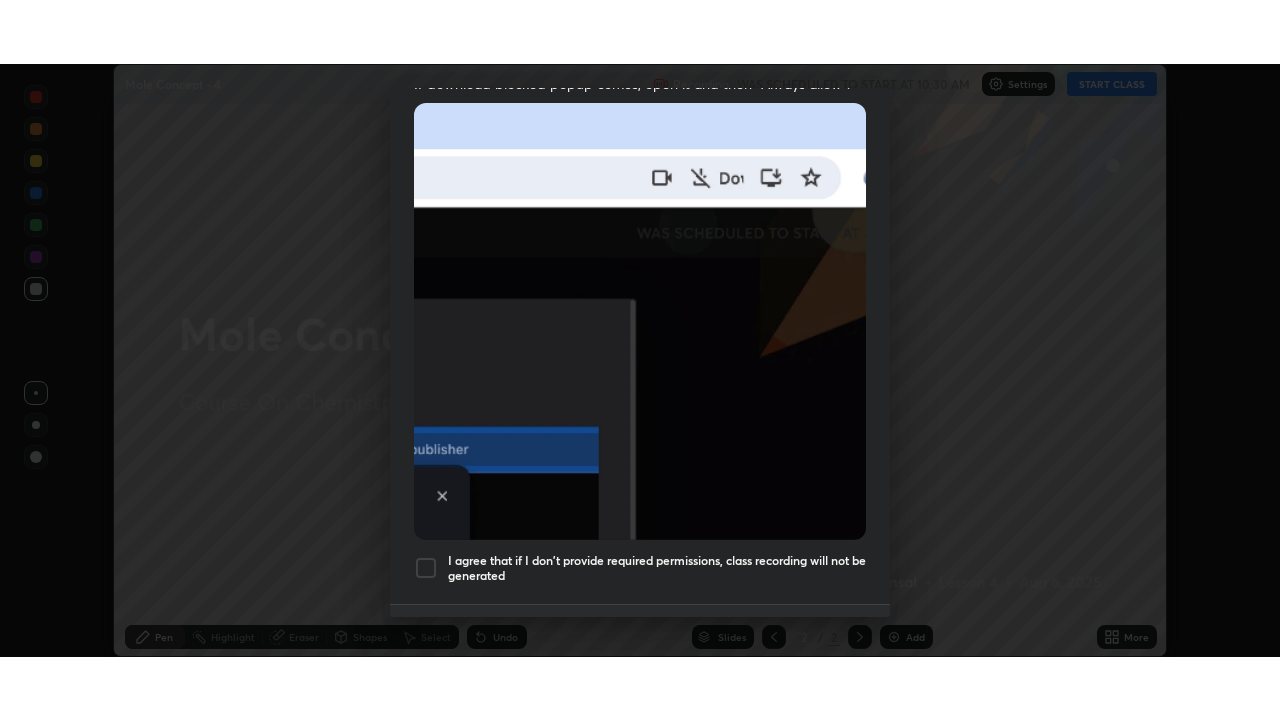 scroll, scrollTop: 471, scrollLeft: 0, axis: vertical 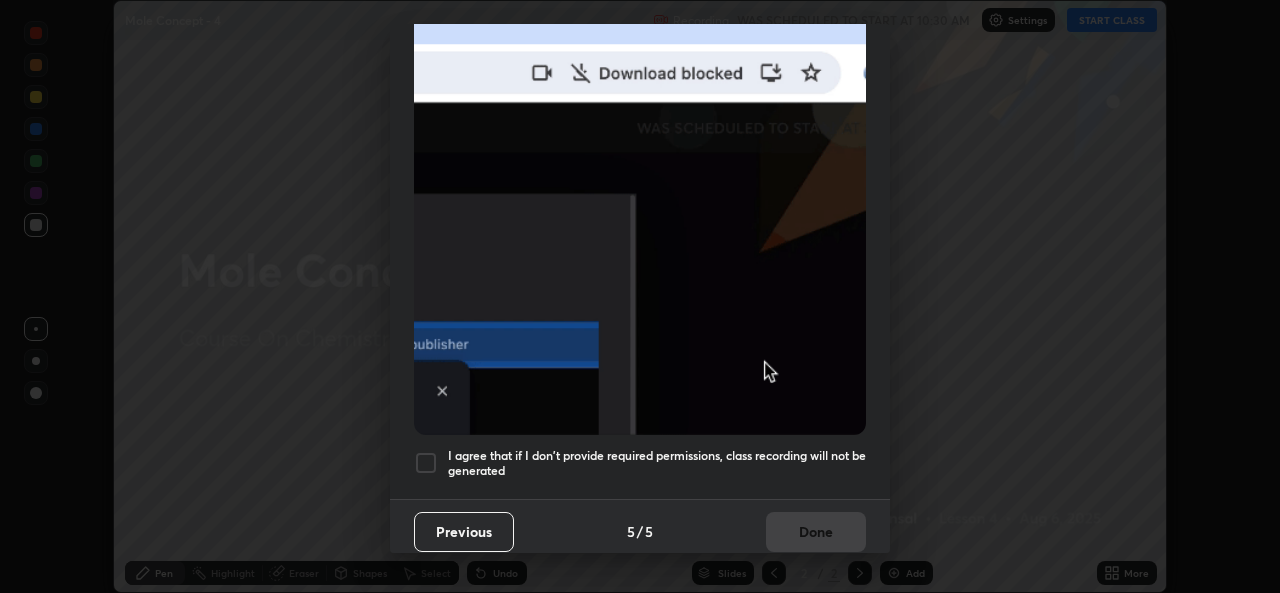 click at bounding box center [426, 463] 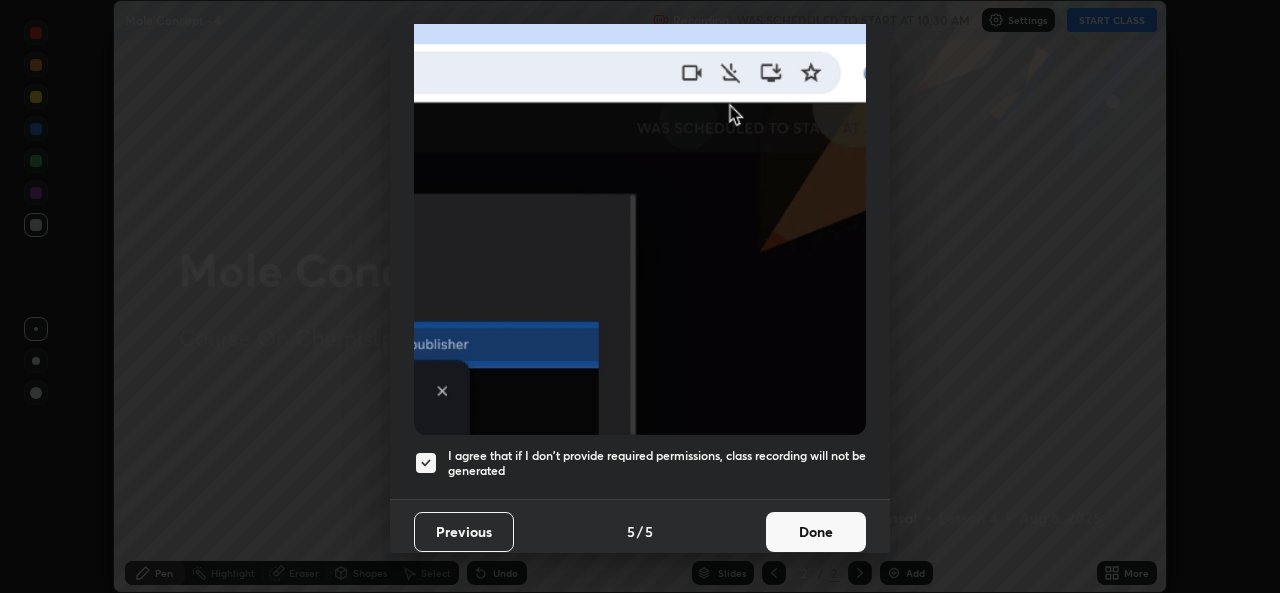click on "Done" at bounding box center (816, 532) 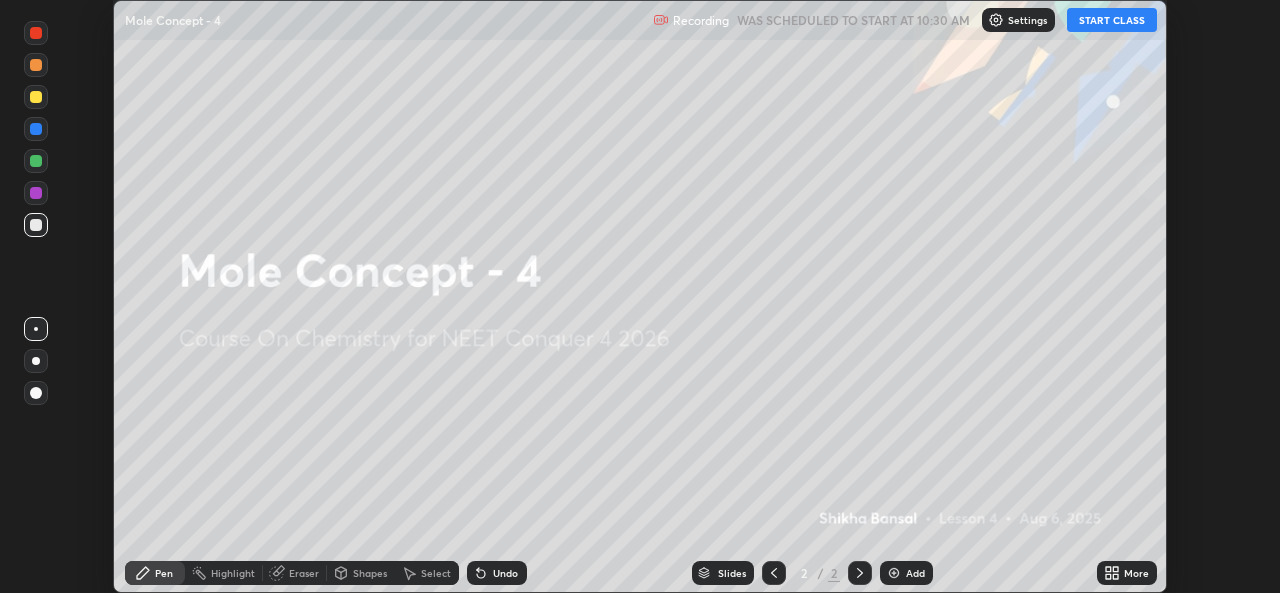 click on "START CLASS" at bounding box center (1112, 20) 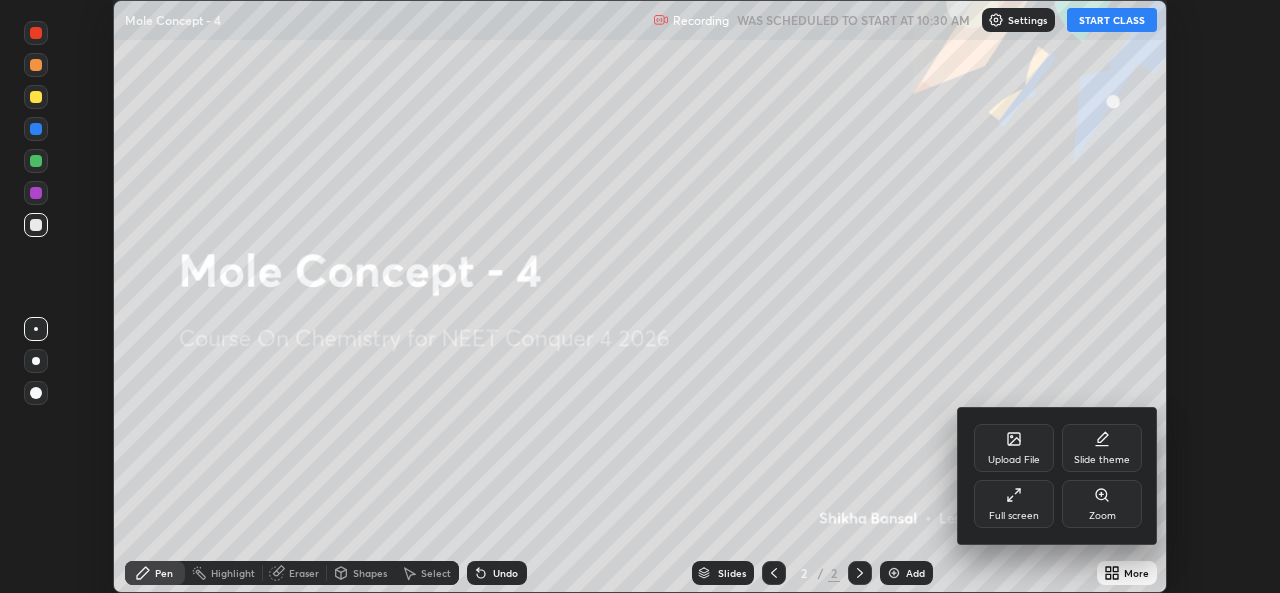 click on "Full screen" at bounding box center [1014, 504] 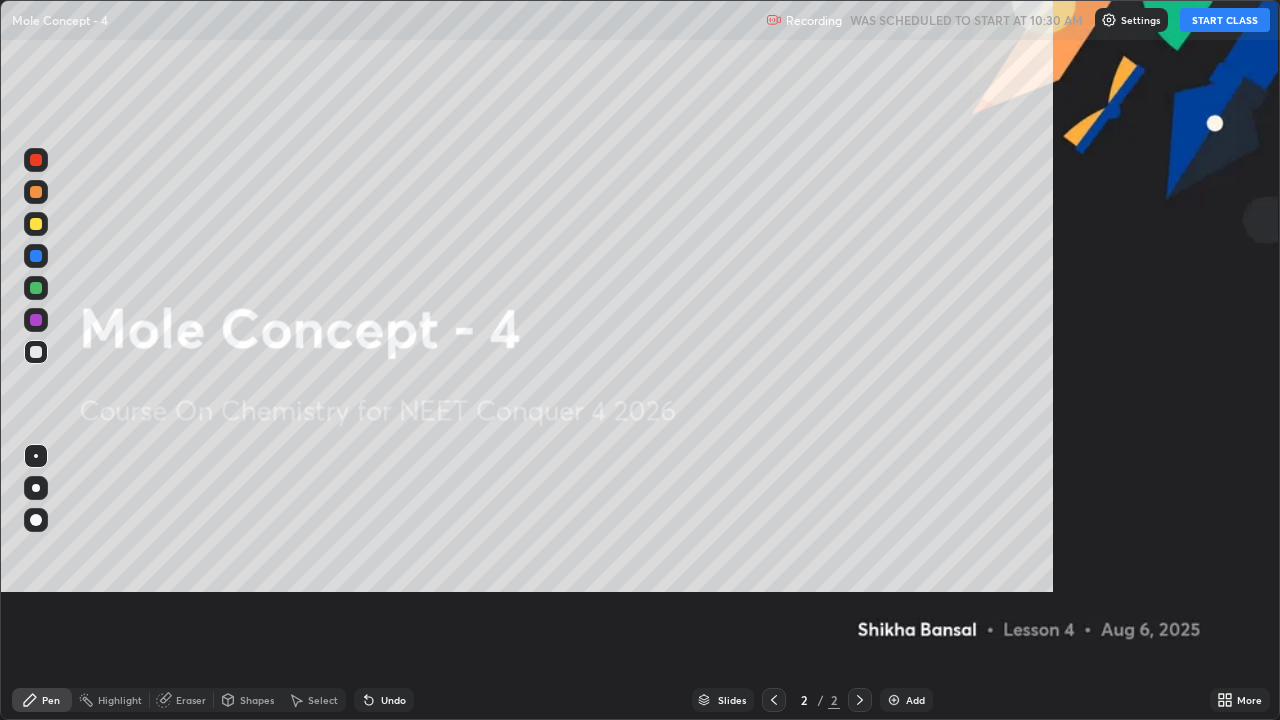 scroll, scrollTop: 99280, scrollLeft: 98720, axis: both 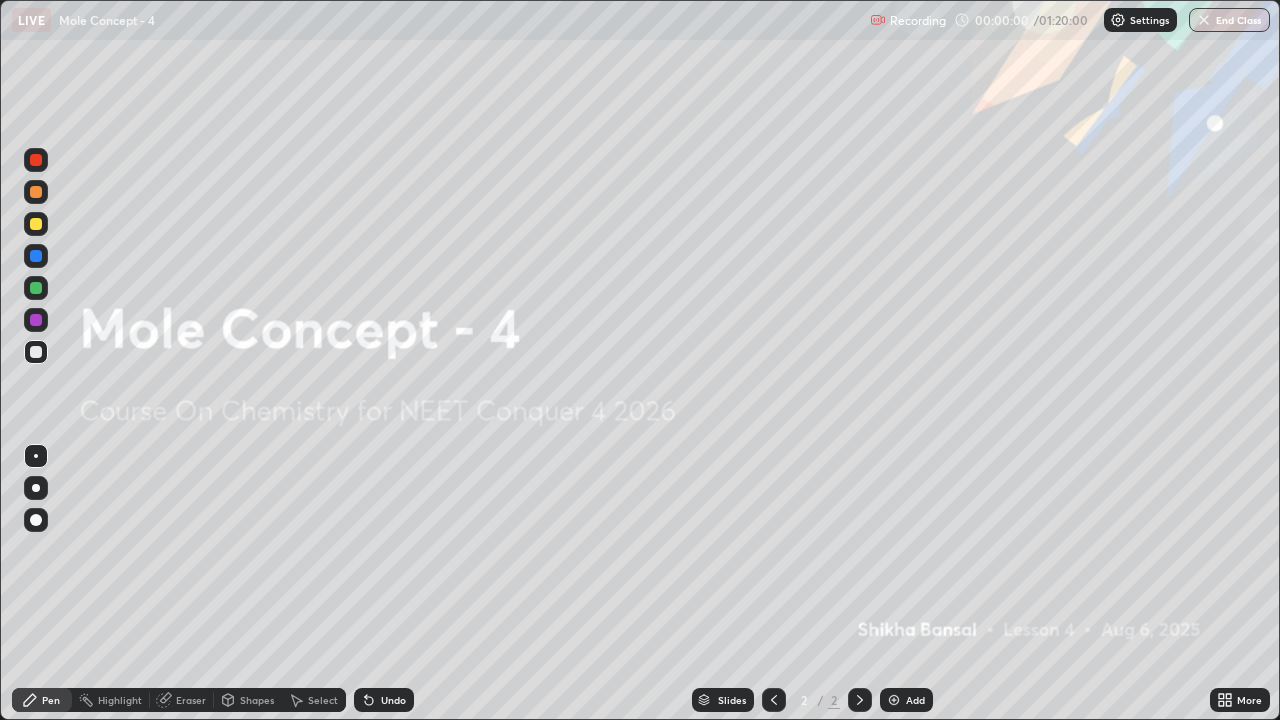 click on "Add" at bounding box center (906, 700) 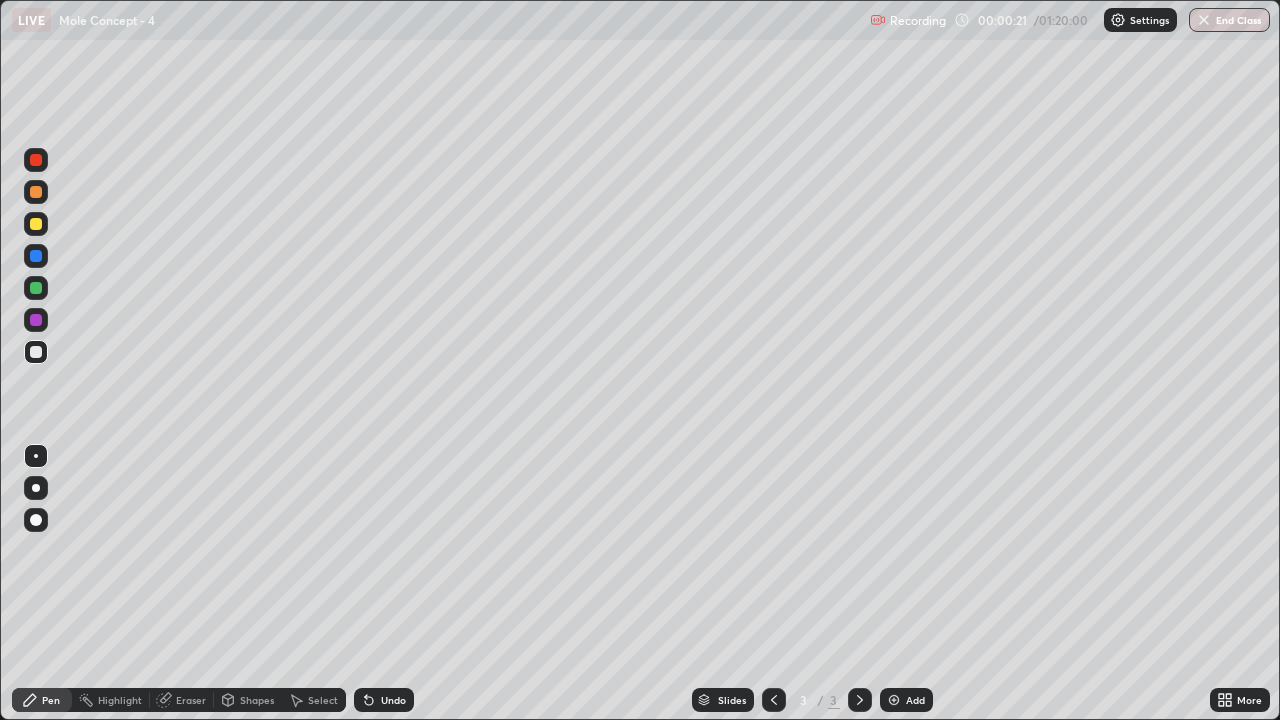 click at bounding box center (36, 224) 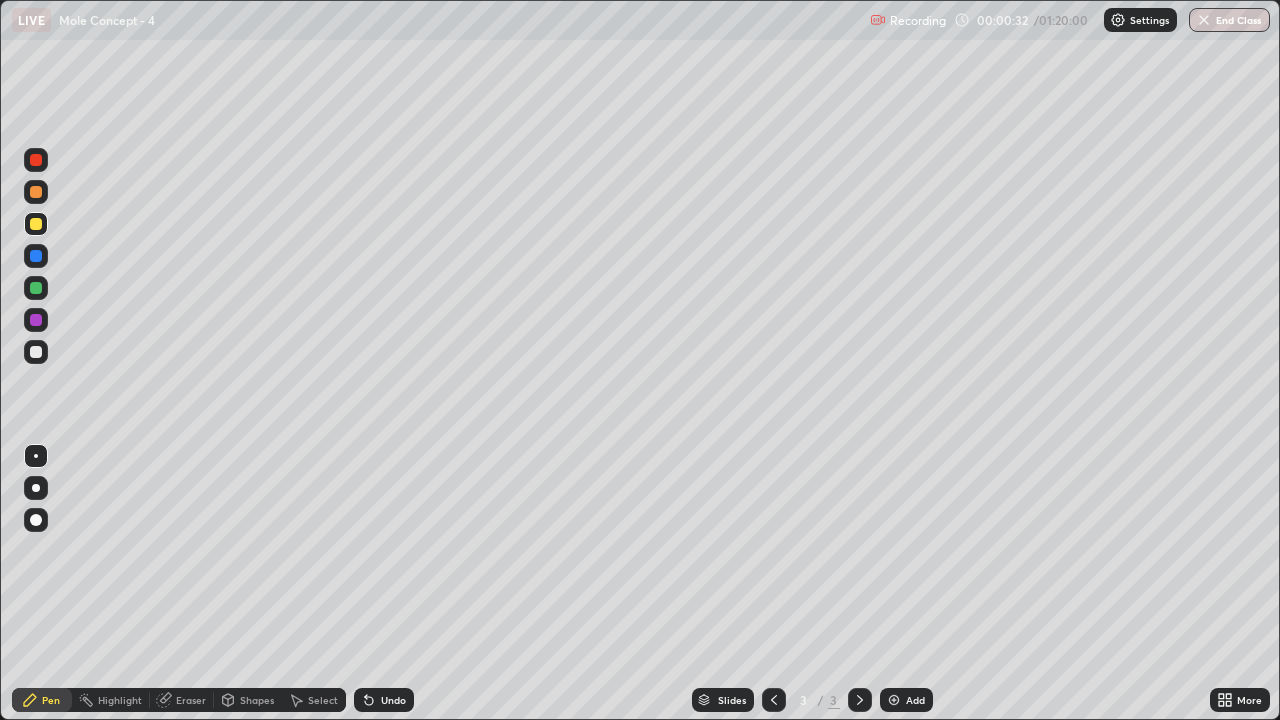 click at bounding box center (36, 352) 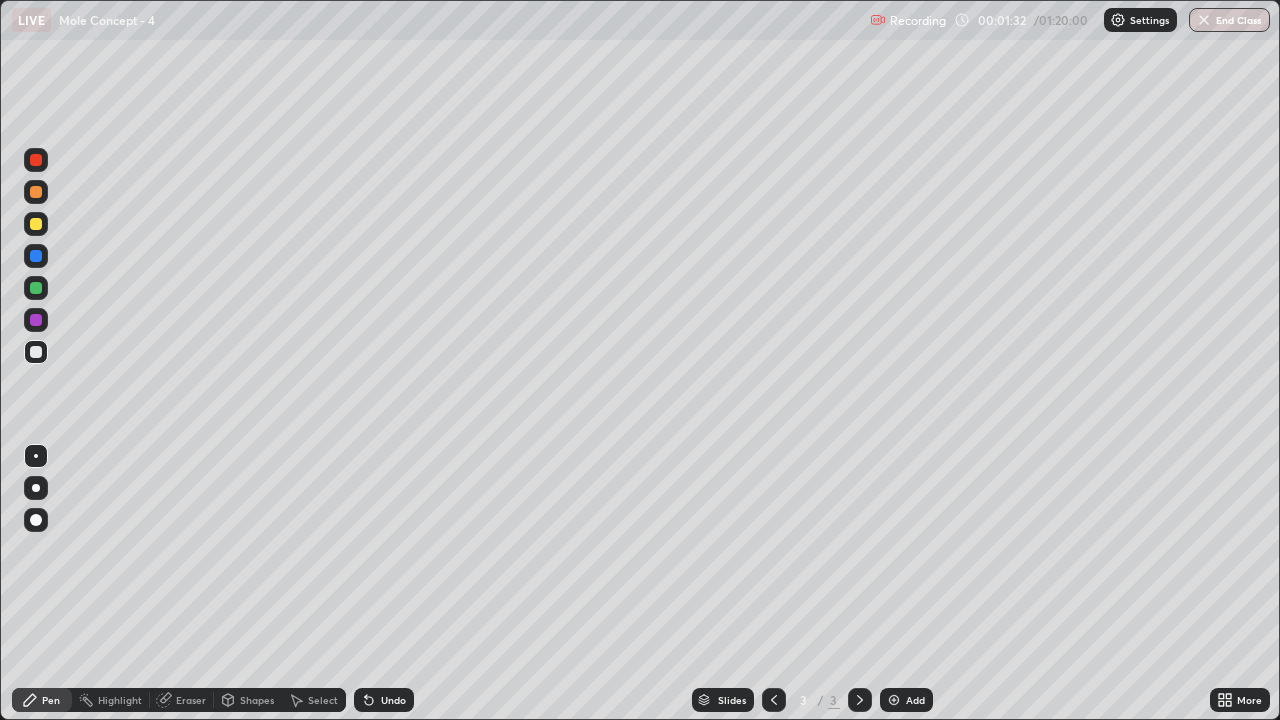 click at bounding box center (36, 352) 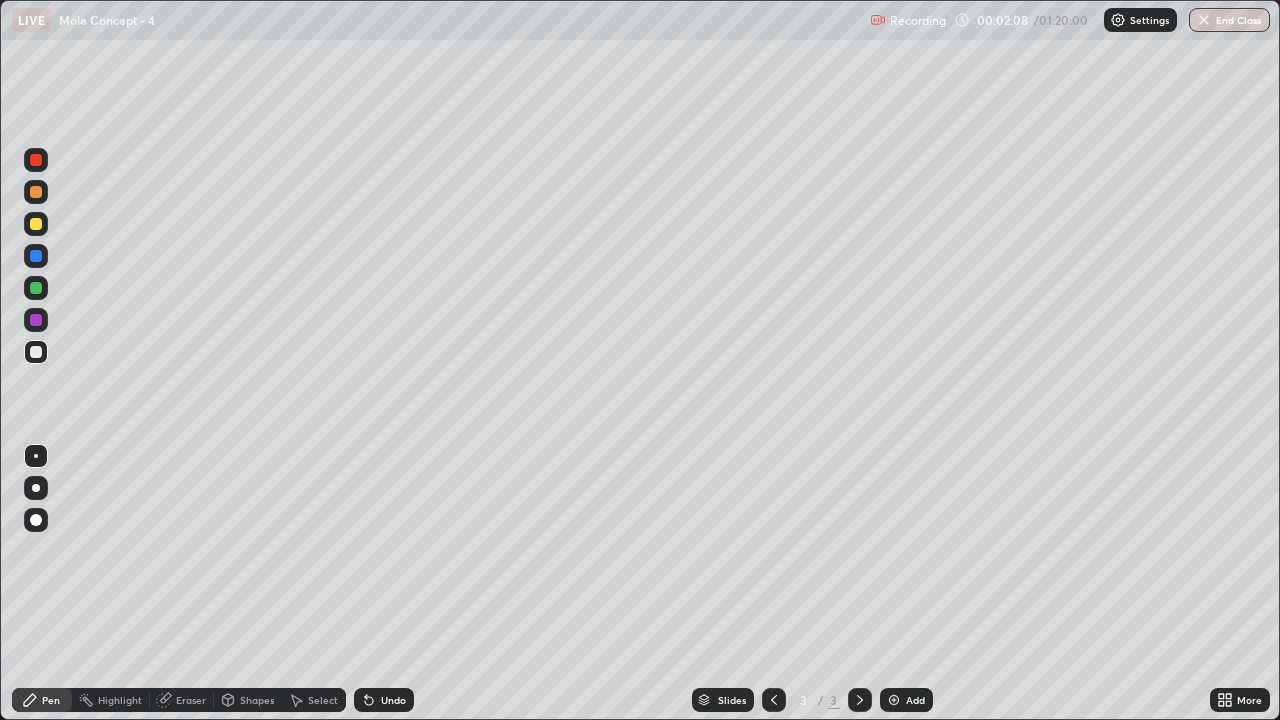 click at bounding box center [36, 224] 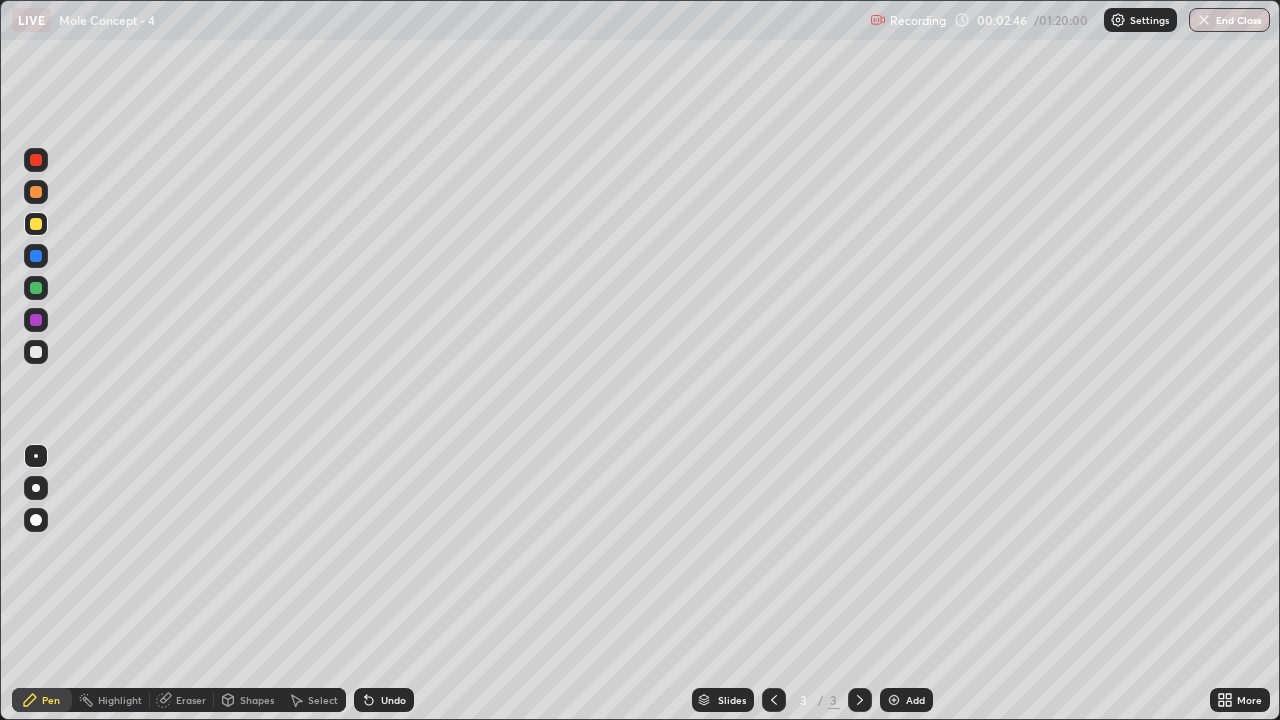 click at bounding box center (36, 352) 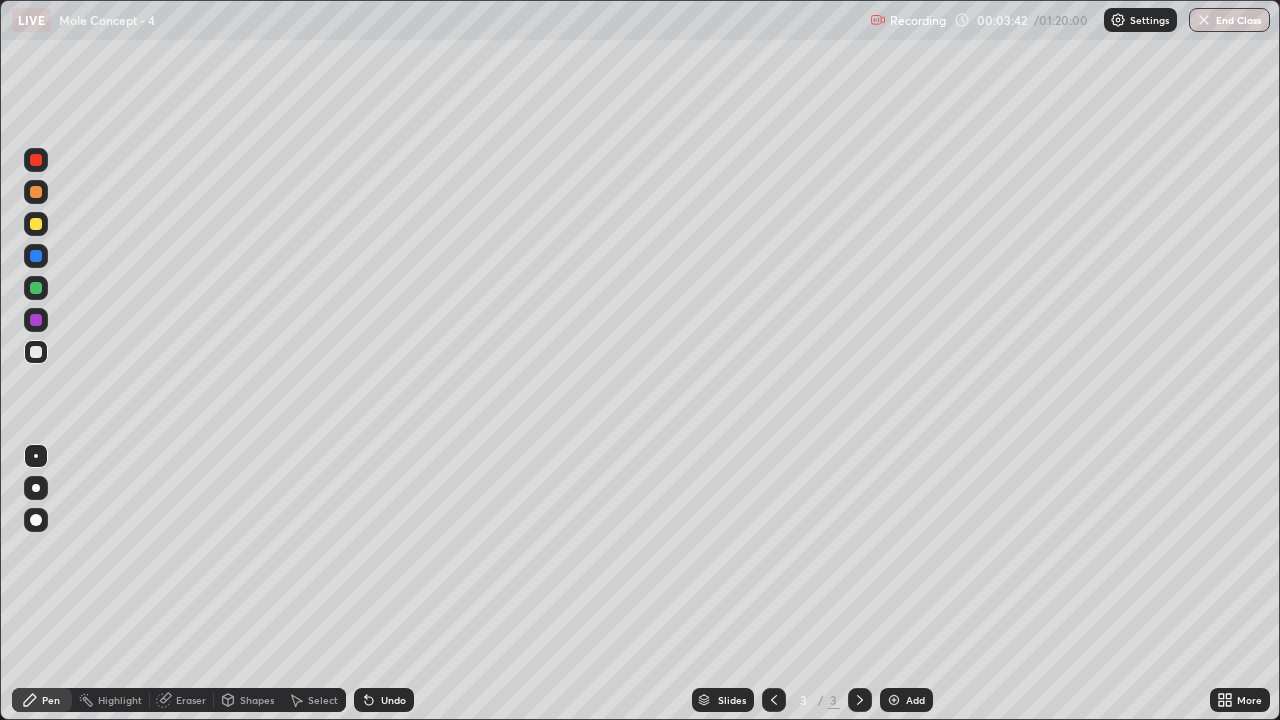 click at bounding box center (36, 224) 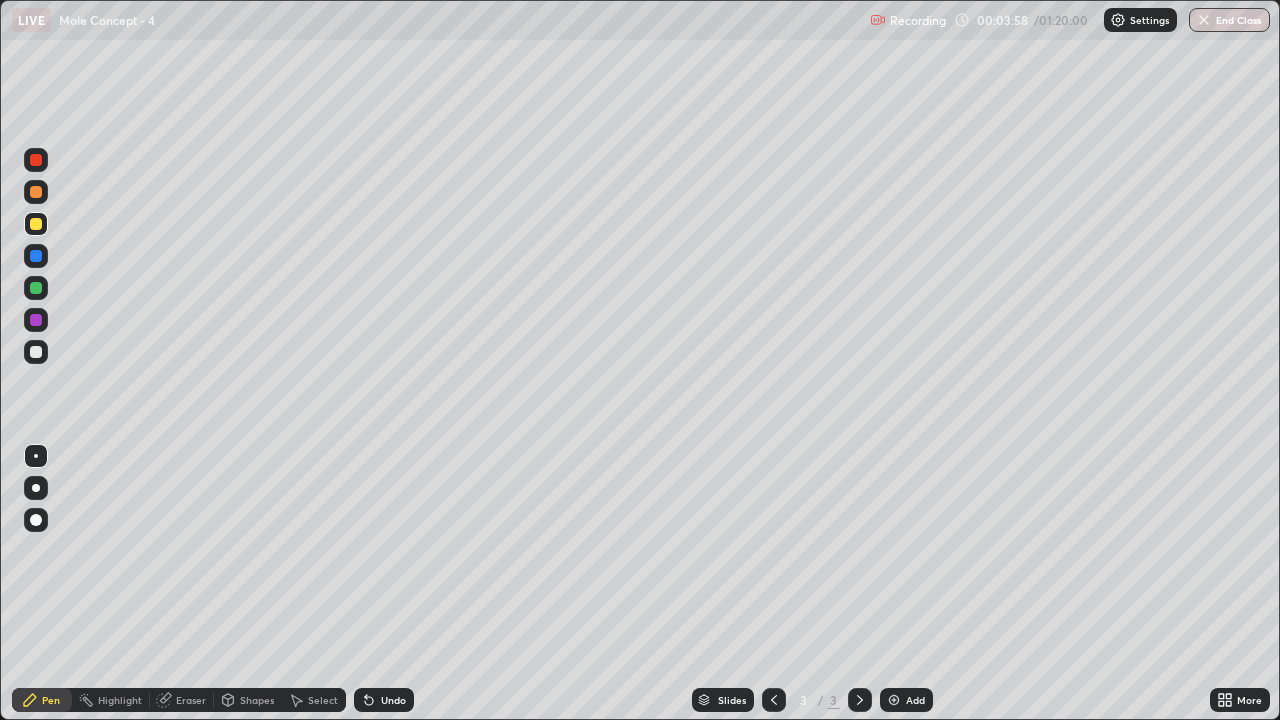 click at bounding box center [36, 352] 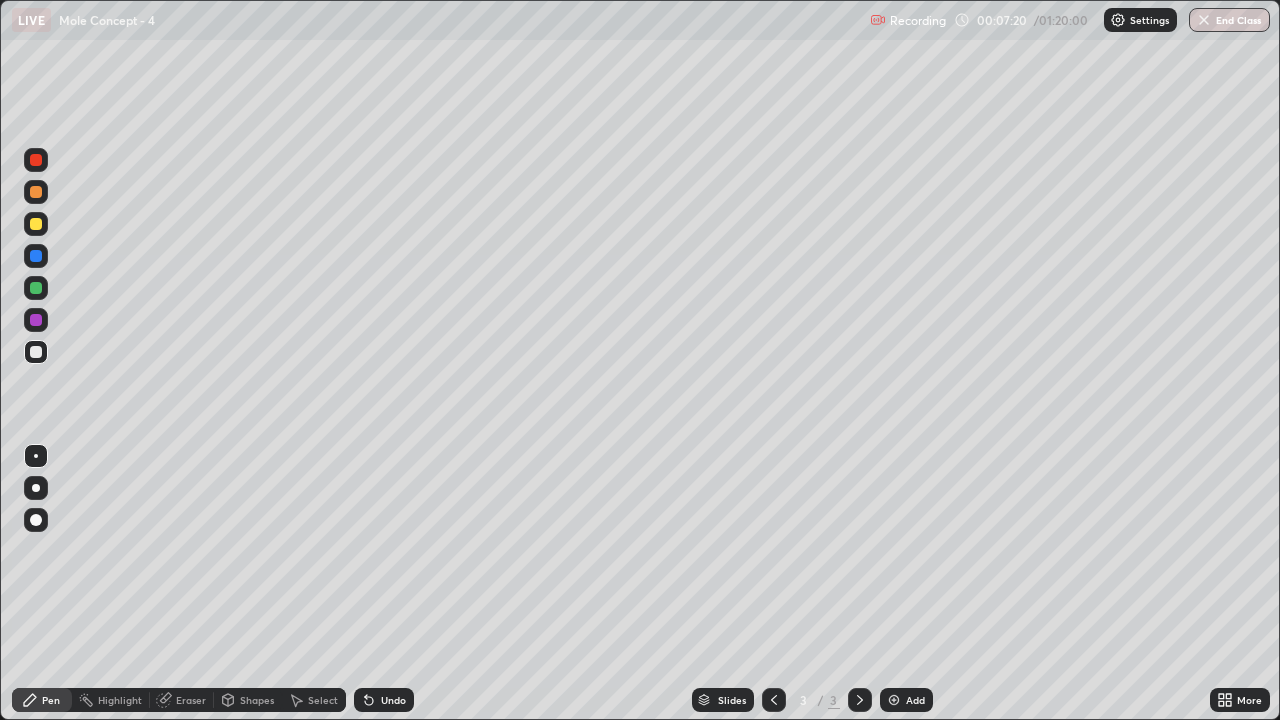 click on "Add" at bounding box center (906, 700) 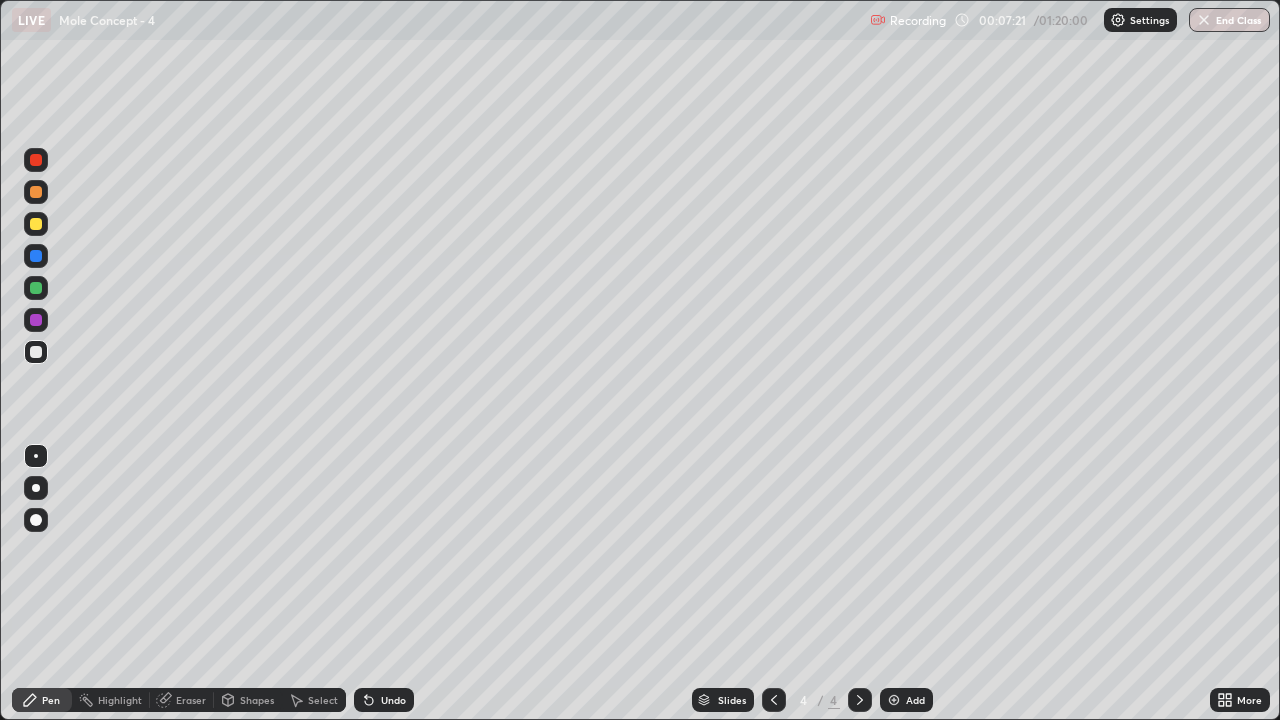 click at bounding box center (36, 224) 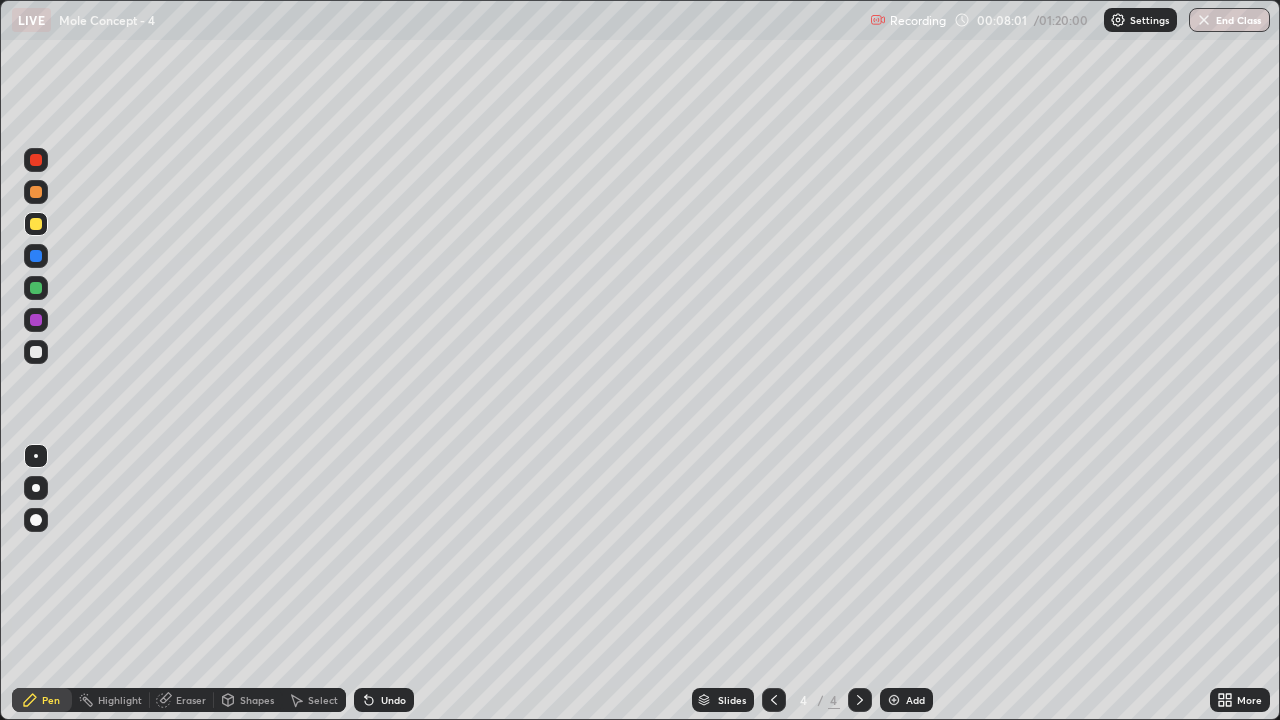 click at bounding box center (36, 352) 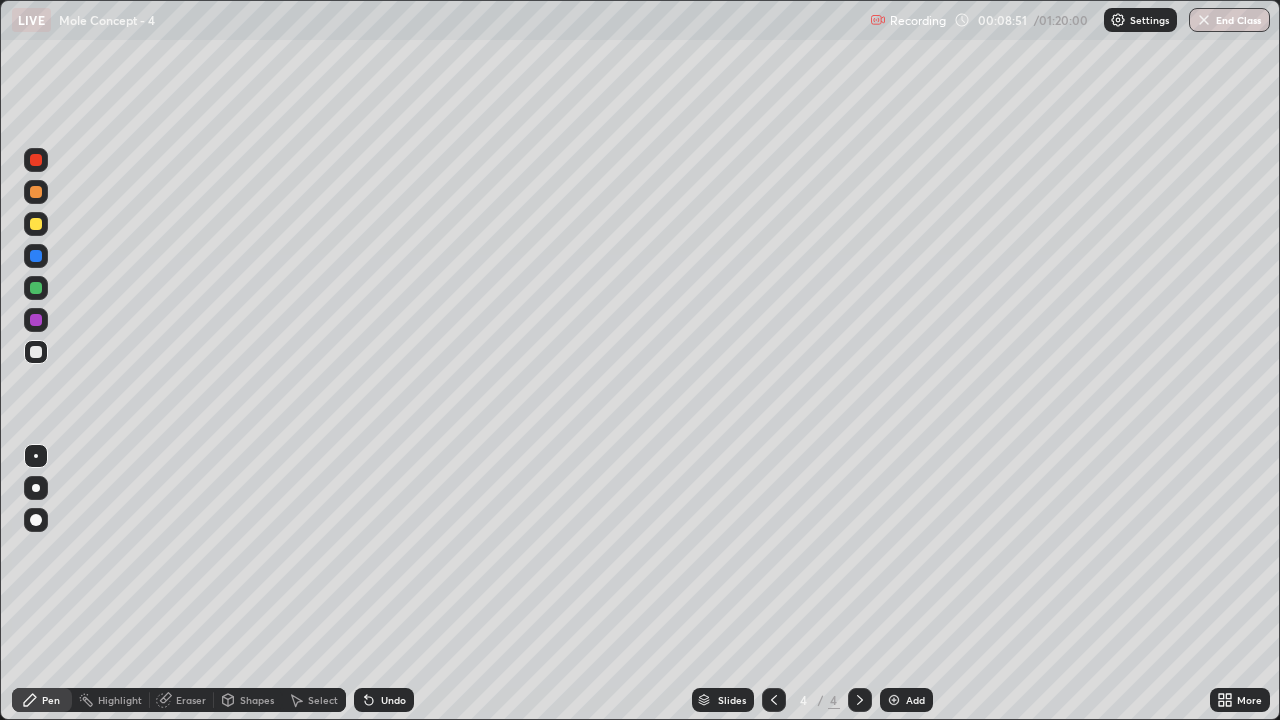 click at bounding box center [36, 288] 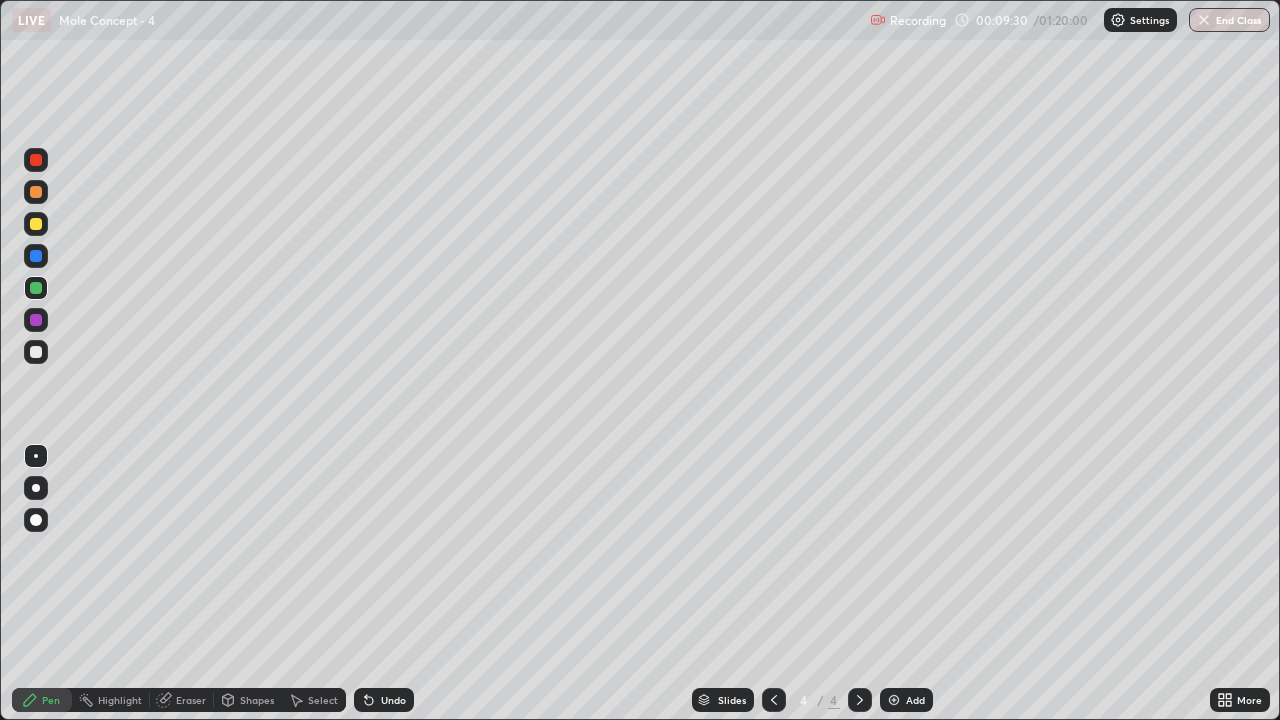 click at bounding box center [36, 352] 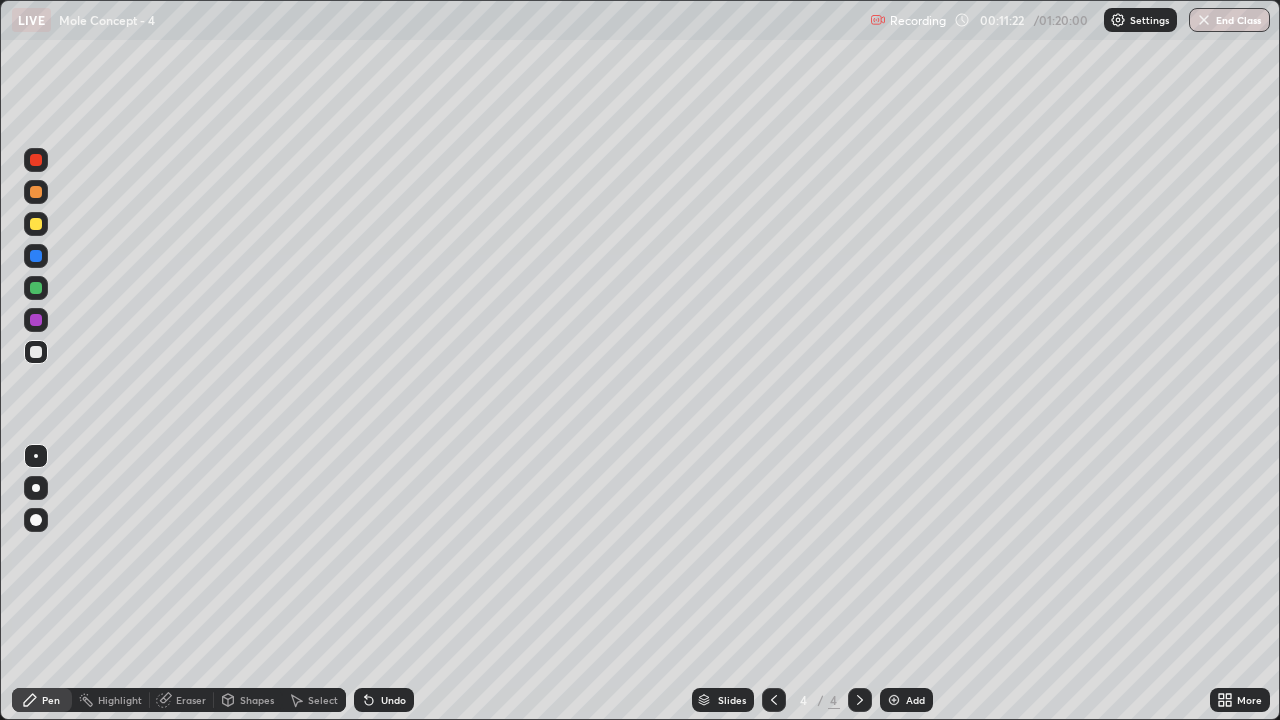click at bounding box center [36, 224] 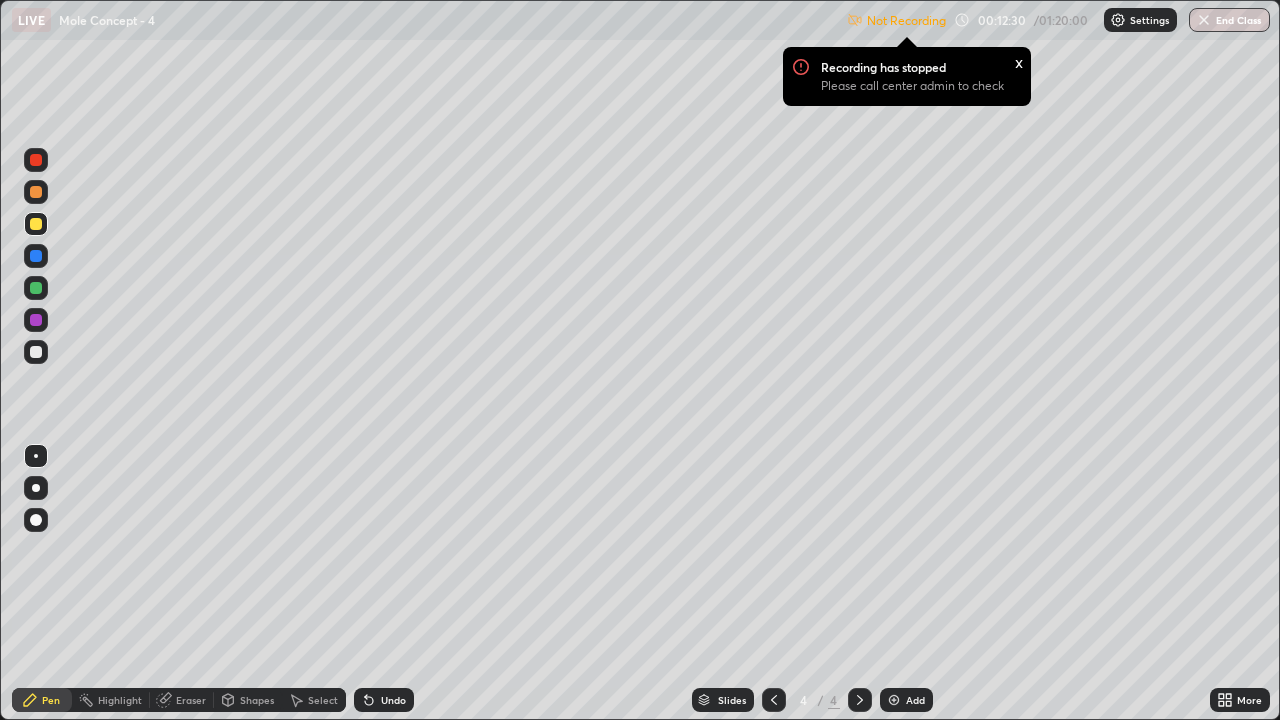 click on "x" at bounding box center [1019, 61] 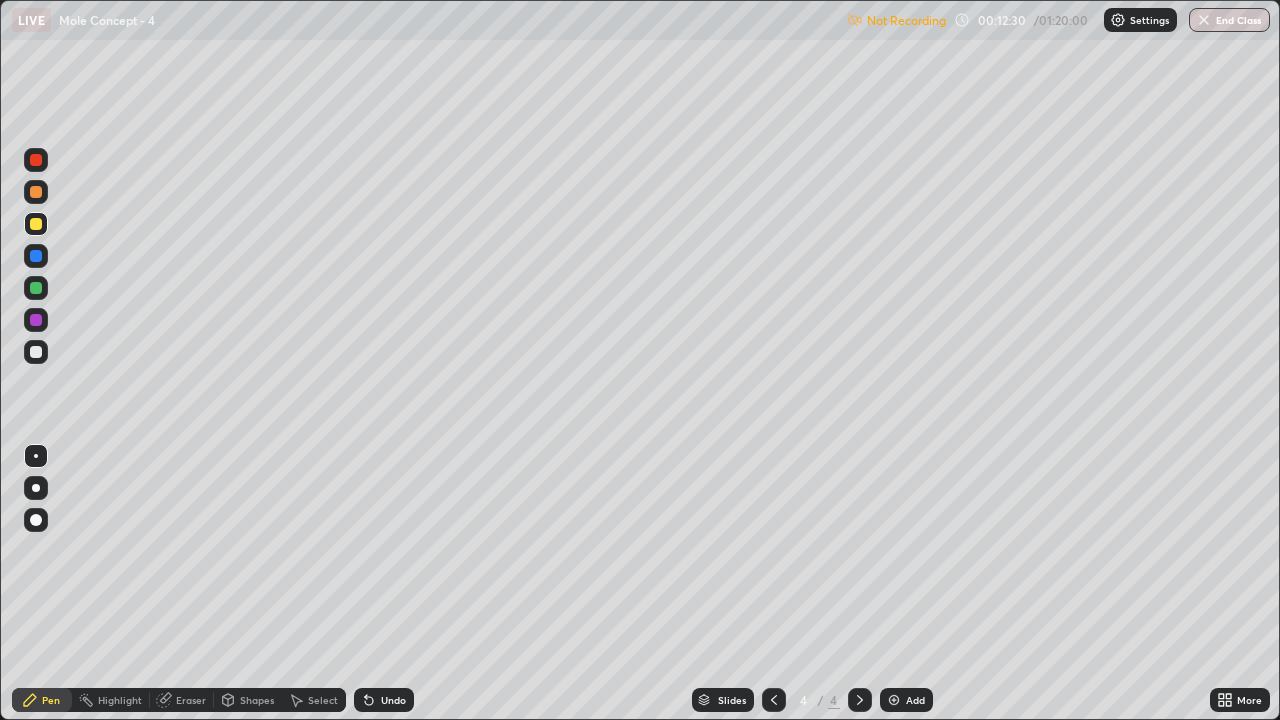 click on "Settings" at bounding box center (1140, 20) 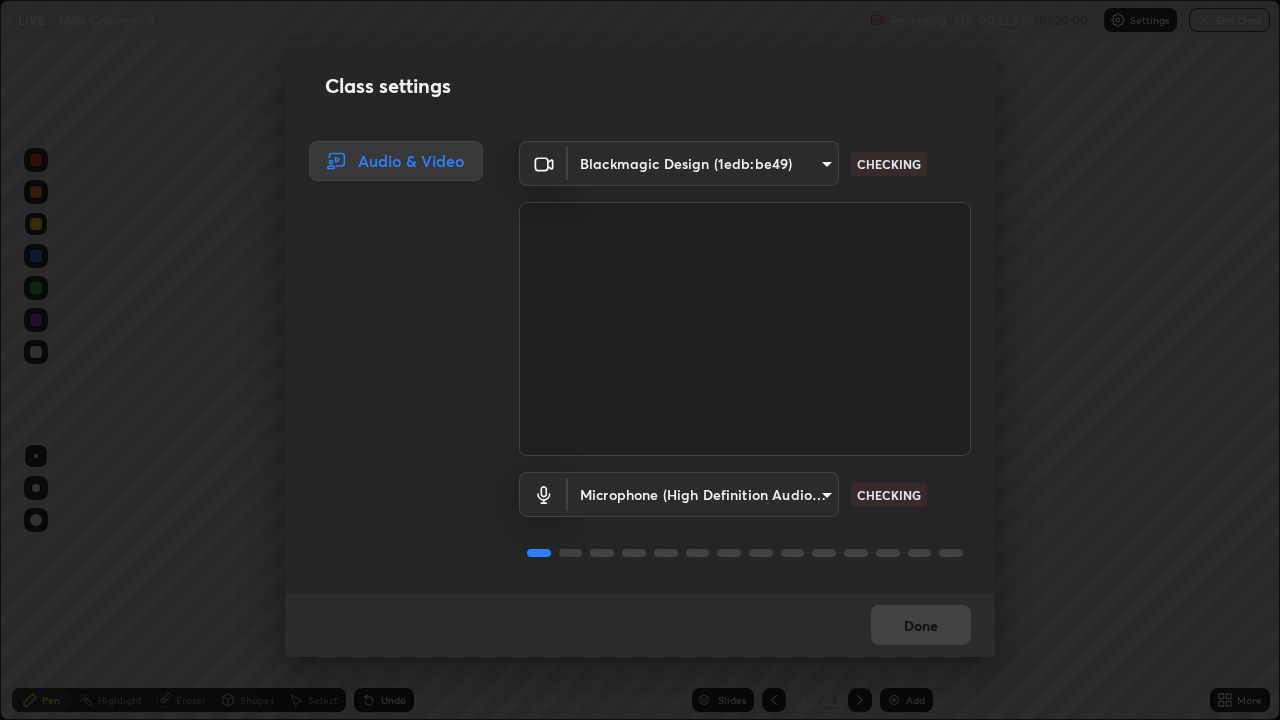 scroll, scrollTop: 2, scrollLeft: 0, axis: vertical 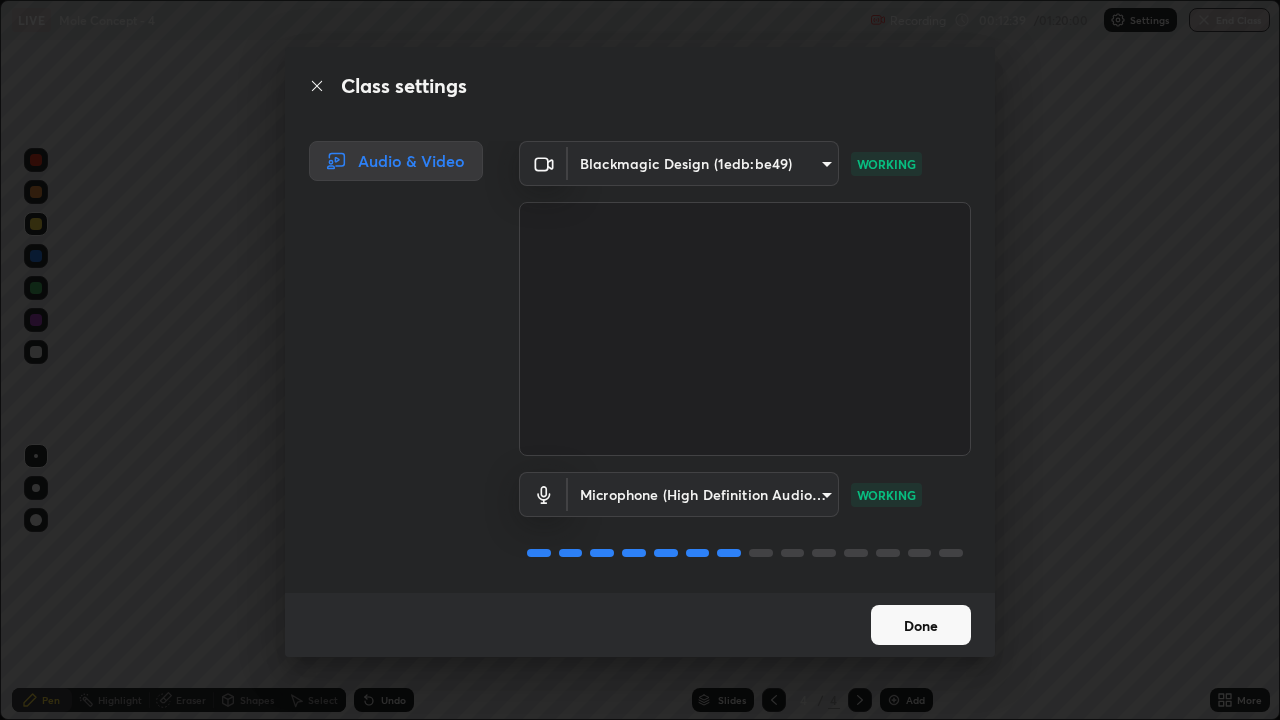 click on "Done" at bounding box center (921, 625) 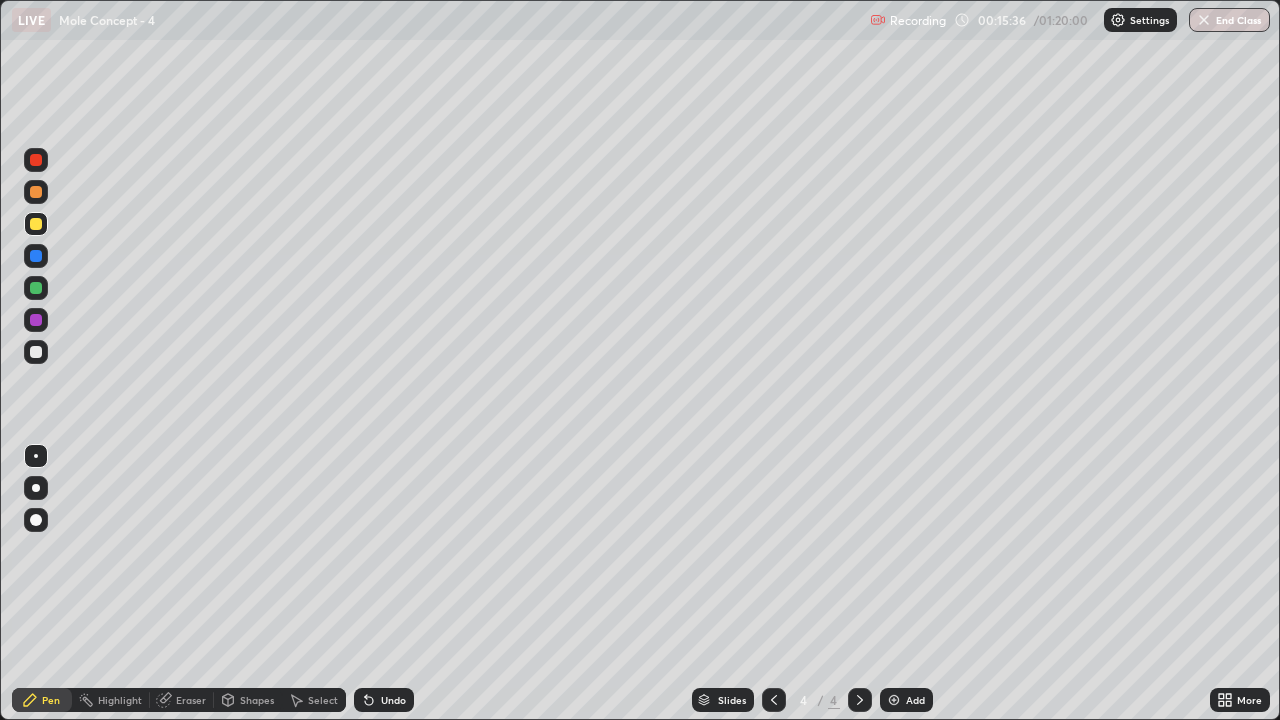 click at bounding box center [894, 700] 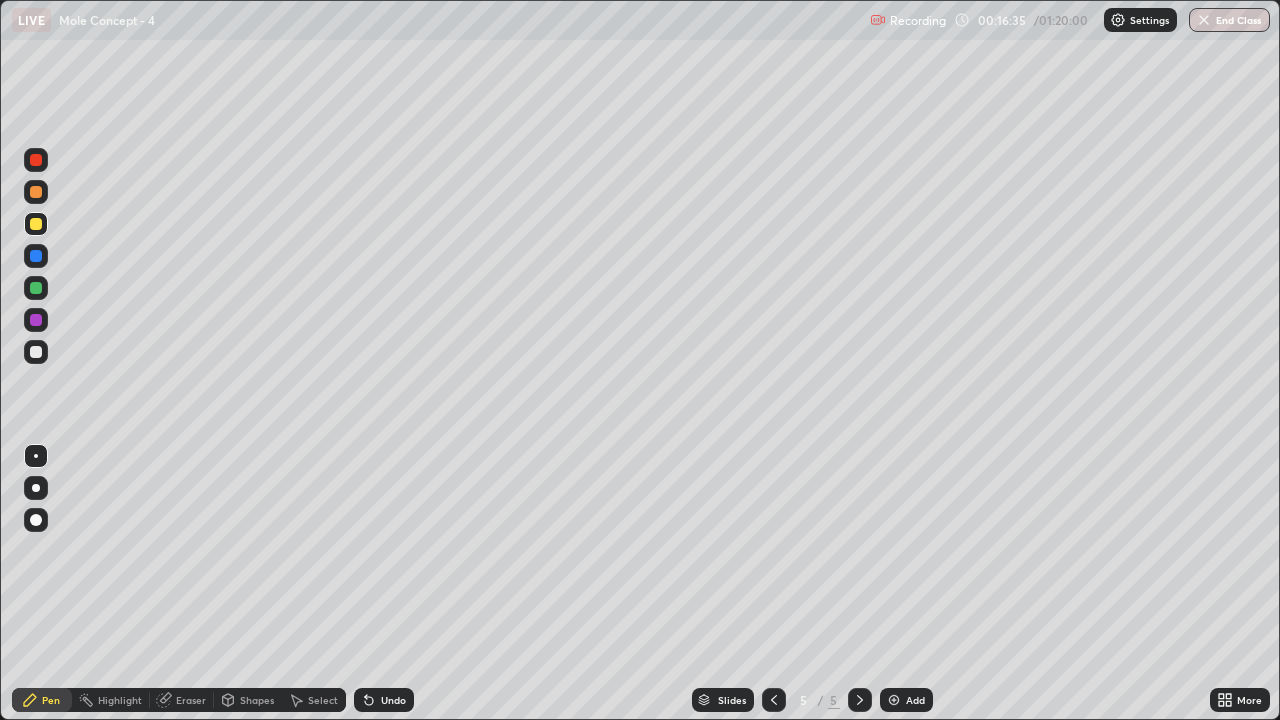 click at bounding box center (36, 352) 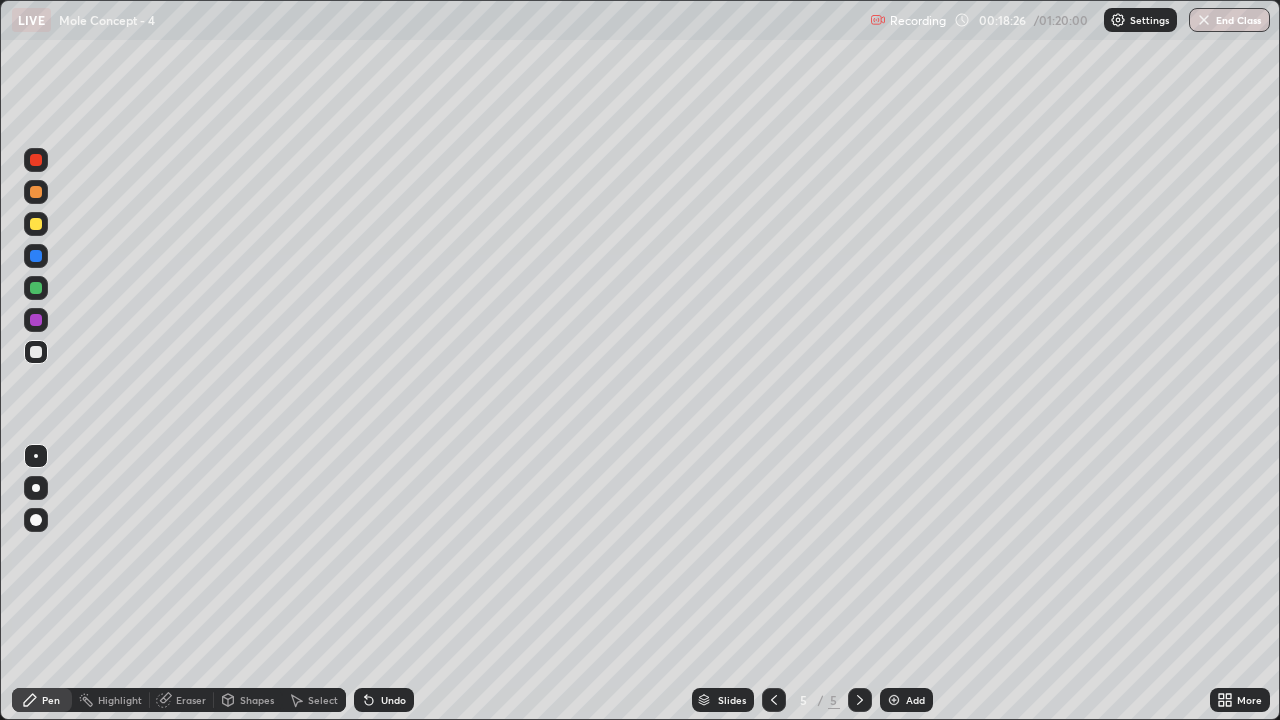 click at bounding box center (894, 700) 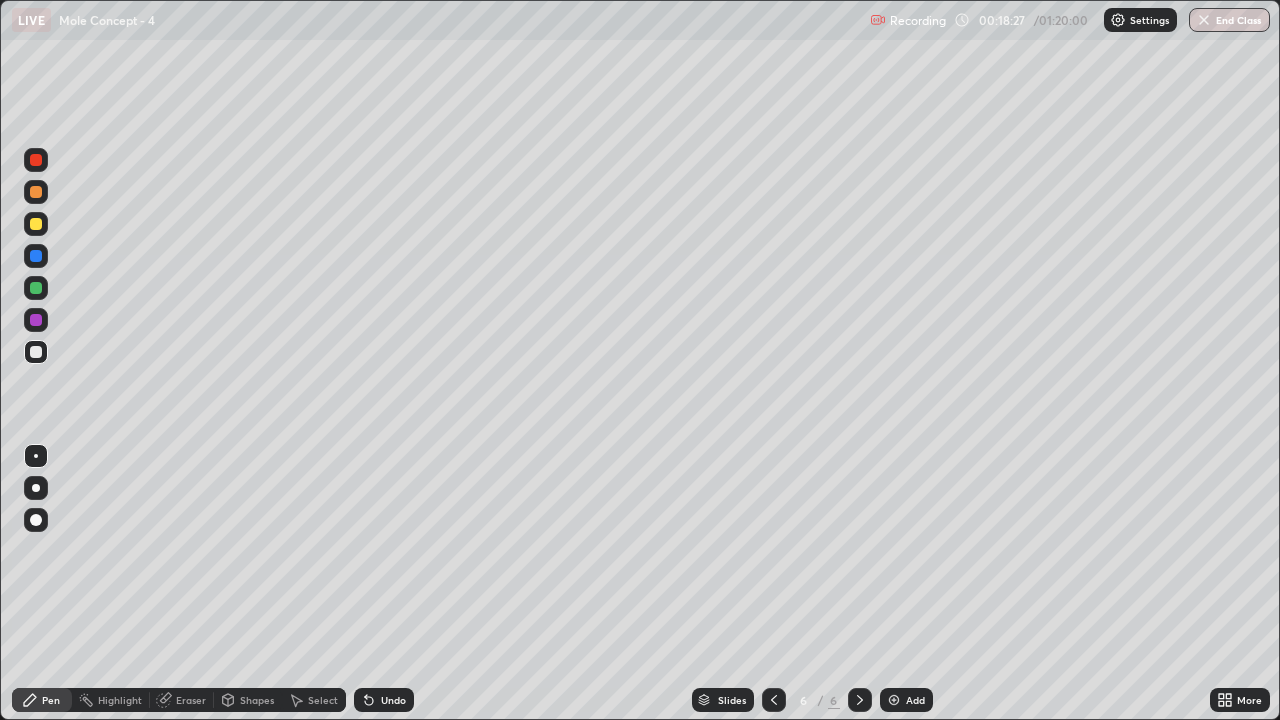 click at bounding box center [36, 224] 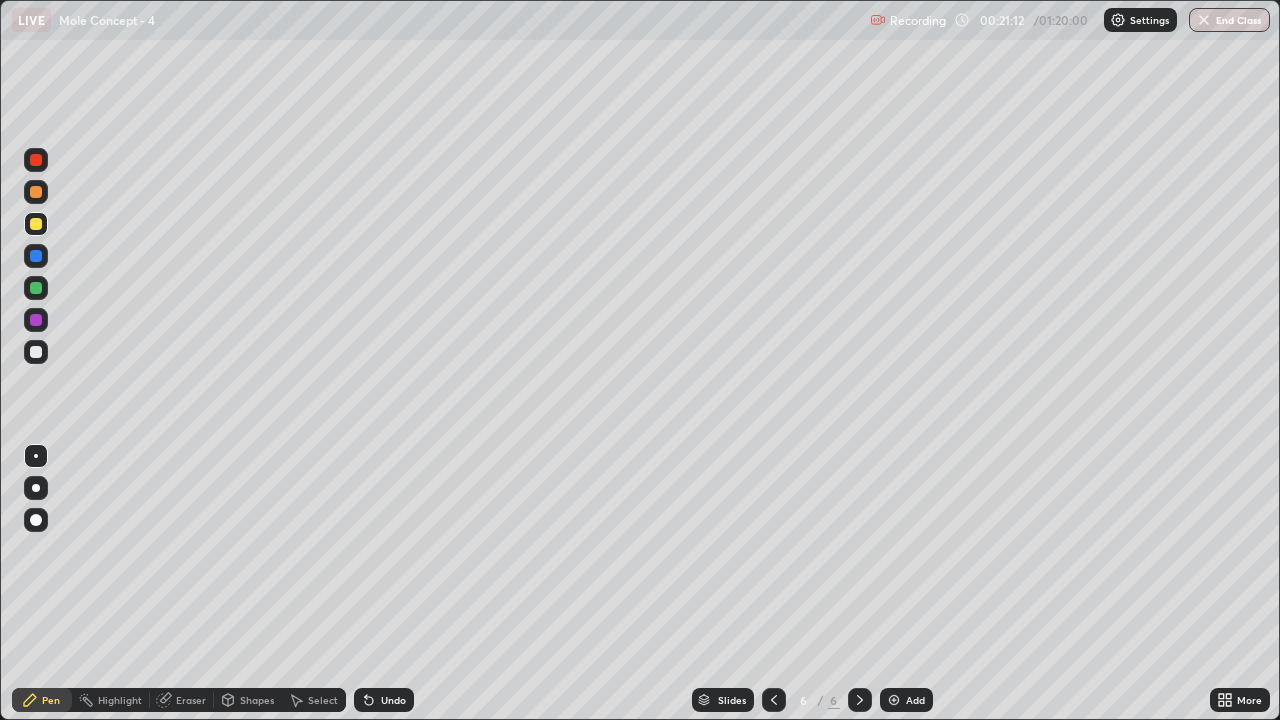 click at bounding box center (36, 352) 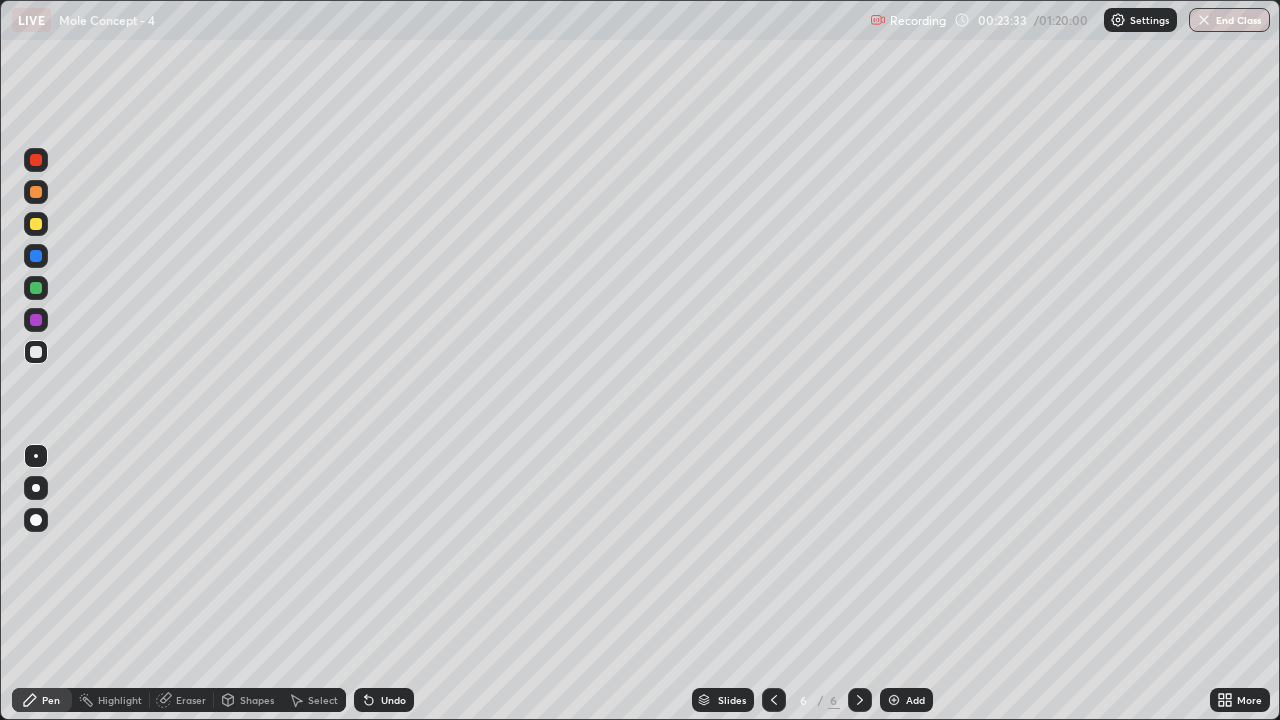 click at bounding box center [36, 288] 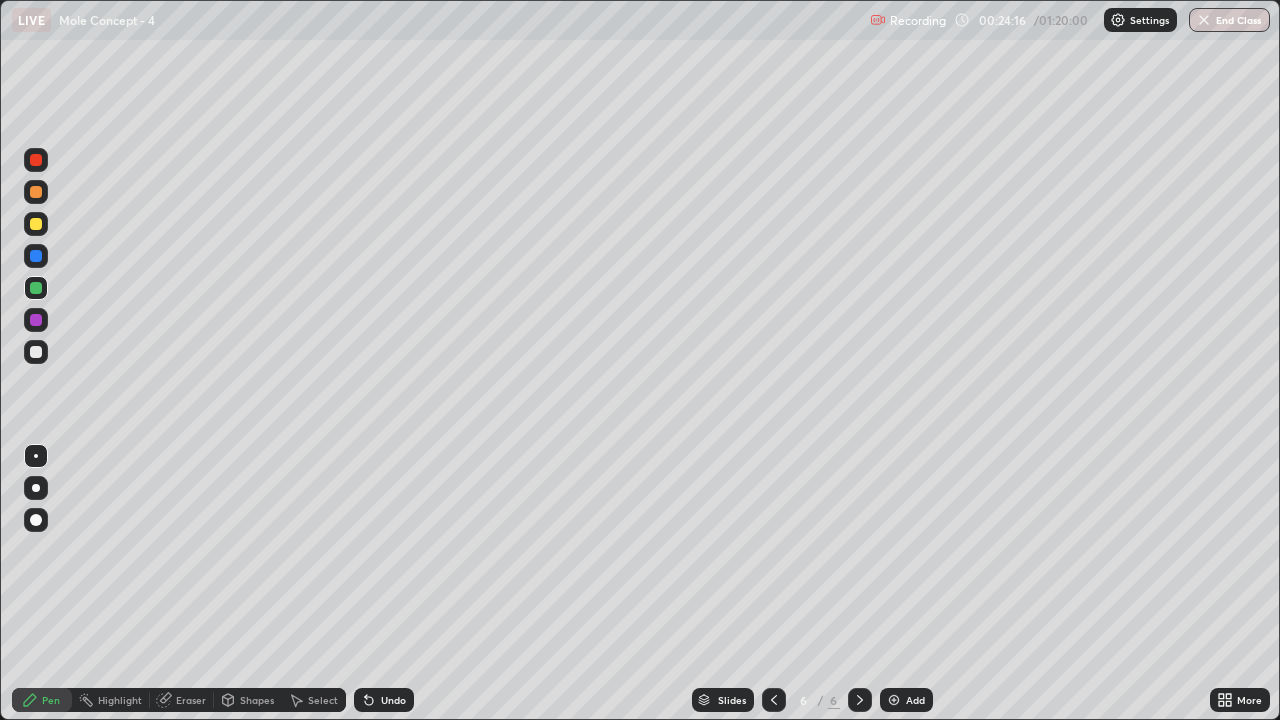 click 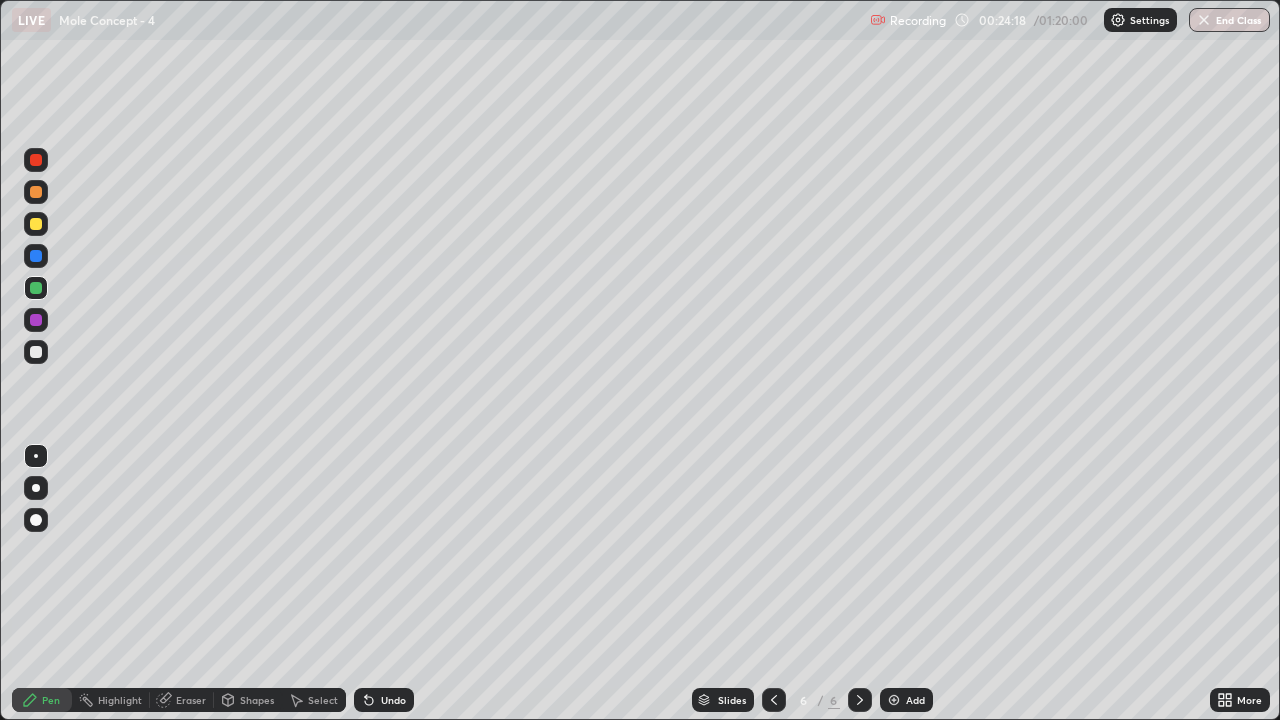 click at bounding box center [894, 700] 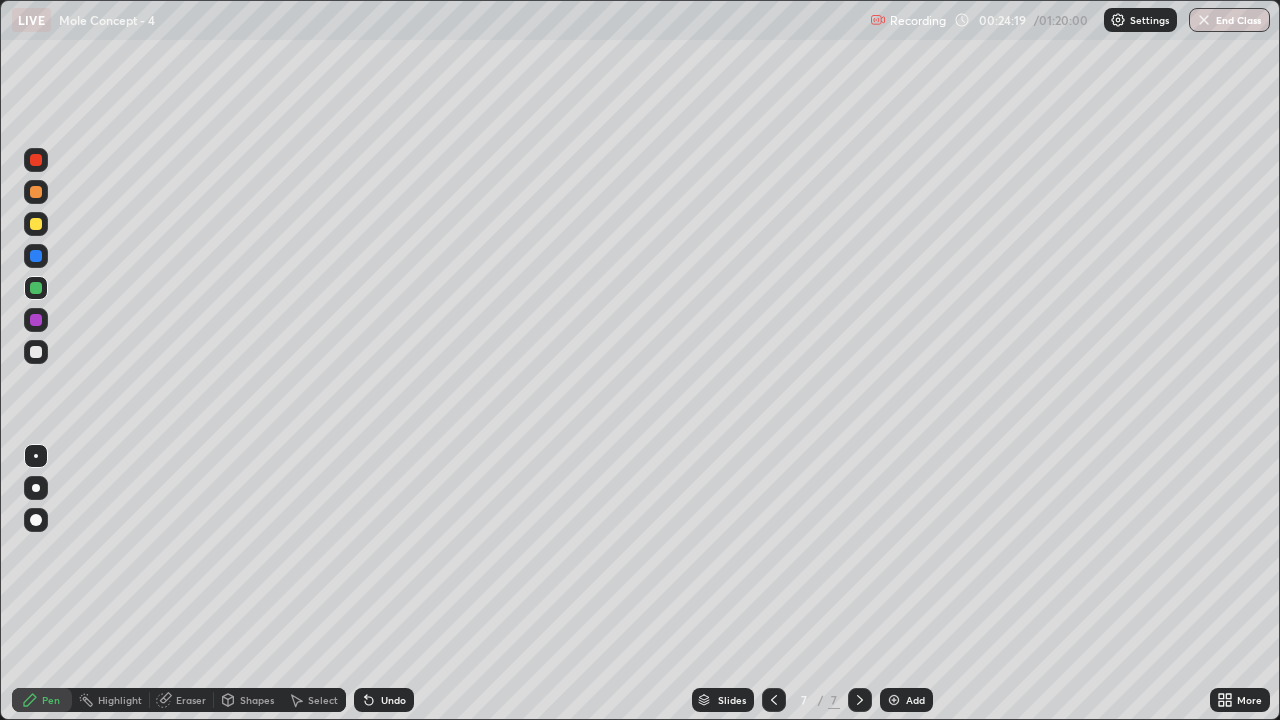 click at bounding box center [36, 352] 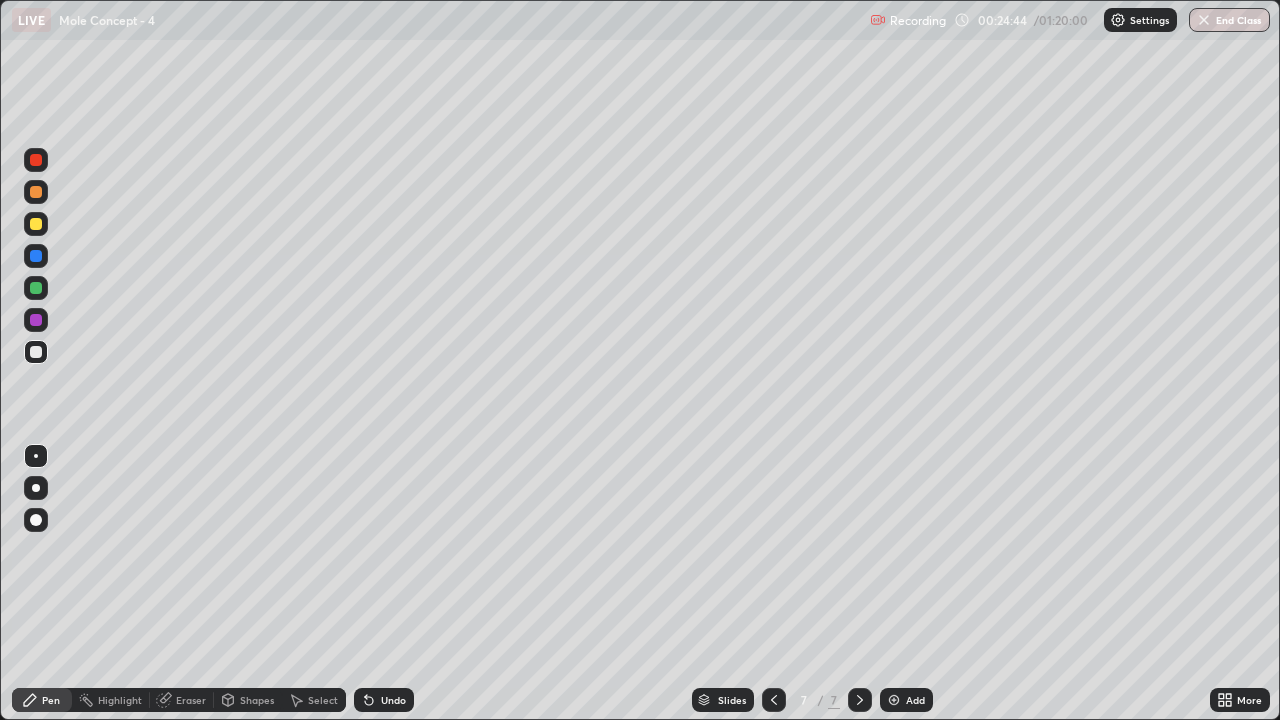 click 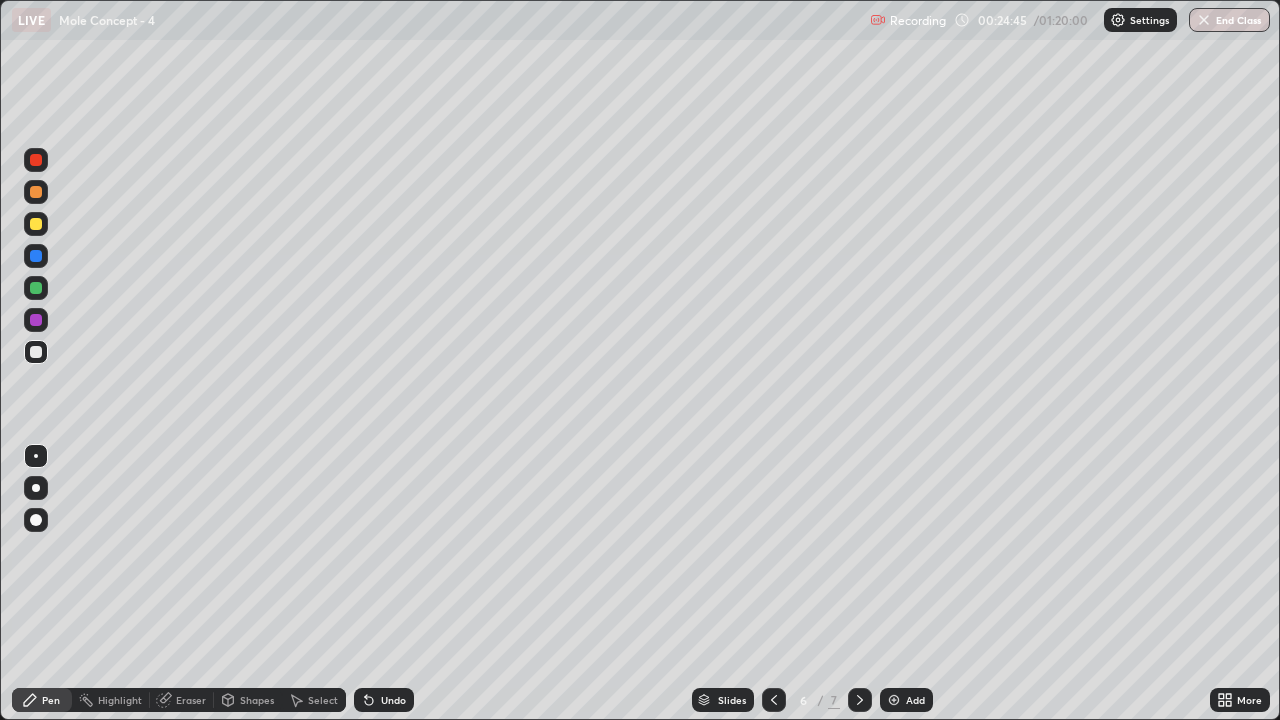 click at bounding box center (36, 288) 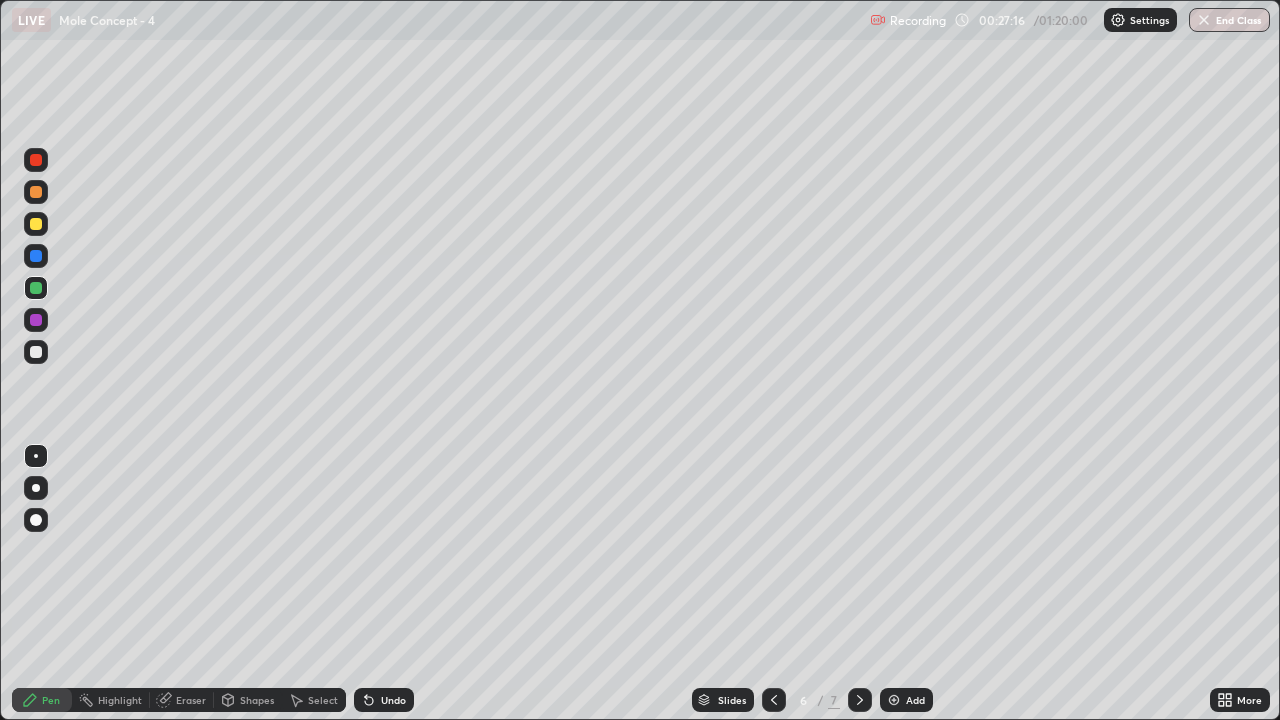 click 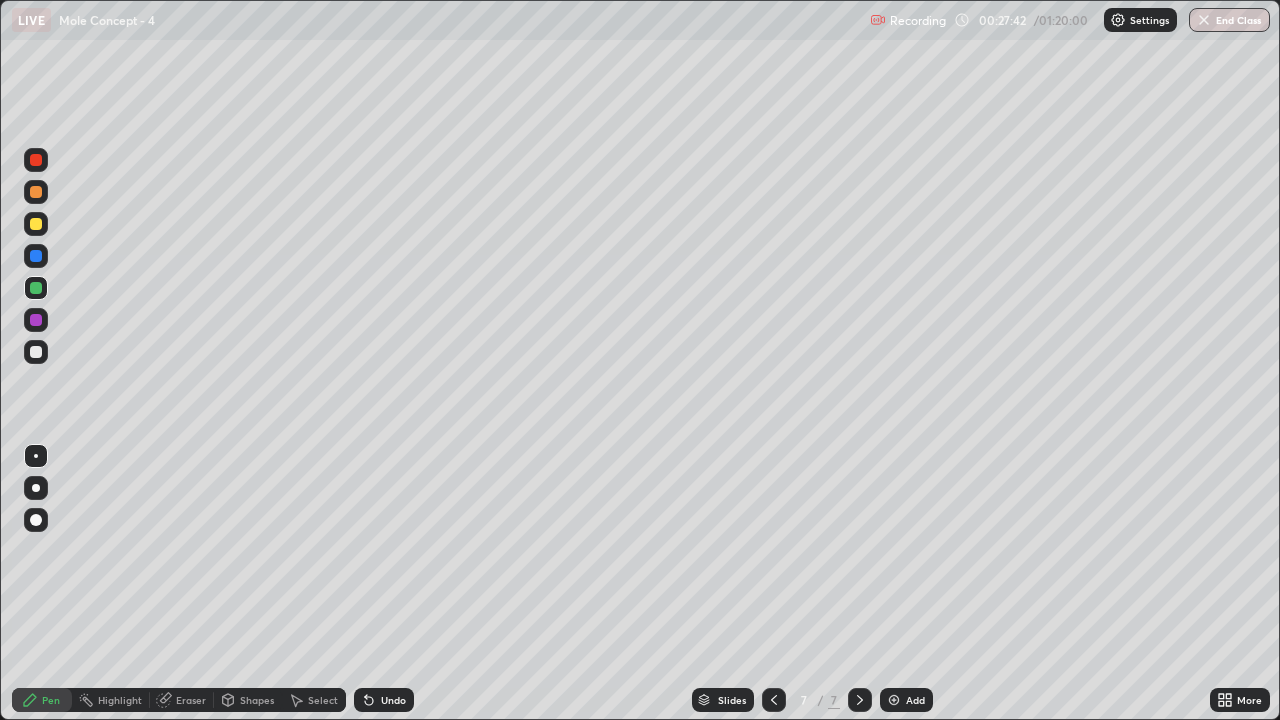 click at bounding box center (36, 224) 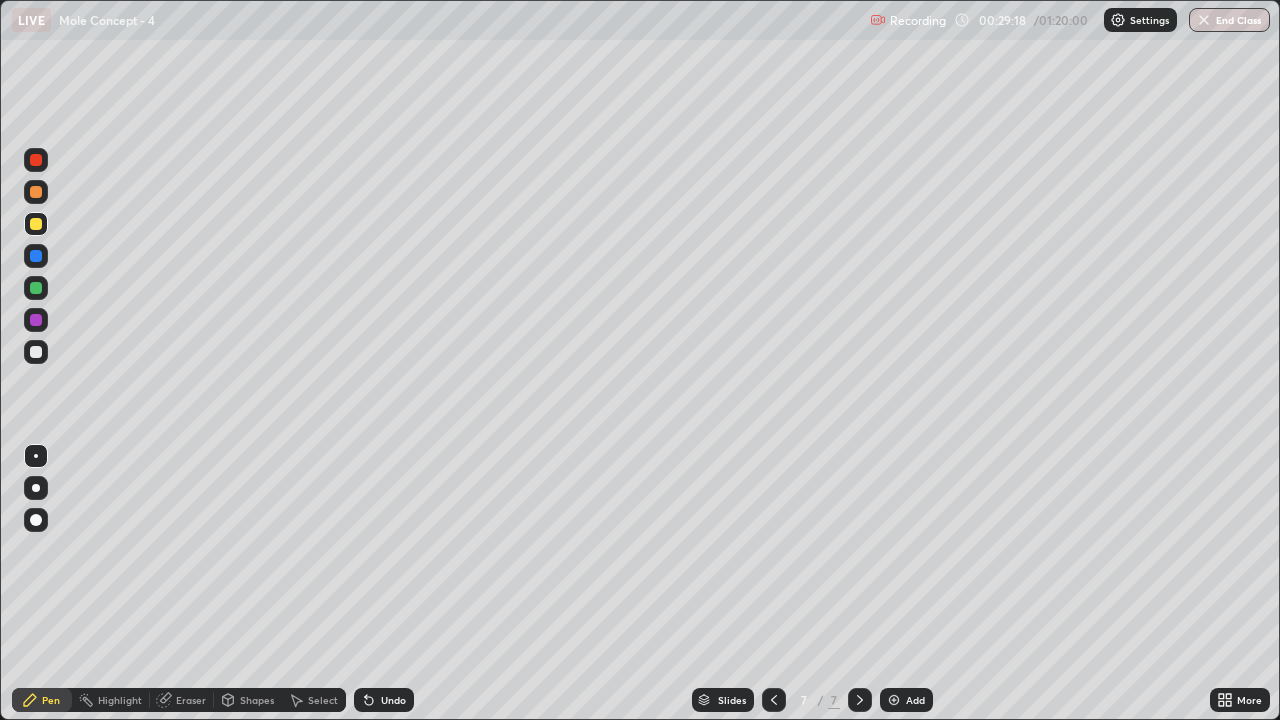 click at bounding box center (36, 352) 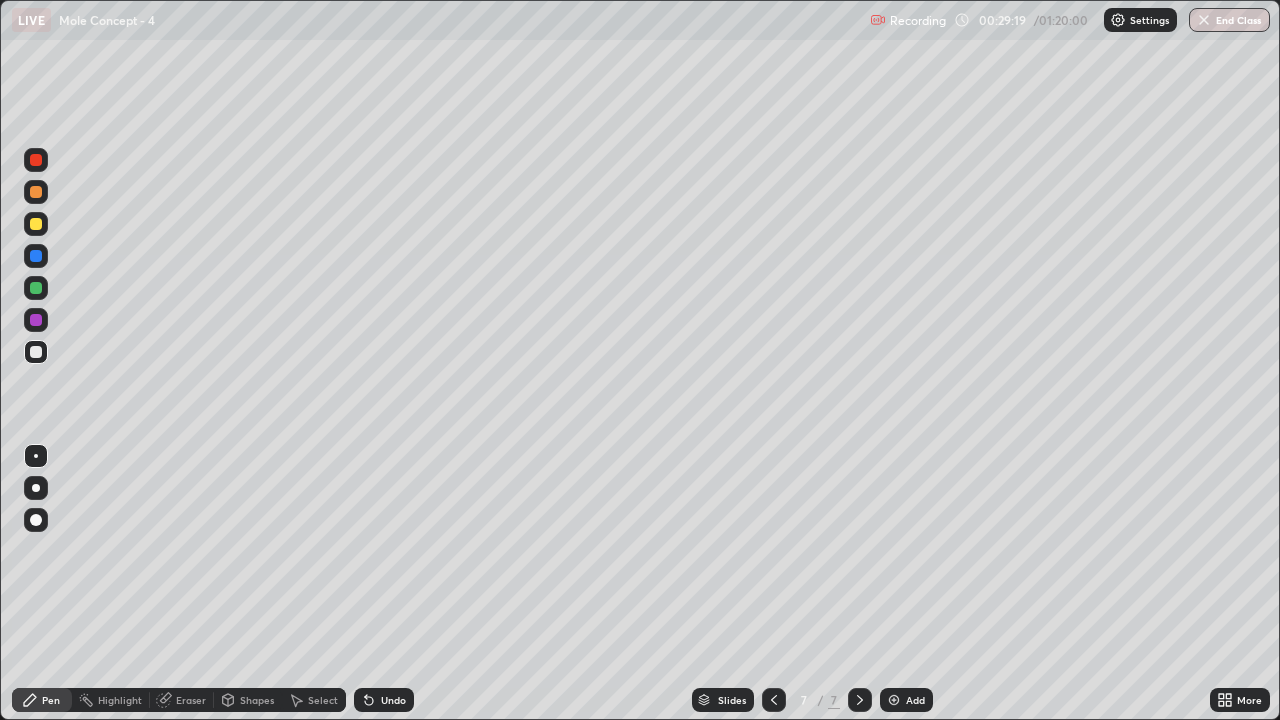 click at bounding box center [36, 224] 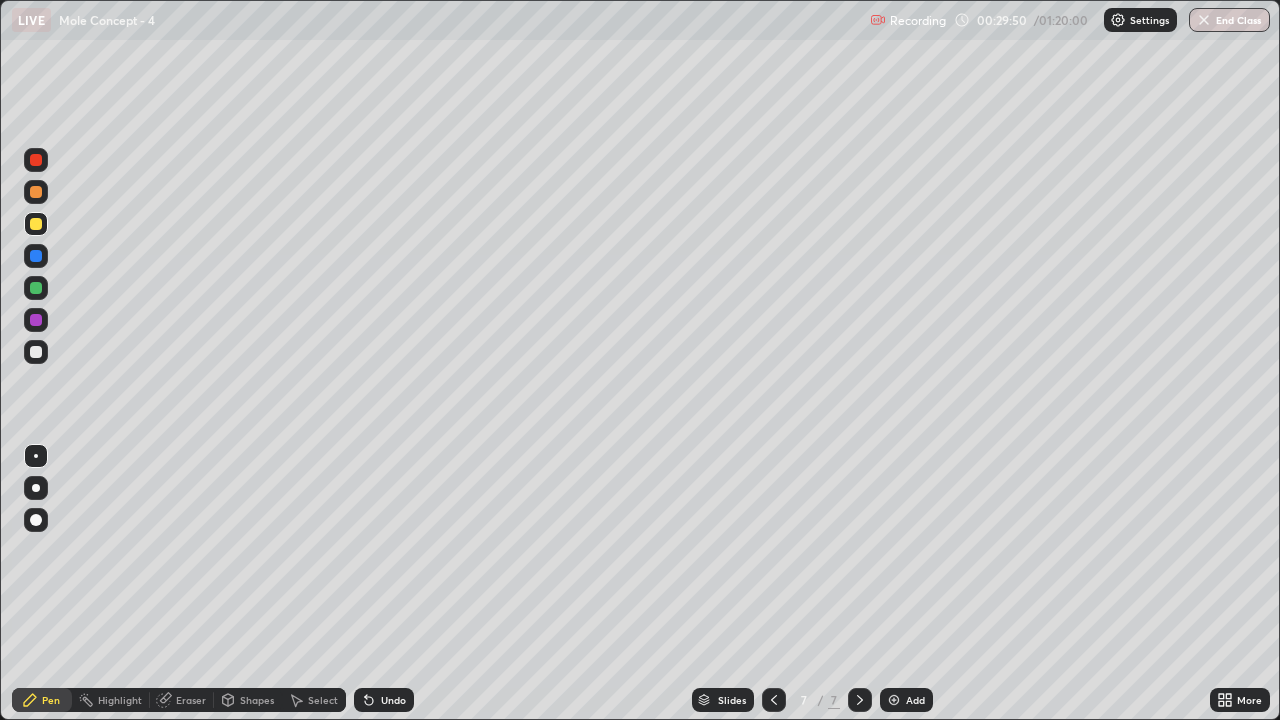 click at bounding box center [36, 352] 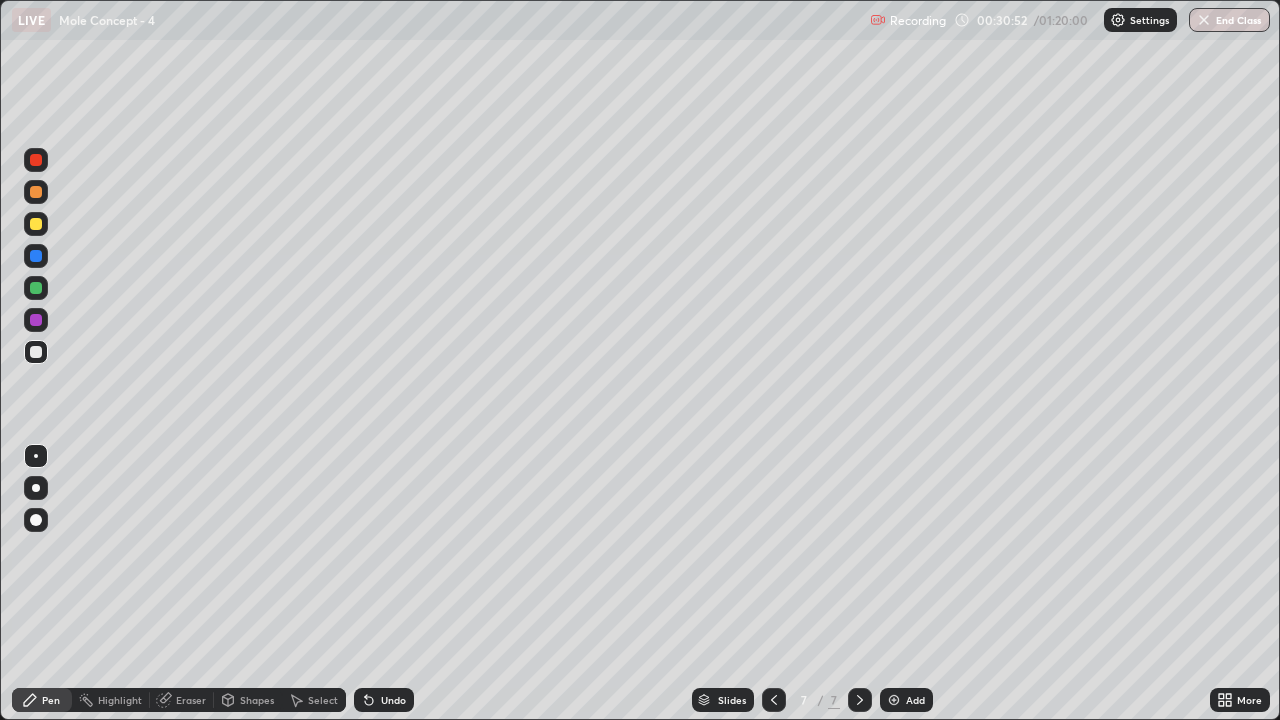 click at bounding box center (36, 224) 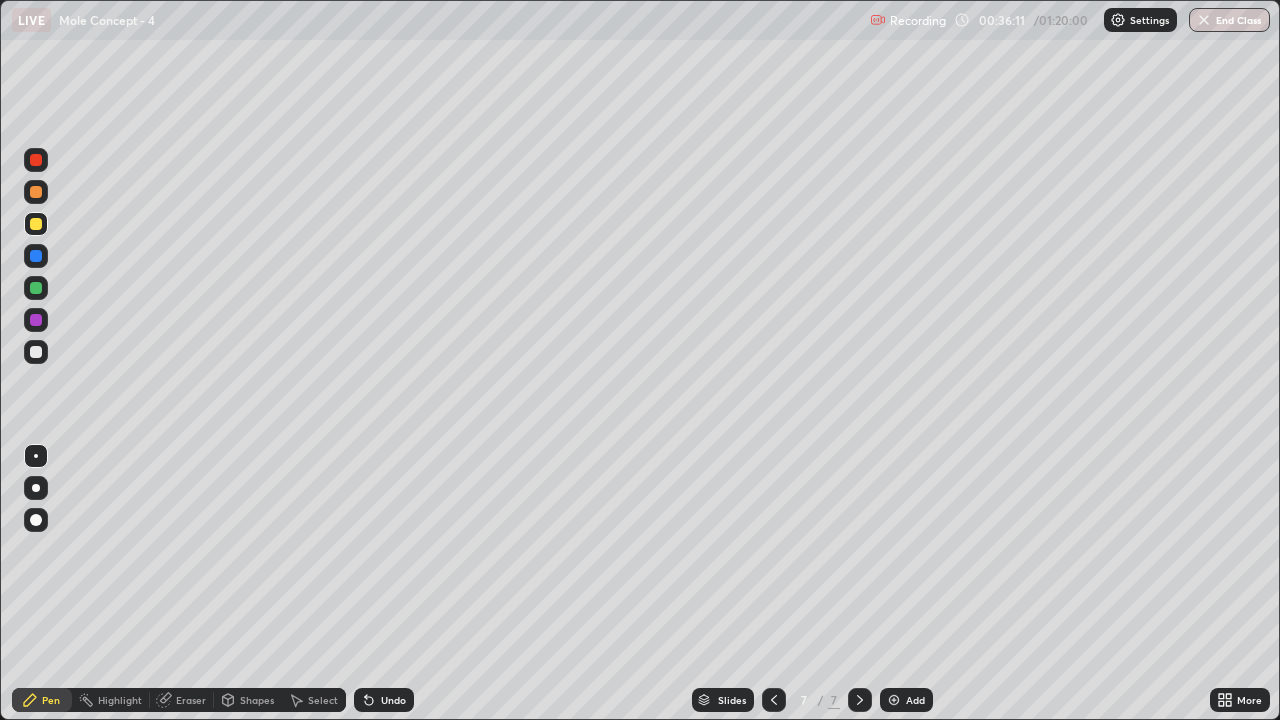 click on "Add" at bounding box center (906, 700) 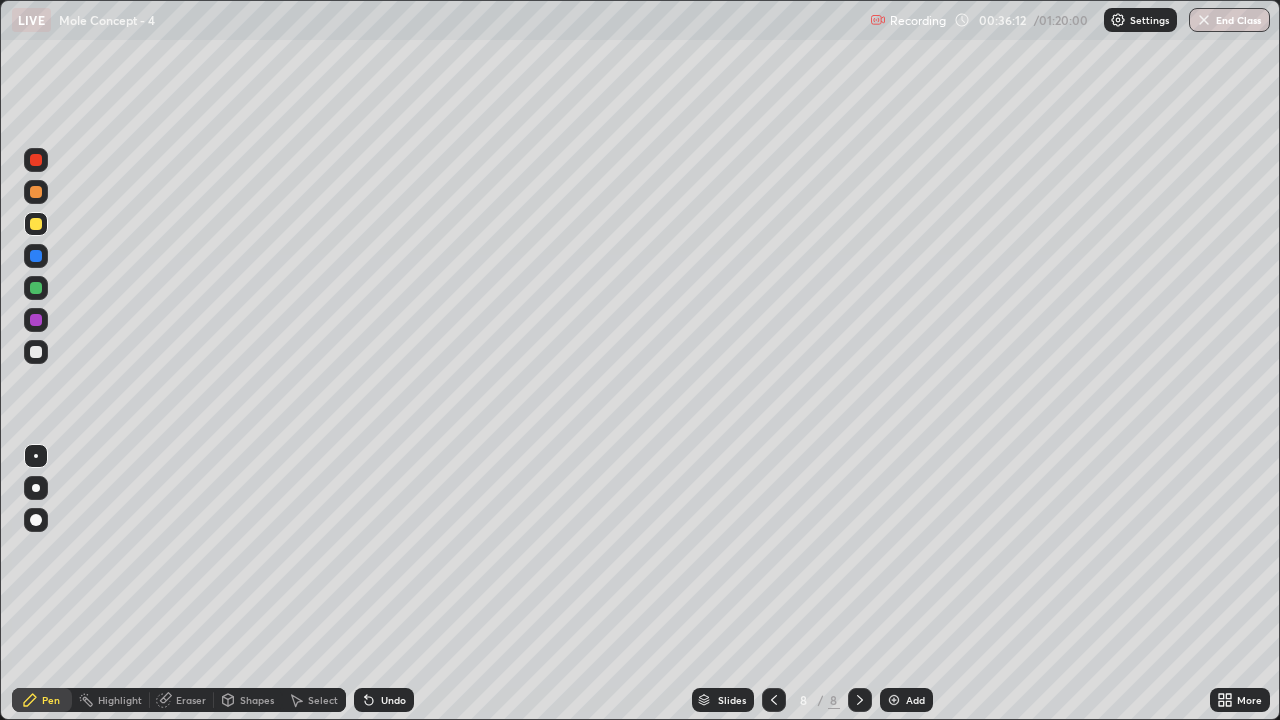 click at bounding box center (36, 352) 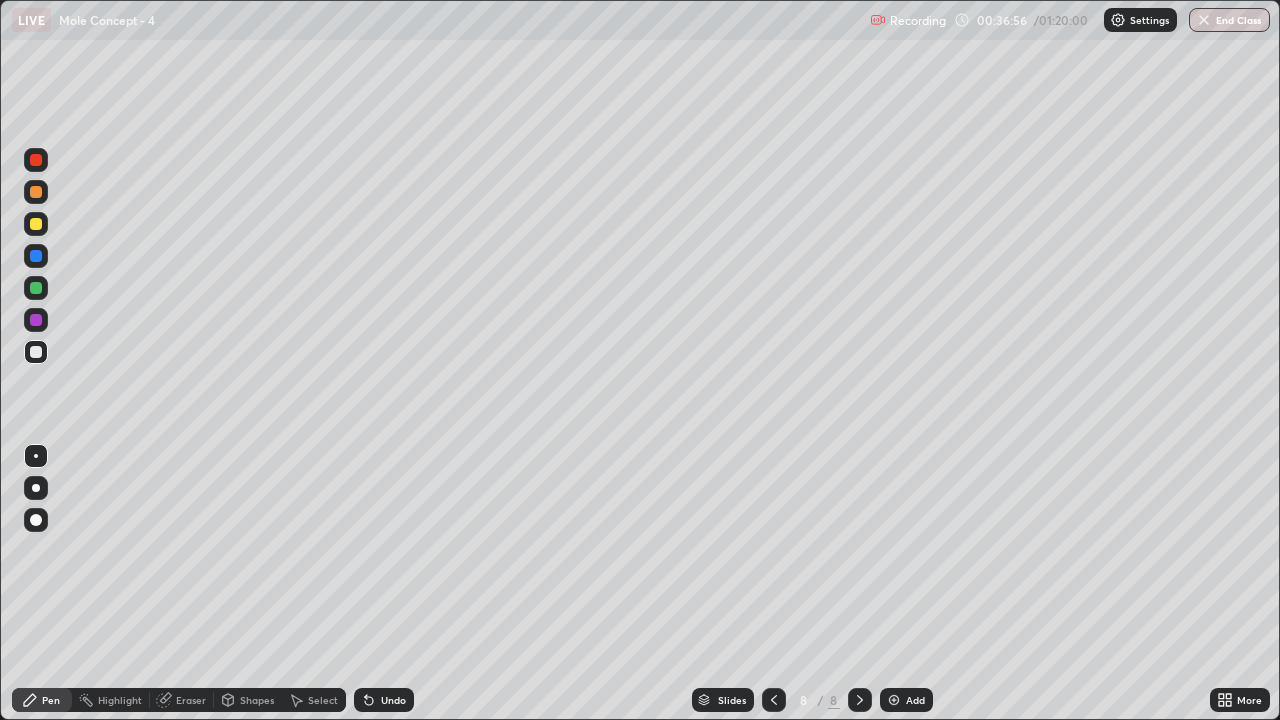 click 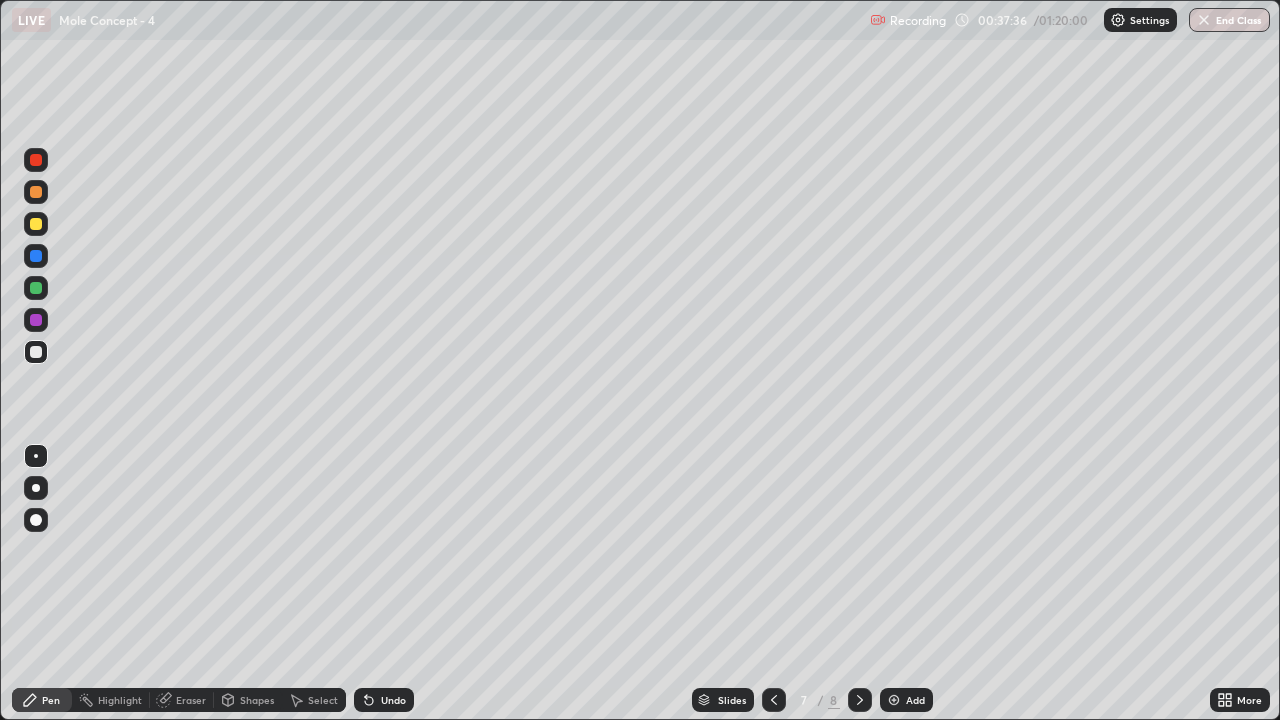 click 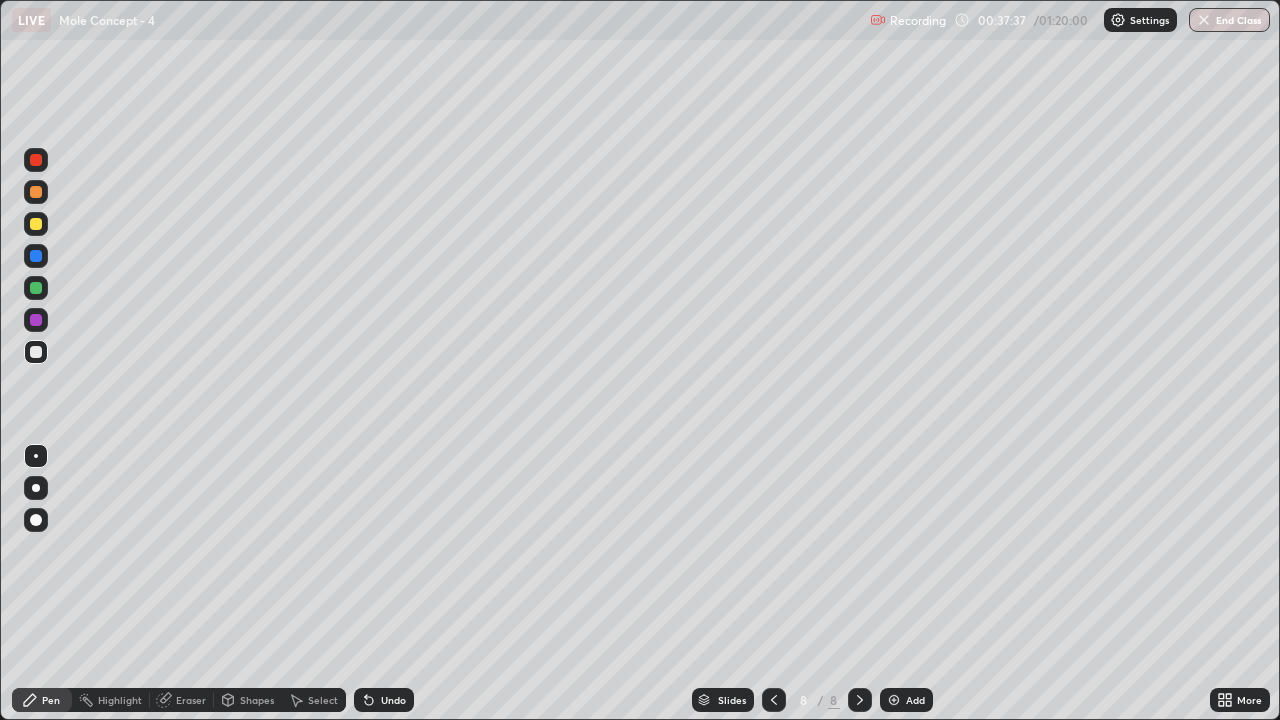 click on "Add" at bounding box center [906, 700] 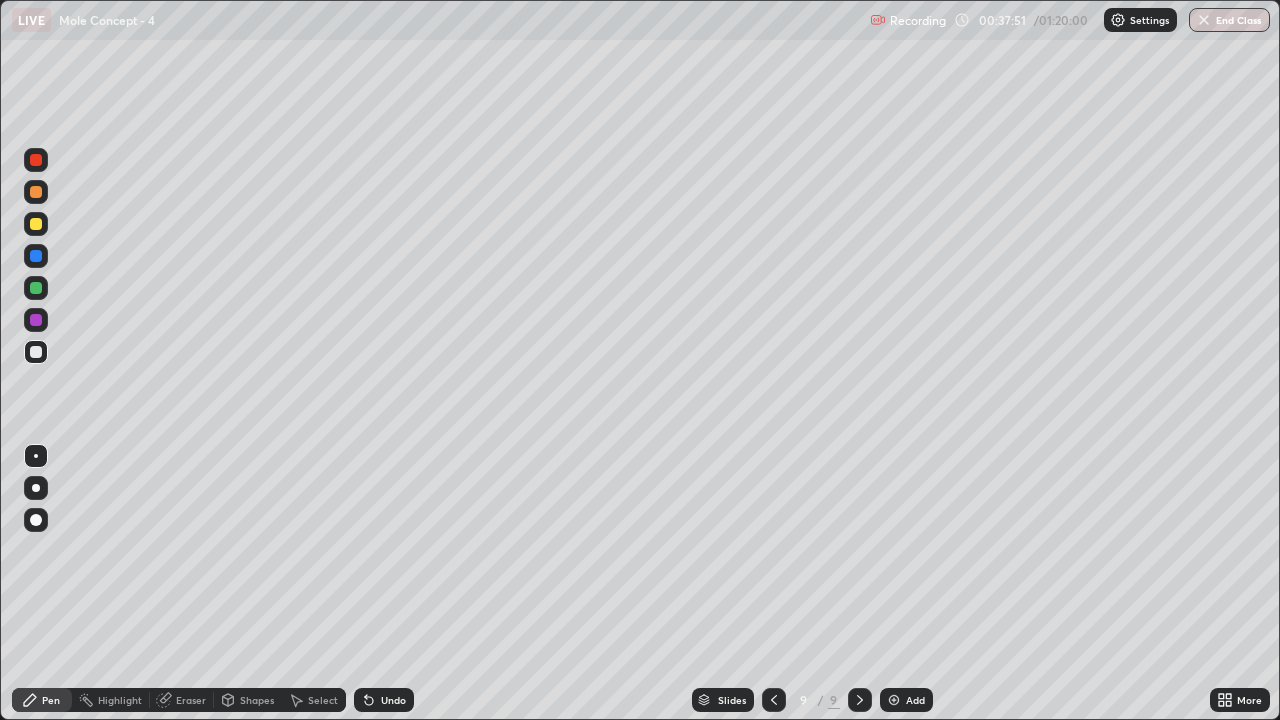 click at bounding box center [36, 224] 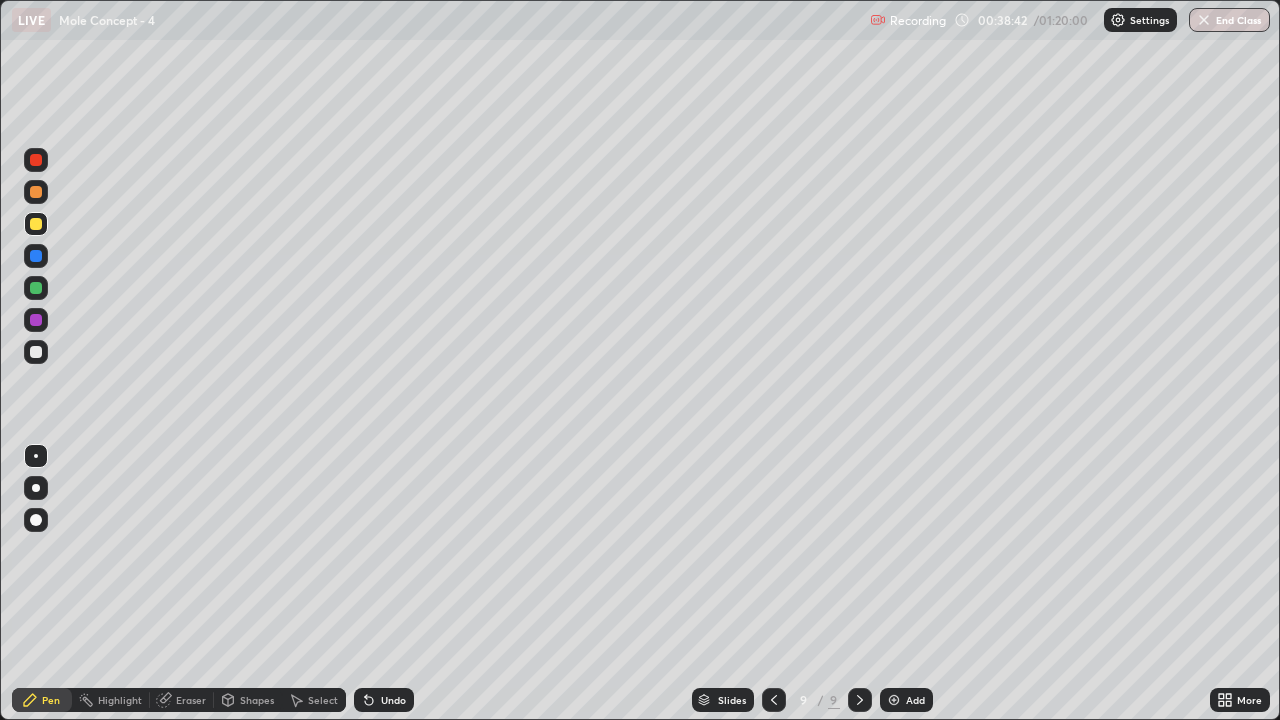 click on "Undo" at bounding box center (384, 700) 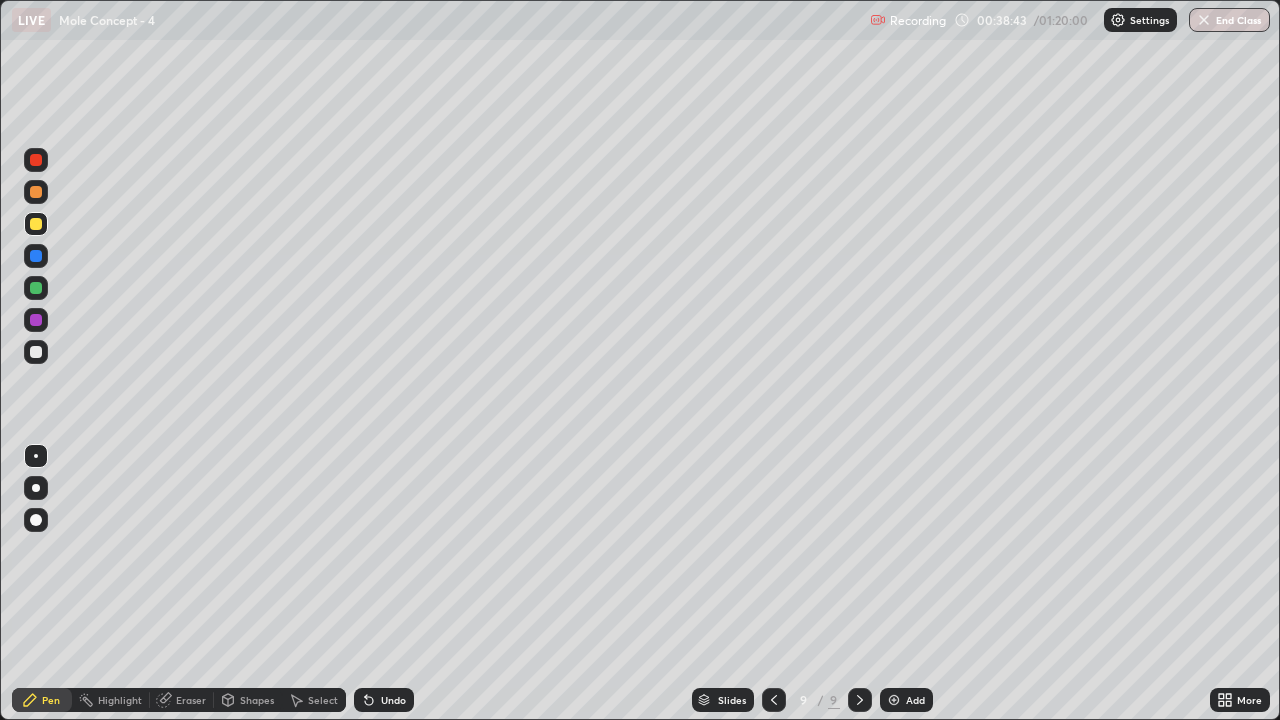 click at bounding box center (36, 352) 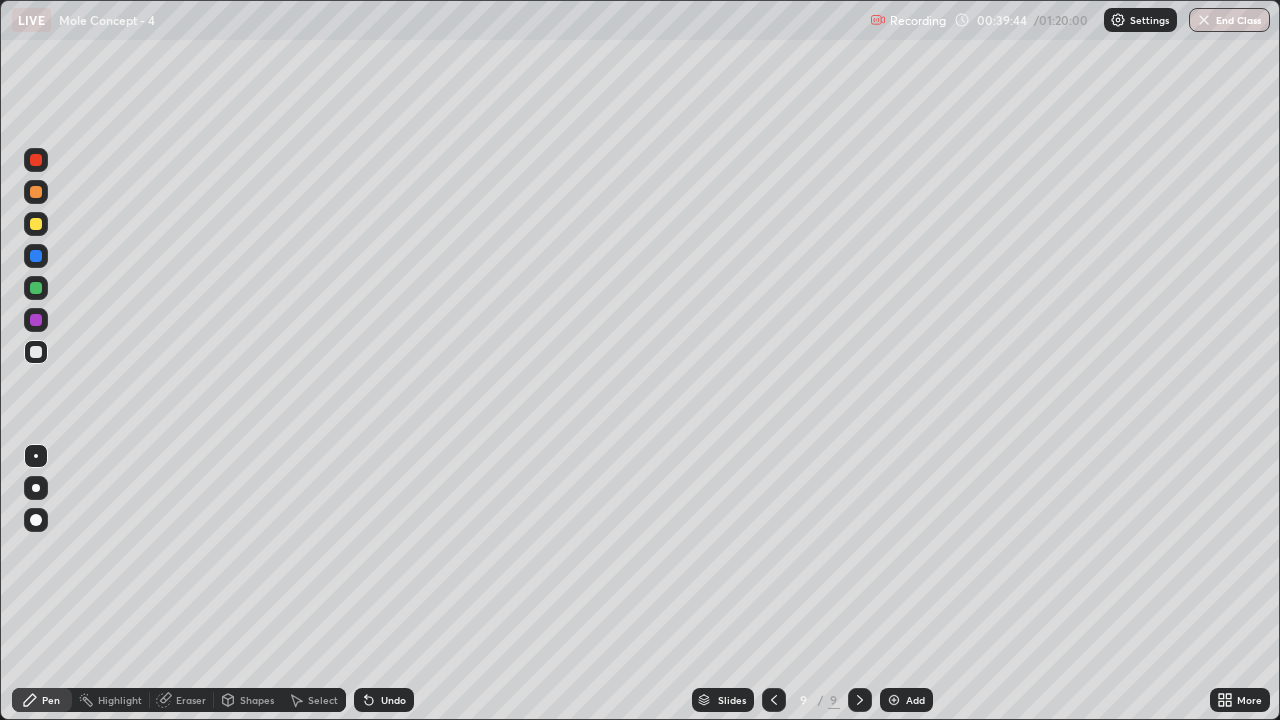 click at bounding box center (36, 288) 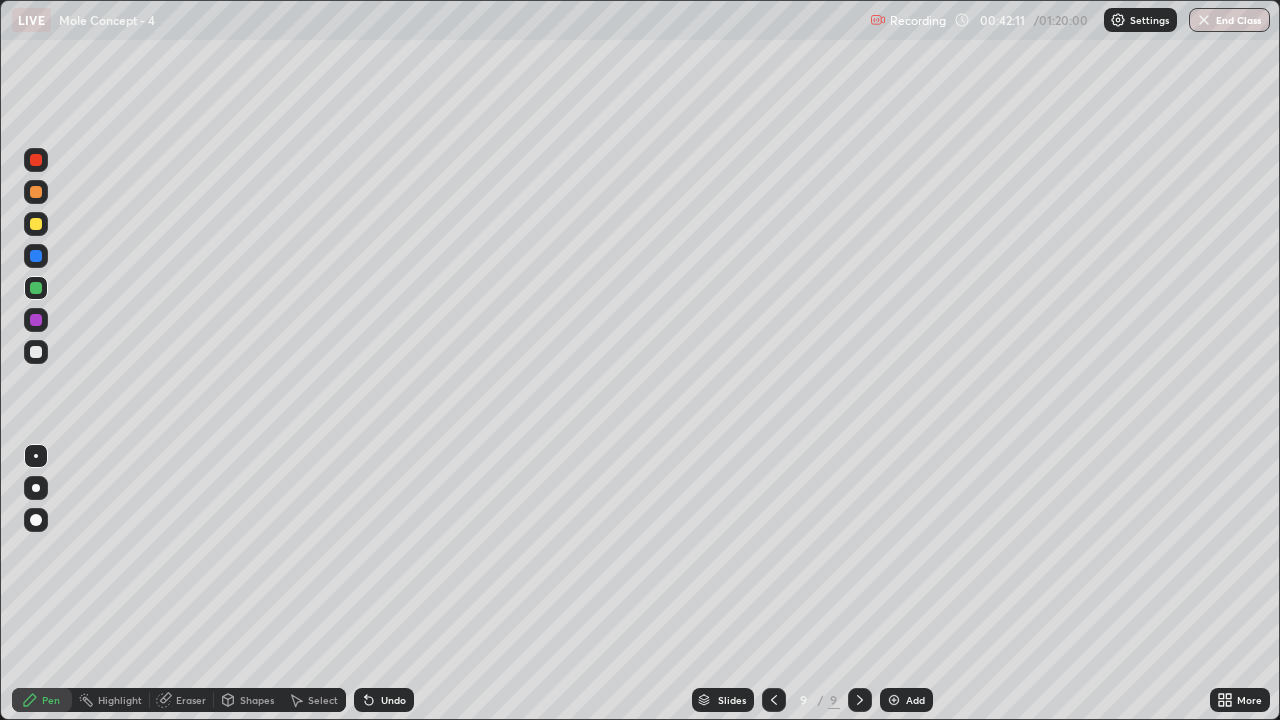 click at bounding box center (894, 700) 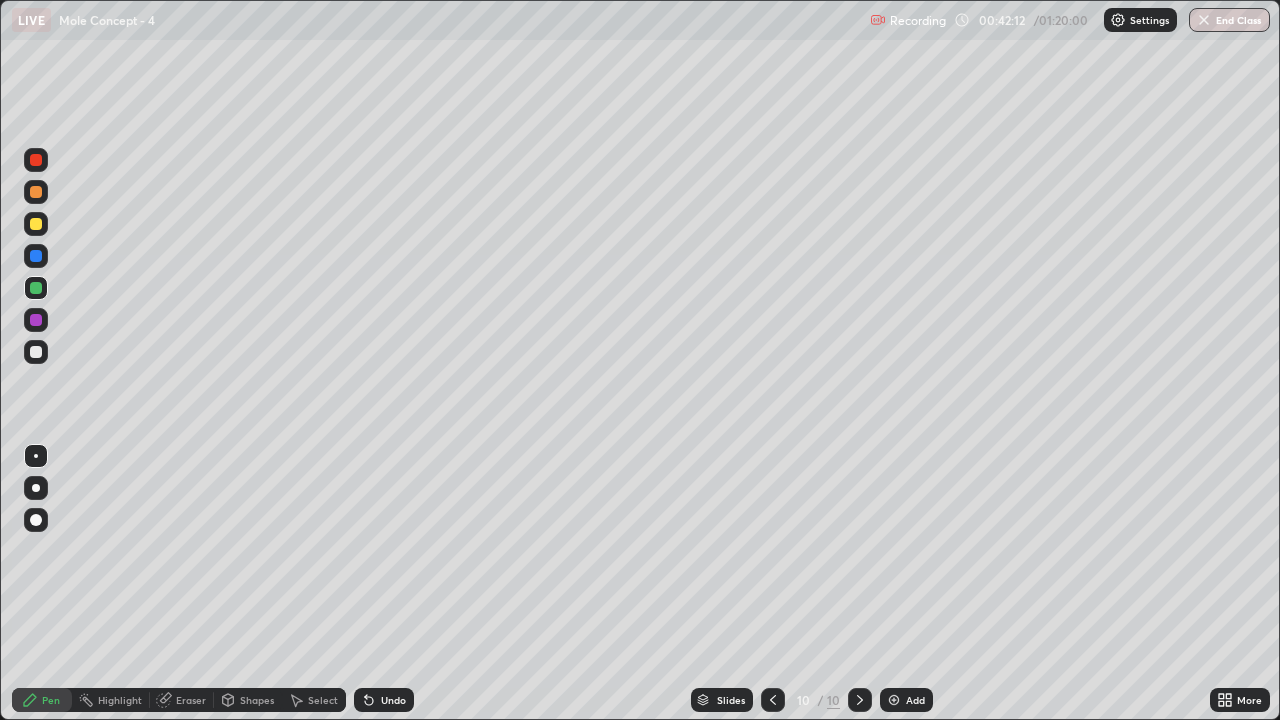 click at bounding box center (36, 224) 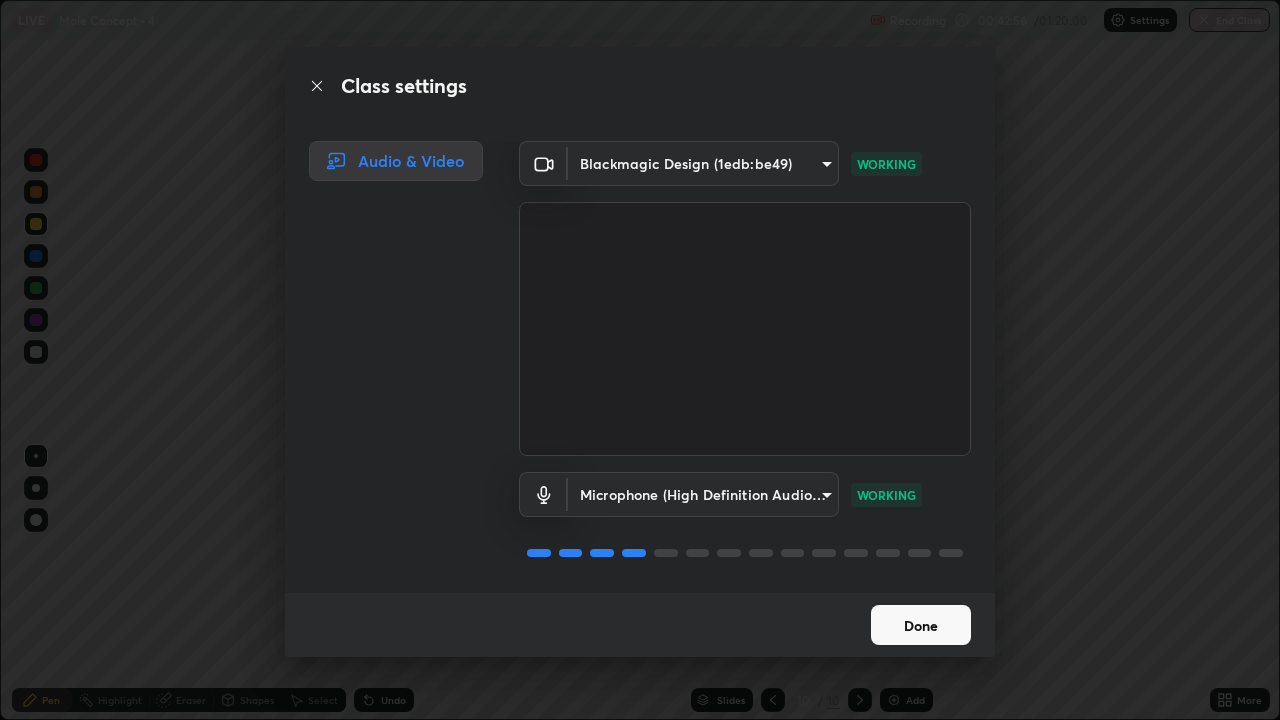 click on "Done" at bounding box center (921, 625) 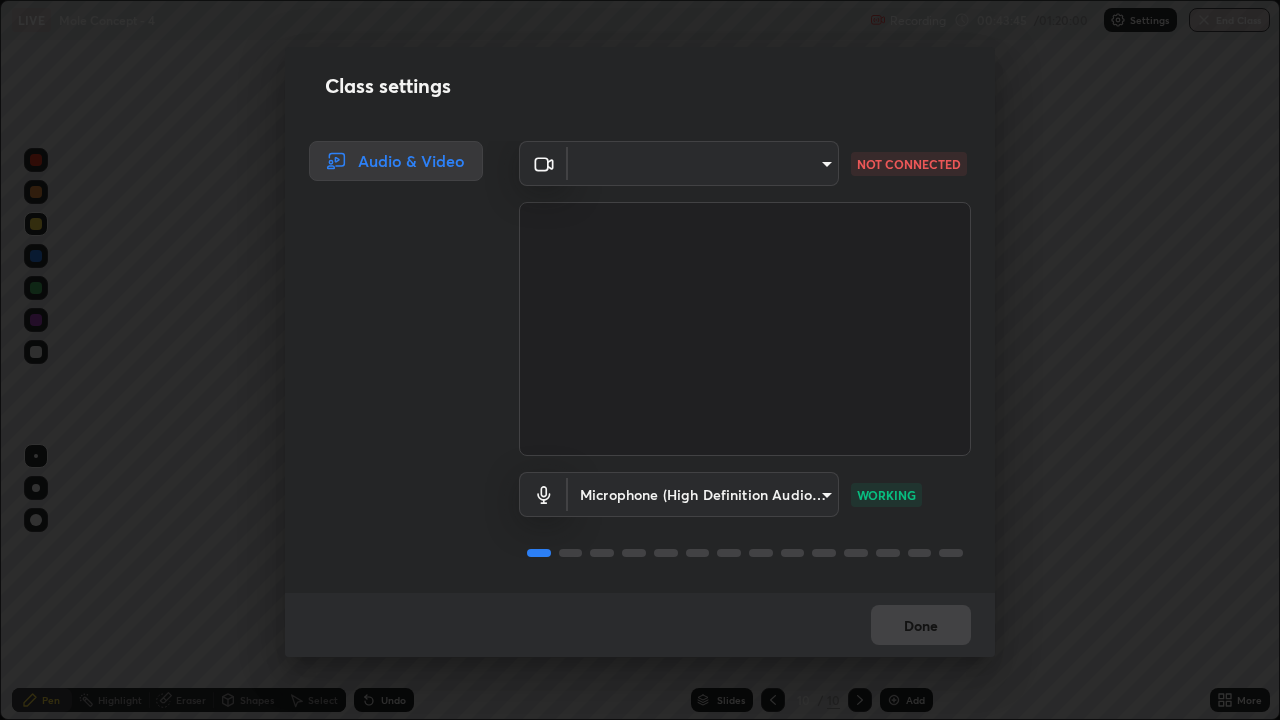 click on "Microphone (High Definition Audio Device) [HASH] WORKING" at bounding box center [745, 522] 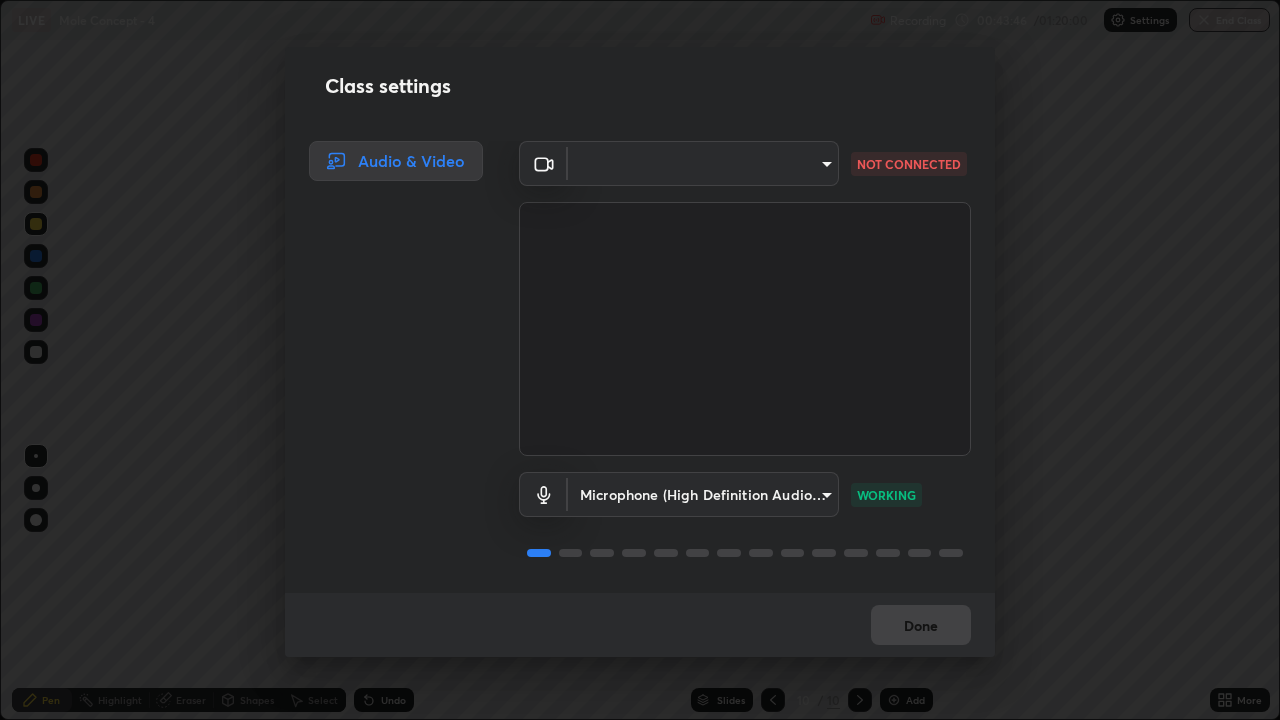 click on "Erase all LIVE Mole Concept - 4 Recording 00:43:46 /  01:20:00 Settings End Class Setting up your live class Mole Concept - 4 • L4 of Course On Chemistry for NEET Conquer 4 2026 [PERSON] Pen Highlight Eraser Shapes Select Undo Slides 10 / 10 Add More No doubts shared Encourage your learners to ask a doubt for better clarity Report an issue Reason for reporting Buffering Chat not working Audio - Video sync issue Educator video quality low ​ Attach an image Report Class settings Audio & Video ​ [HASH] NOT CONNECTED Microphone (High Definition Audio Device) [HASH] WORKING Done" at bounding box center [640, 360] 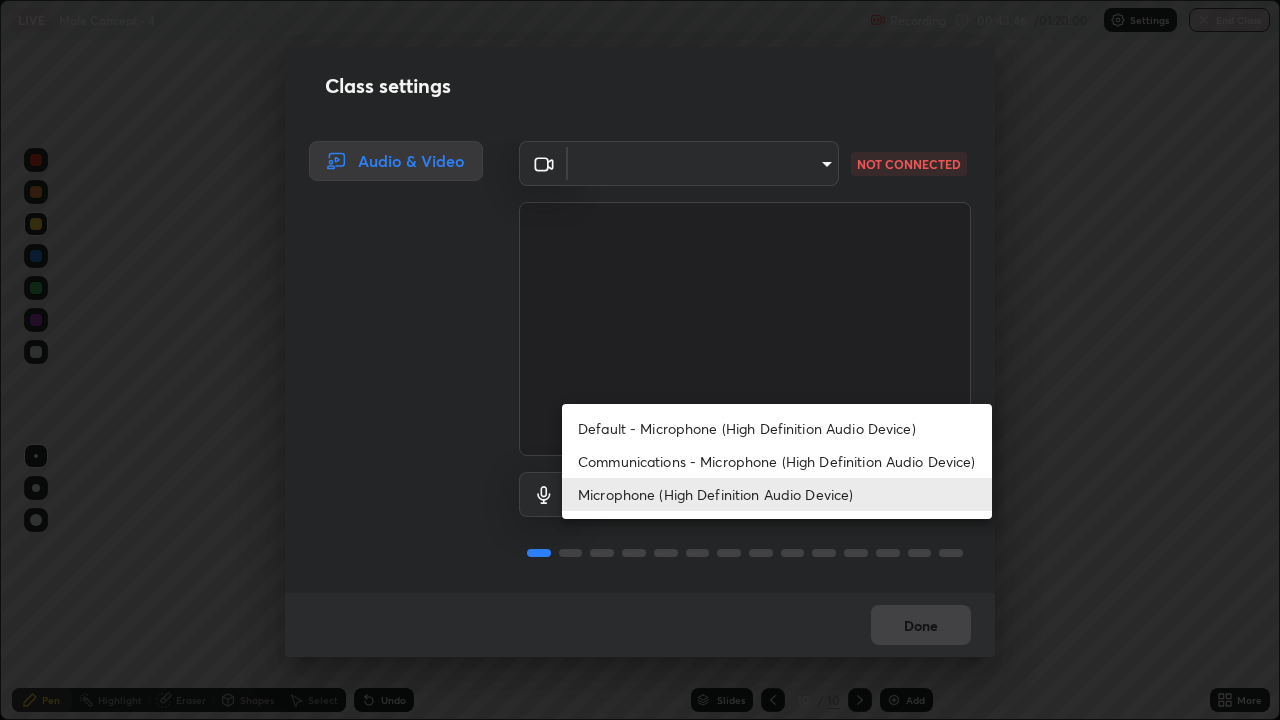 click on "Default - Microphone (High Definition Audio Device)" at bounding box center (777, 428) 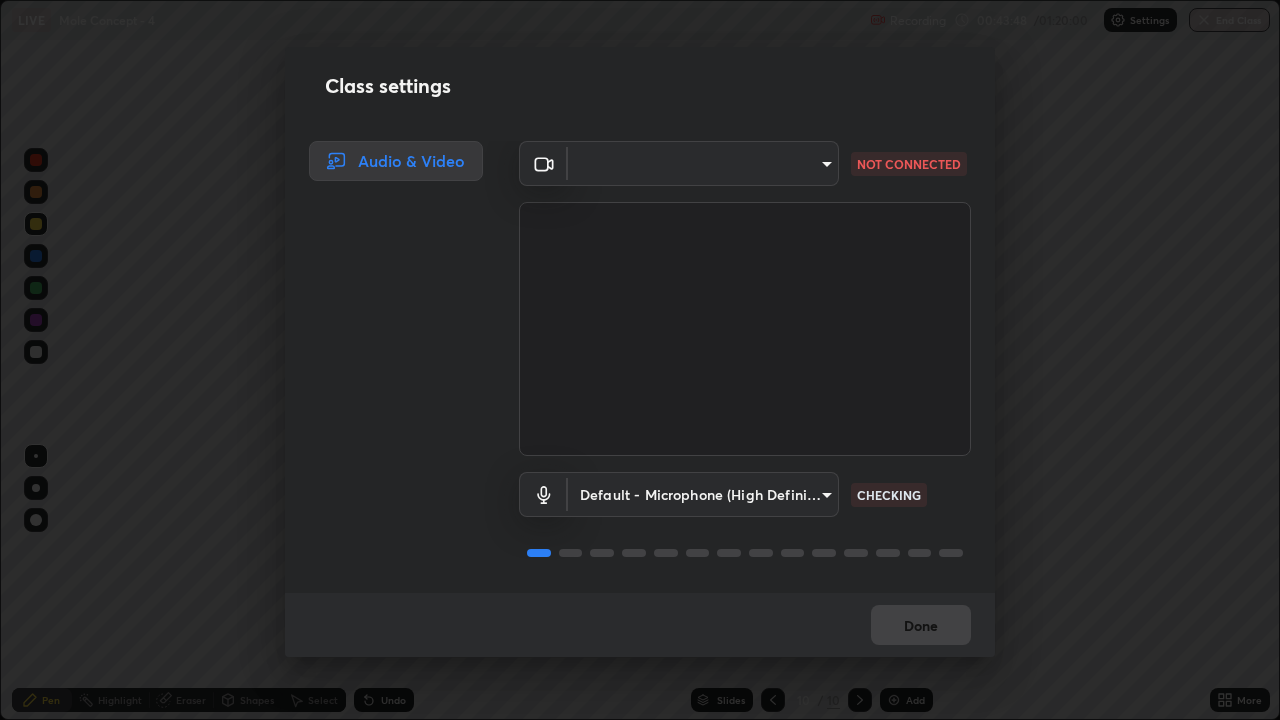 click on "Erase all LIVE Mole Concept - 4 Recording 00:43:48 /  01:20:00 Settings End Class Setting up your live class Mole Concept - 4 • L4 of Course On Chemistry for NEET Conquer 4 2026 [PERSON] Pen Highlight Eraser Shapes Select Undo Slides 10 / 10 Add More No doubts shared Encourage your learners to ask a doubt for better clarity Report an issue Reason for reporting Buffering Chat not working Audio - Video sync issue Educator video quality low ​ Attach an image Report Class settings Audio & Video ​ [HASH] NOT CONNECTED Default - Microphone (High Definition Audio Device) default CHECKING Done" at bounding box center (640, 360) 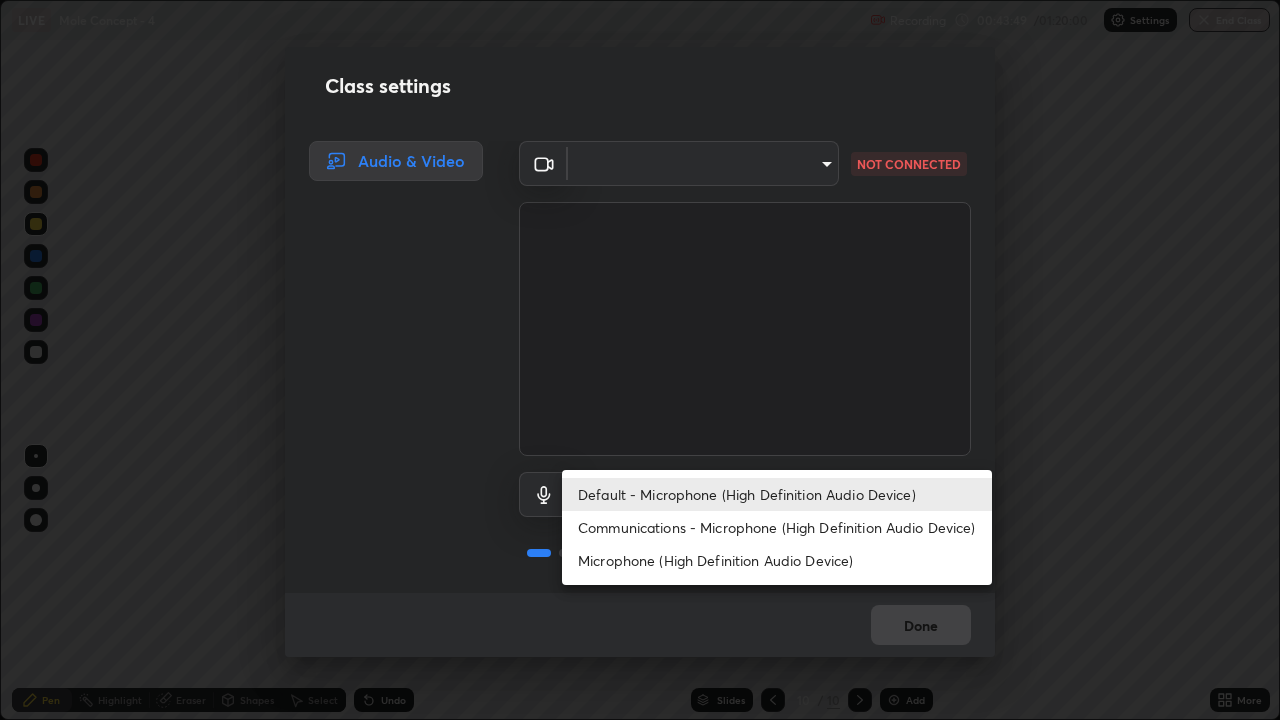 click on "Microphone (High Definition Audio Device)" at bounding box center (777, 560) 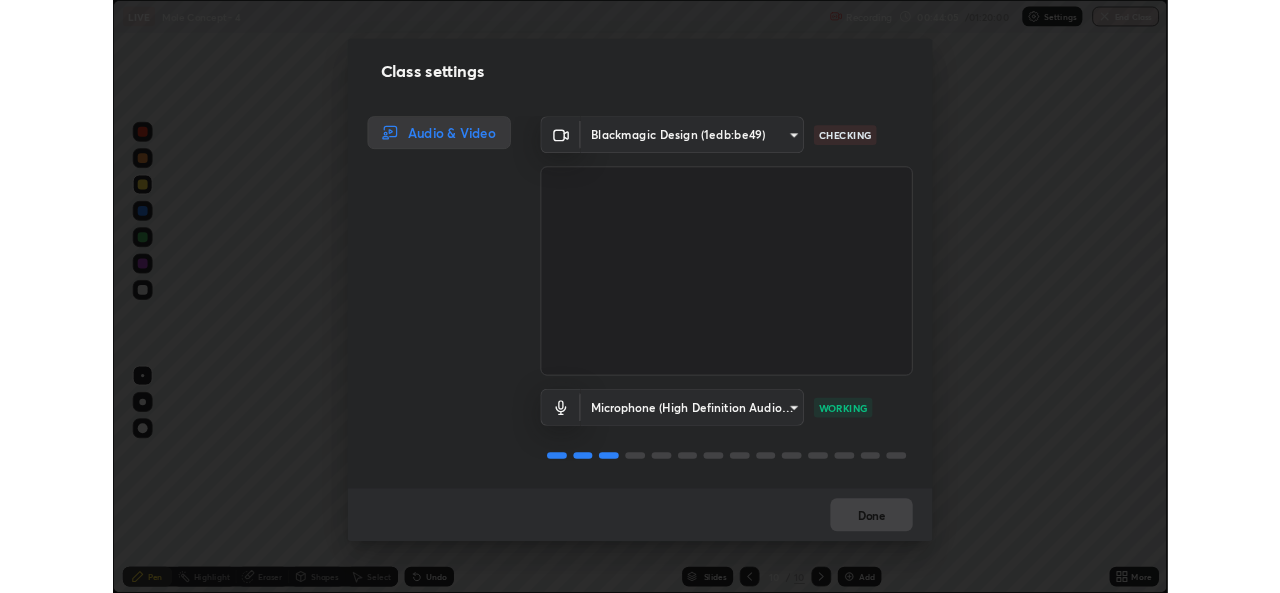 scroll, scrollTop: 2, scrollLeft: 0, axis: vertical 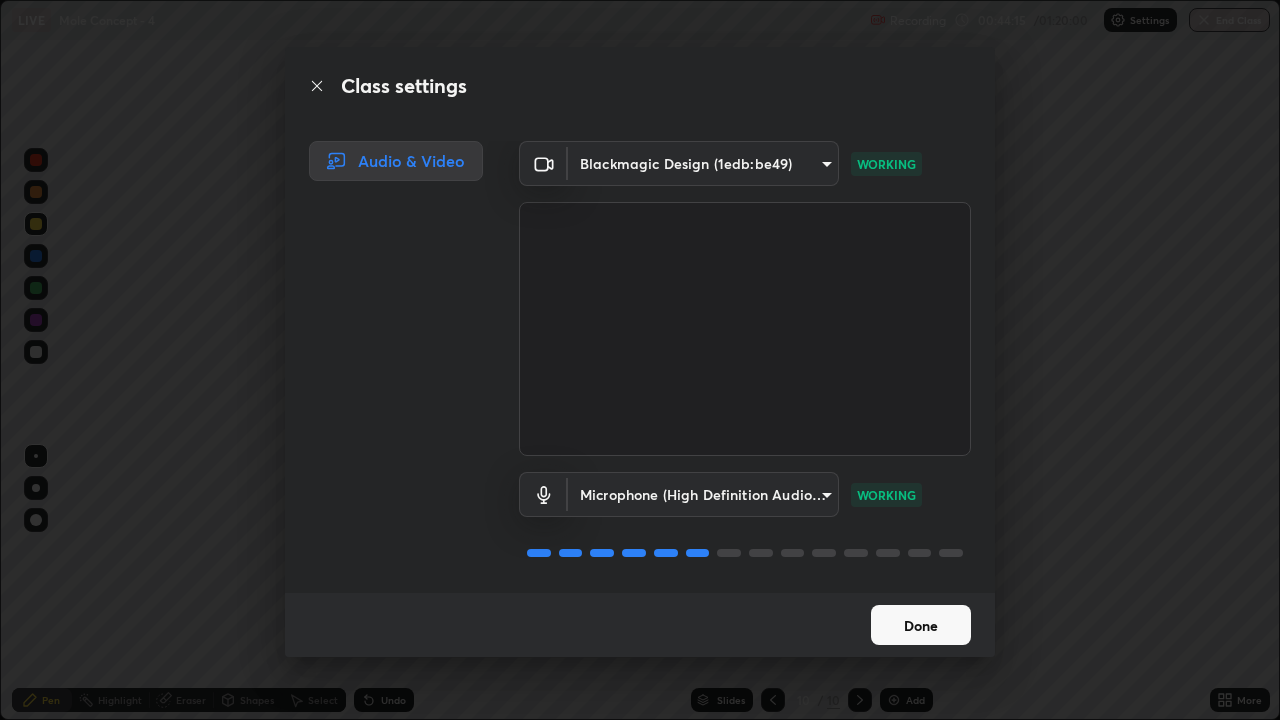 click on "Done" at bounding box center (921, 625) 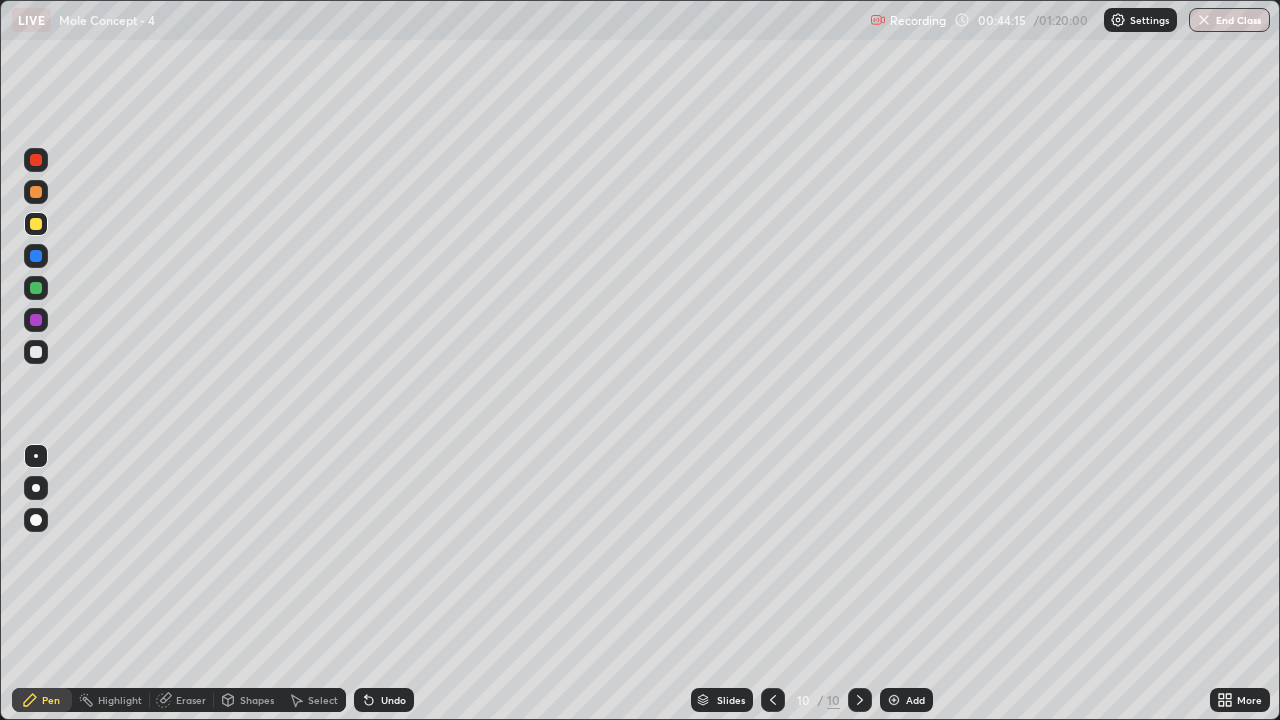 click on "Done" at bounding box center (921, 625) 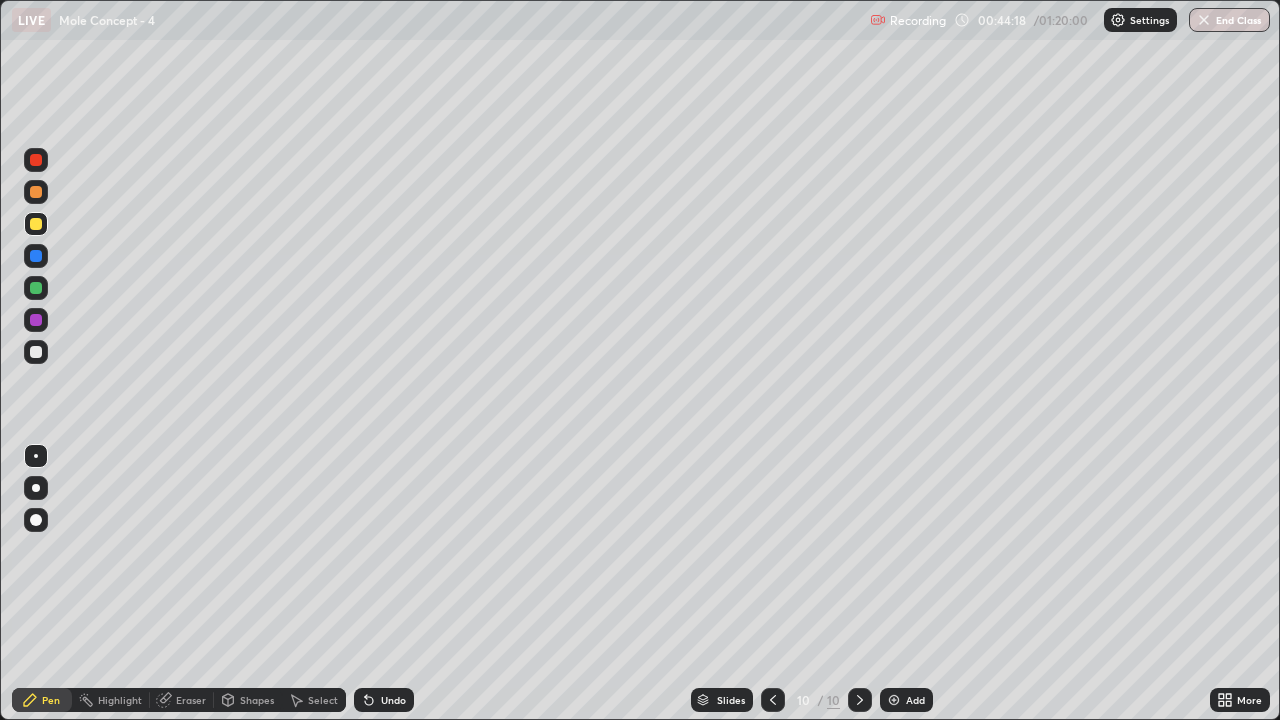 click at bounding box center [36, 352] 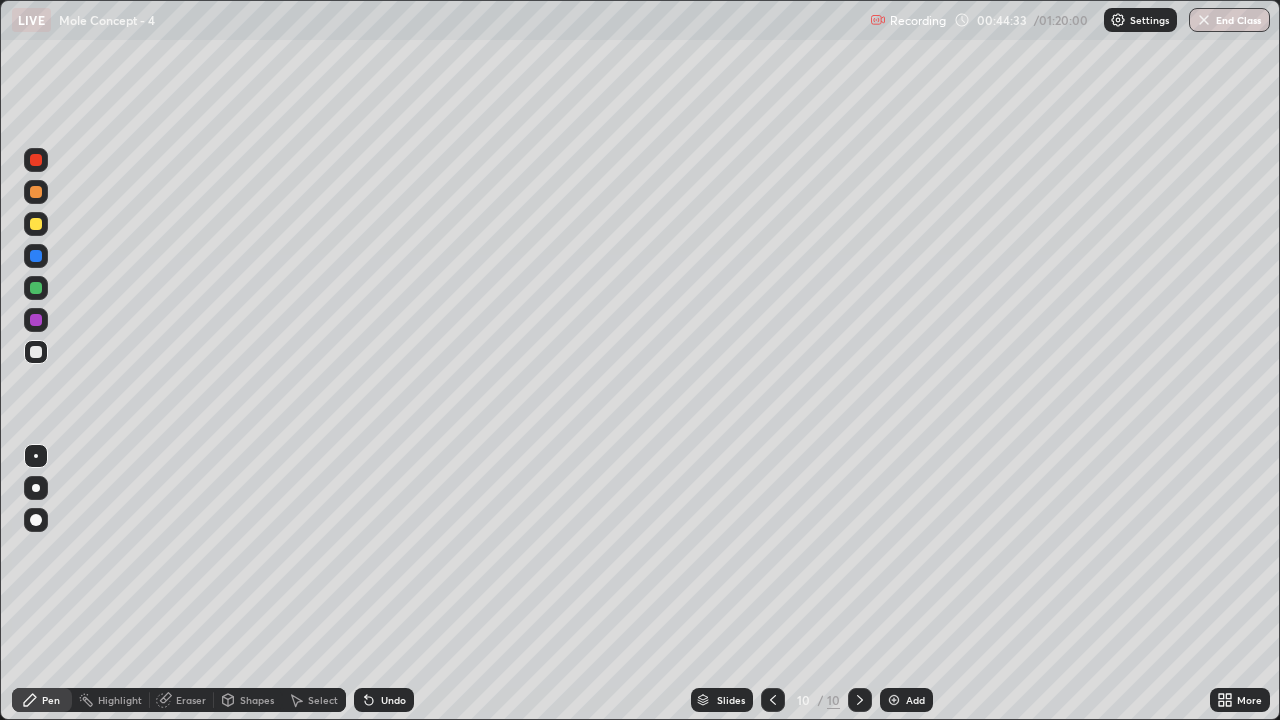 click at bounding box center [36, 224] 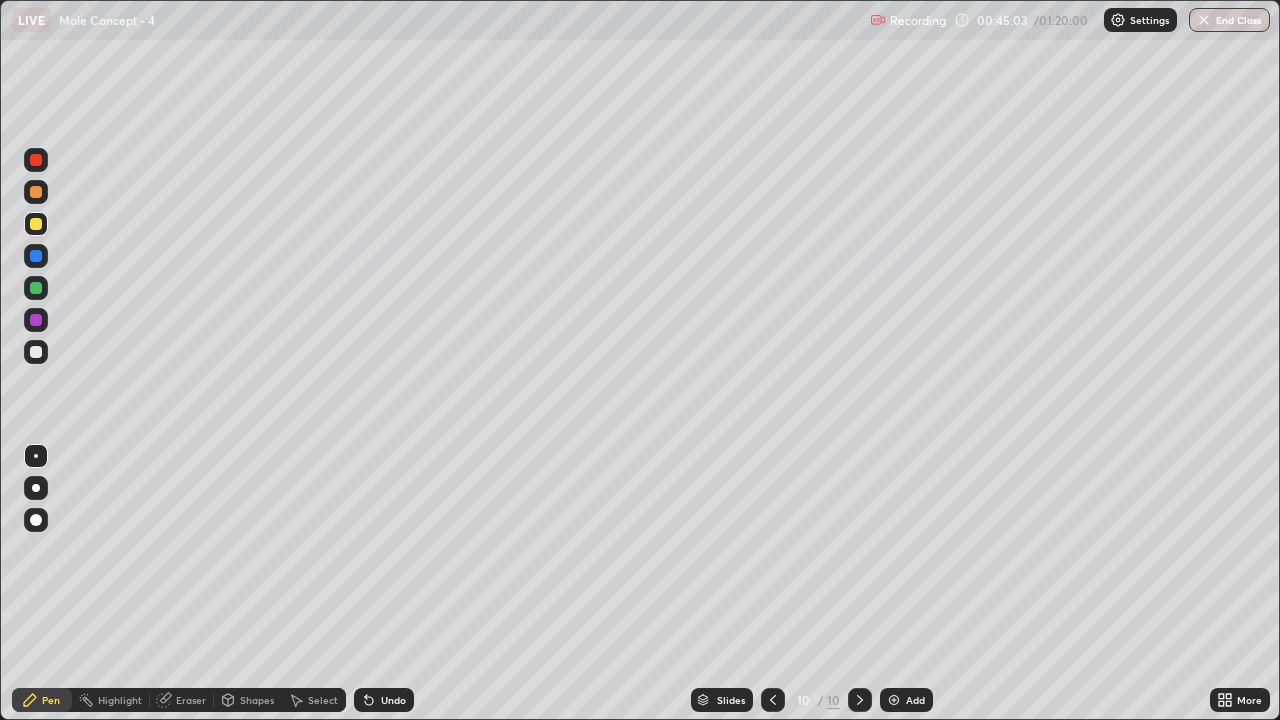 click at bounding box center [36, 352] 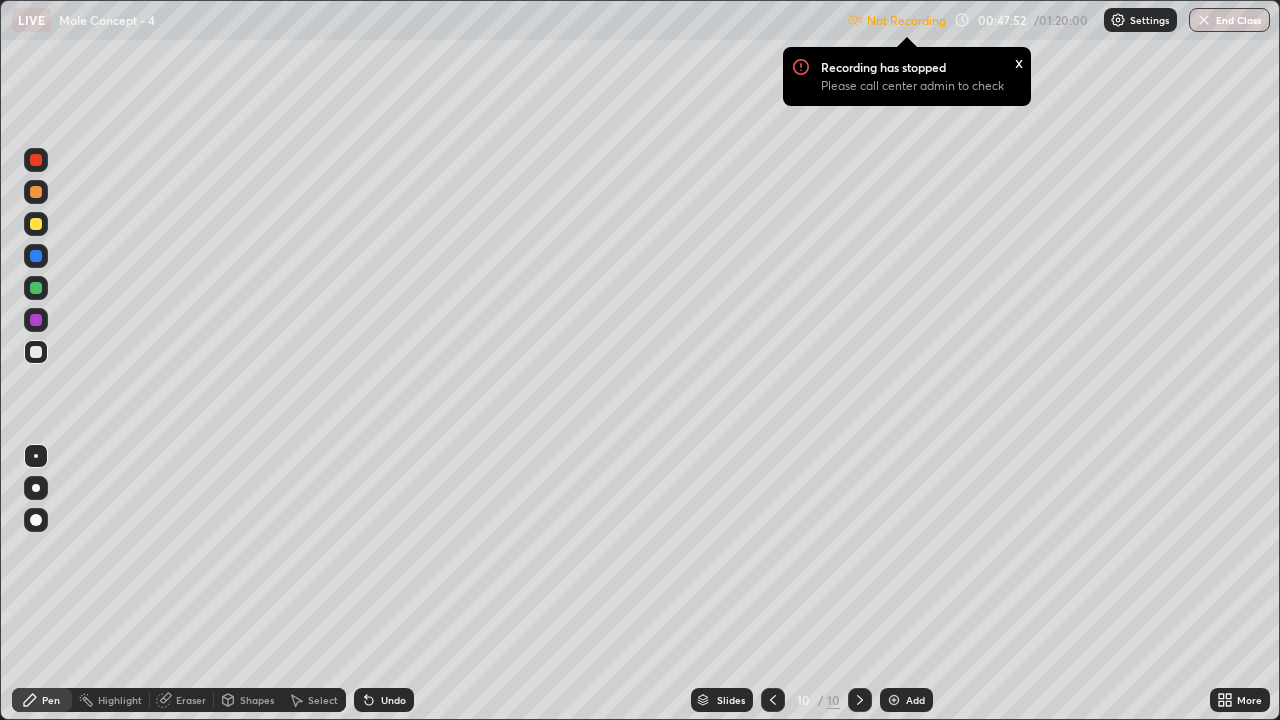 click at bounding box center [894, 700] 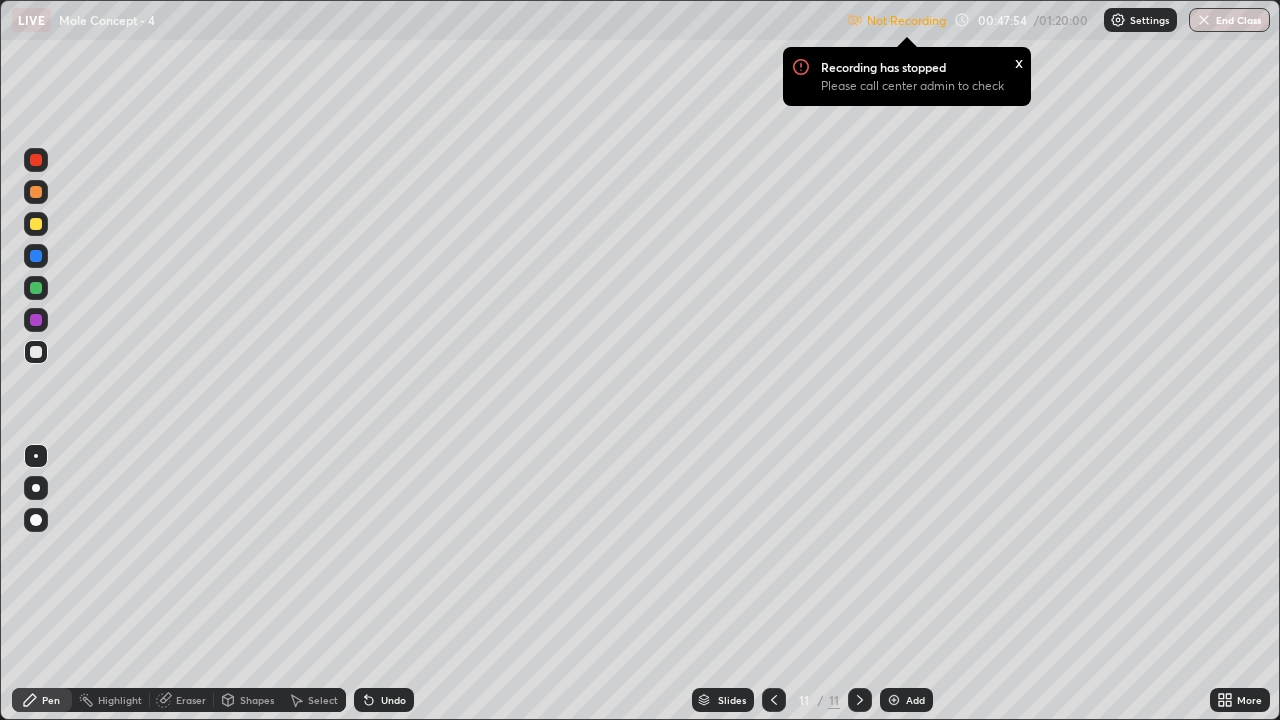 click at bounding box center (36, 224) 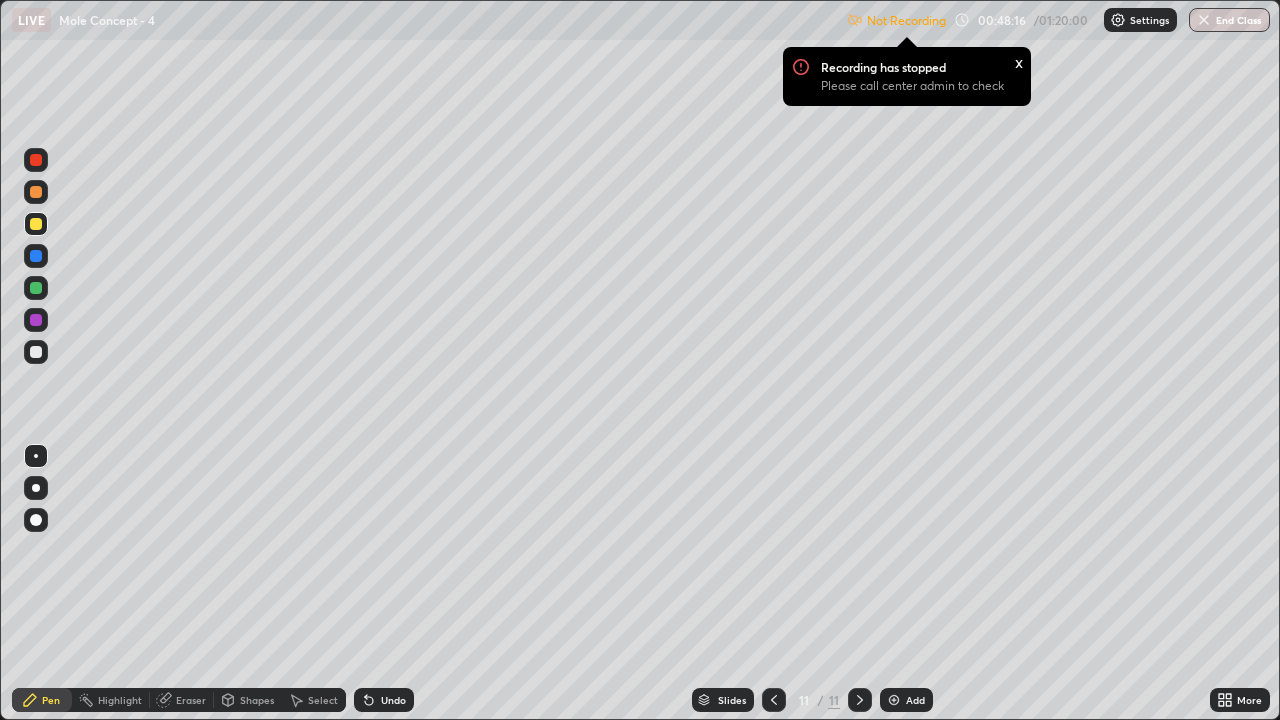 click at bounding box center [36, 352] 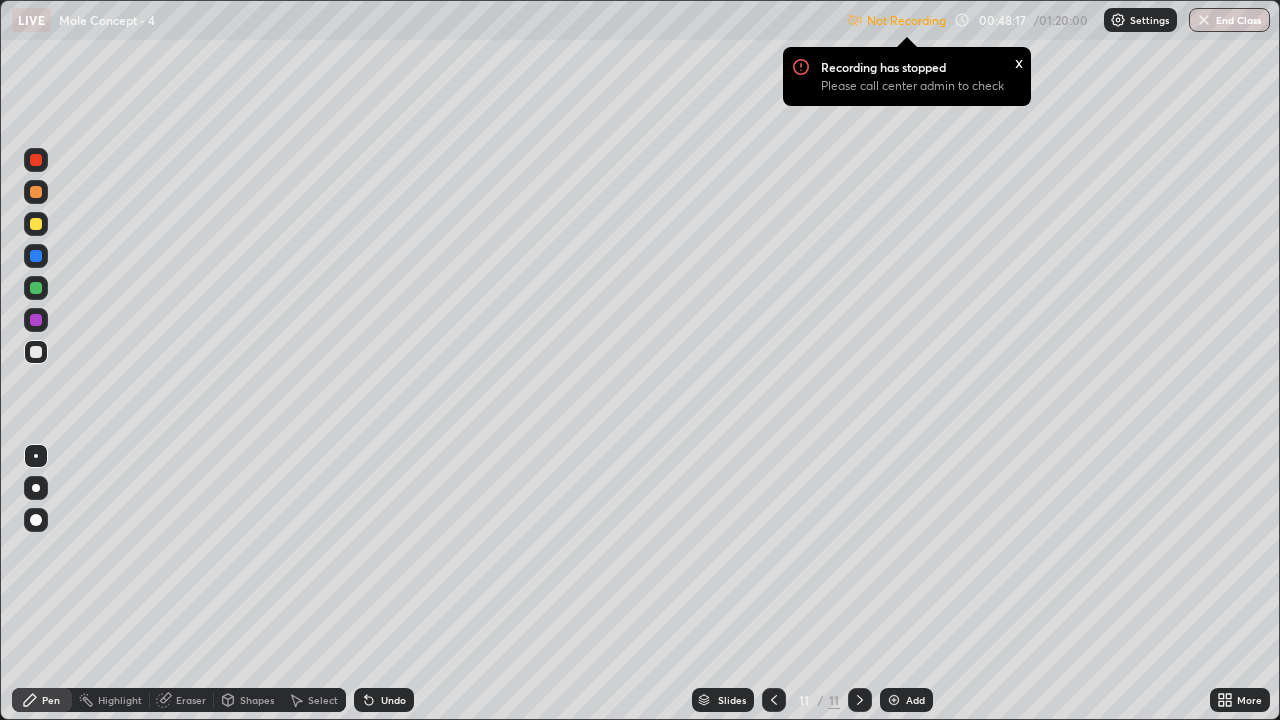click at bounding box center (36, 224) 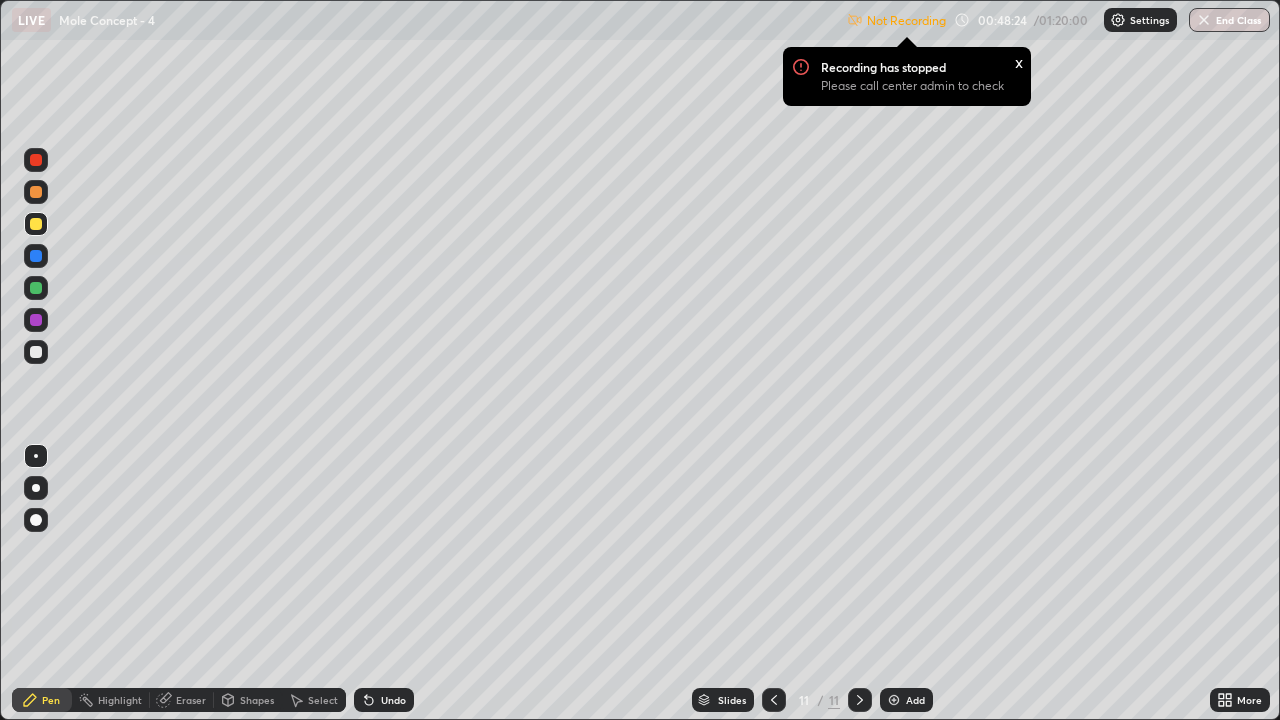click on "Settings" at bounding box center (1149, 20) 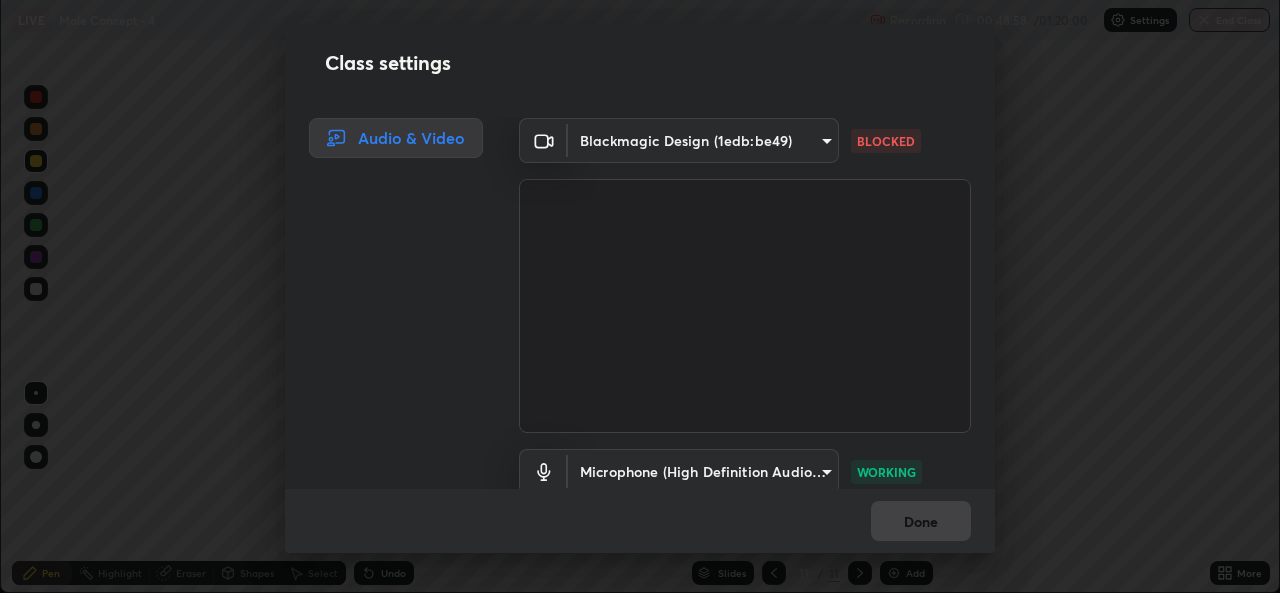 scroll, scrollTop: 593, scrollLeft: 1280, axis: both 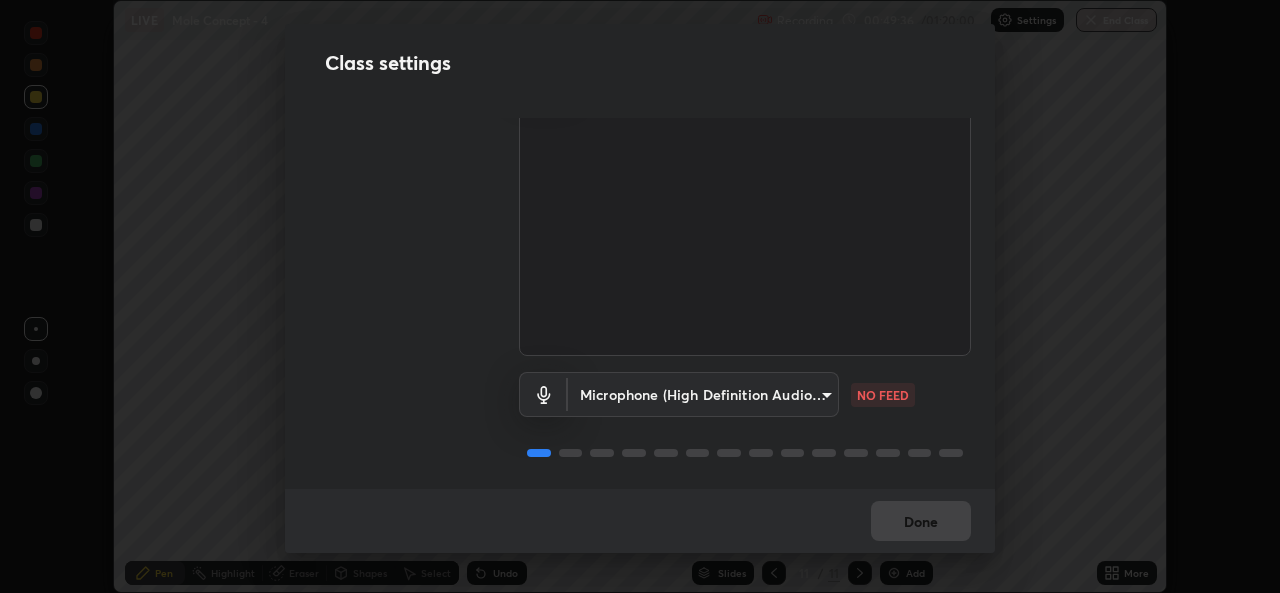 click on "Erase all LIVE Mole Concept - 4 Recording 00:49:36 /  01:20:00 Settings End Class Setting up your live class Mole Concept - 4 • L4 of Course On Chemistry for NEET Conquer 4 2026 [NAME] Pen Highlight Eraser Shapes Select Undo Slides 11 / 11 Add More No doubts shared Encourage your learners to ask a doubt for better clarity Report an issue Reason for reporting Buffering Chat not working Audio - Video sync issue Educator video quality low ​ Attach an image Report Class settings Audio & Video Blackmagic Design (1edb:be49) [HASH] WORKING Microphone (High Definition Audio Device) [HASH] NO FEED Done" at bounding box center (640, 296) 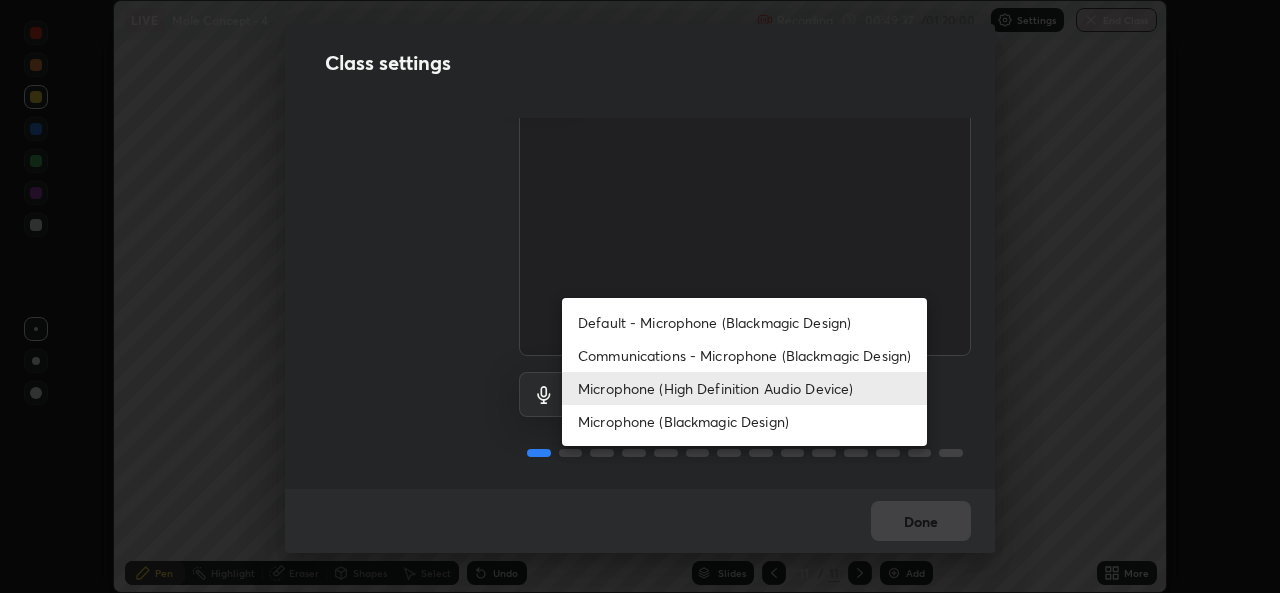 click on "Microphone (Blackmagic Design)" at bounding box center (744, 421) 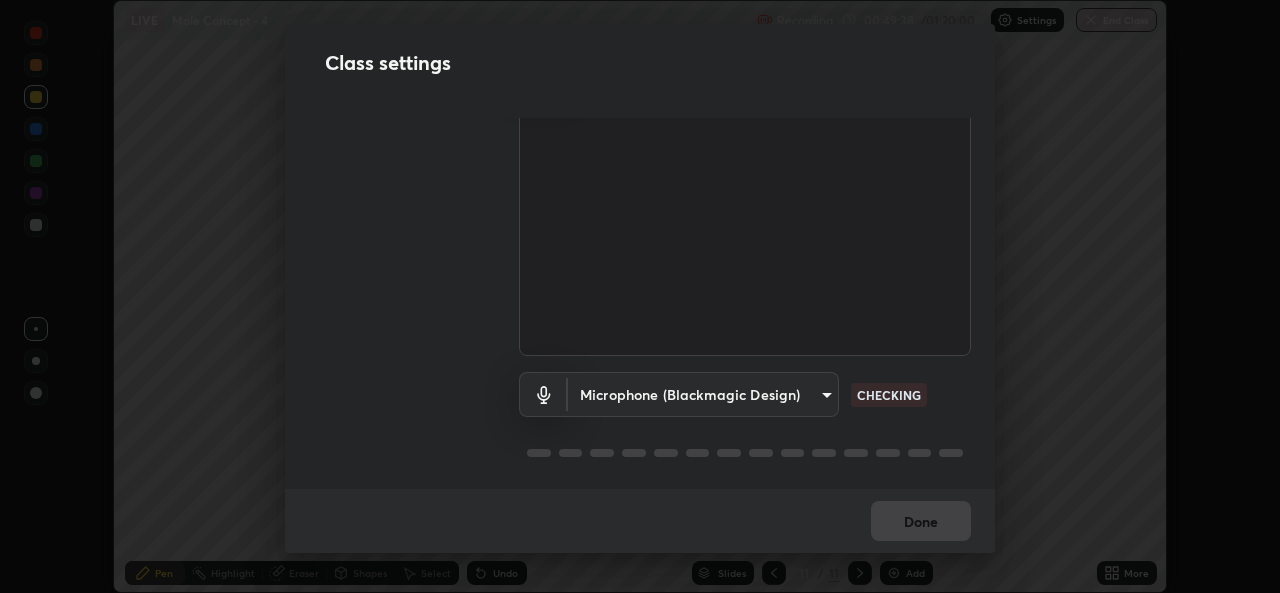 click on "Erase all LIVE Mole Concept - 4 Recording 00:49:38 /  01:20:00 Settings End Class Setting up your live class Mole Concept - 4 • L4 of Course On Chemistry for NEET Conquer 4 2026 Shikha Bansal Pen Highlight Eraser Shapes Select Undo Slides 11 / 11 Add More No doubts shared Encourage your learners to ask a doubt for better clarity Report an issue Reason for reporting Buffering Chat not working Audio - Video sync issue Educator video quality low ​ Attach an image Report Class settings Audio & Video Blackmagic Design (1edb:be49) b4951f90531da0d842cdcd629816b7b2be3c5c01230d926a2f210d32d9644bff WORKING Microphone (Blackmagic Design) 7d290bb500e40d7484593bc6532a29ae10162f8a67d5814e20ee89bab1584d1a CHECKING Done" at bounding box center [640, 296] 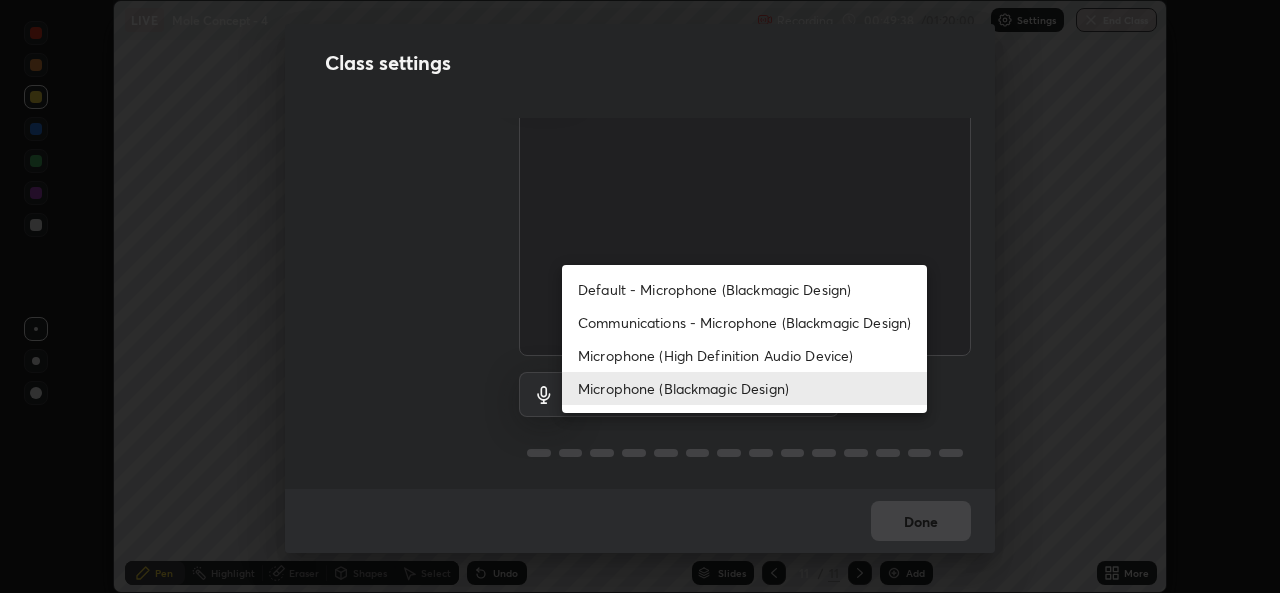 click on "Microphone (High Definition Audio Device)" at bounding box center [744, 355] 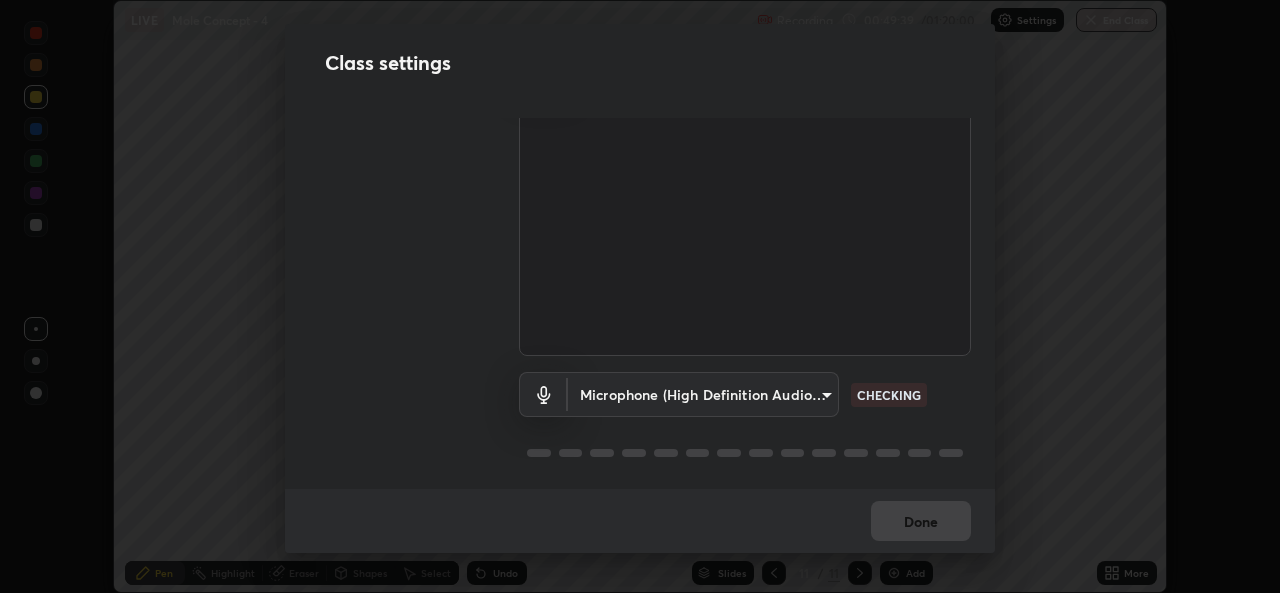 type on "[HASH]" 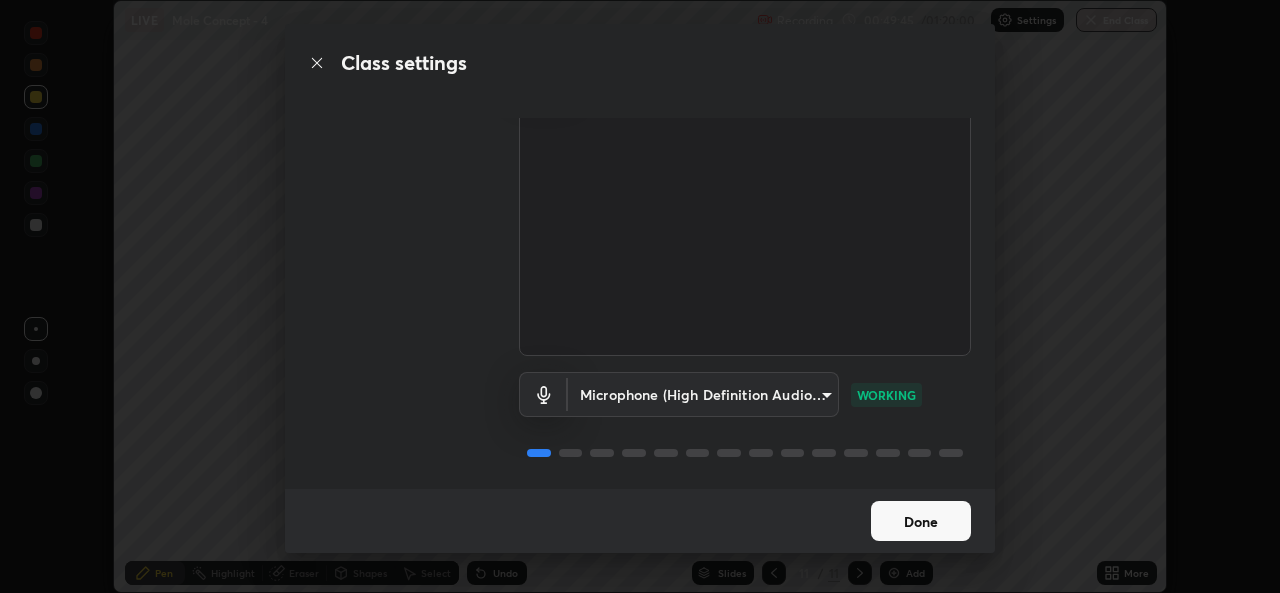 click on "Done" at bounding box center [921, 521] 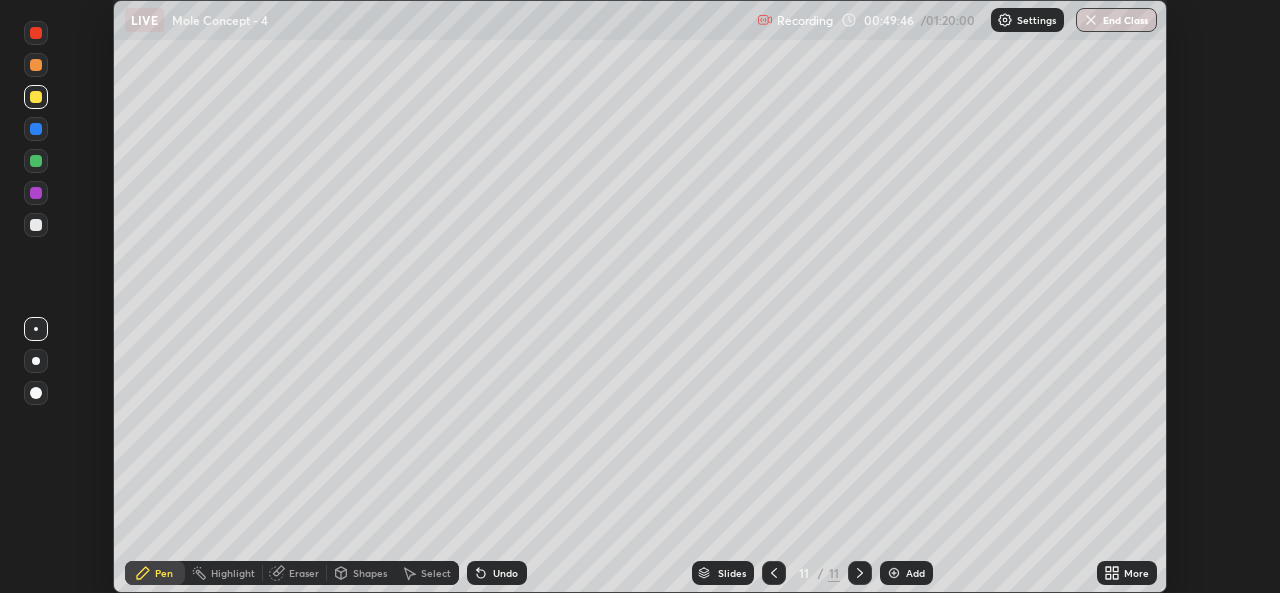 click on "More" at bounding box center [1127, 573] 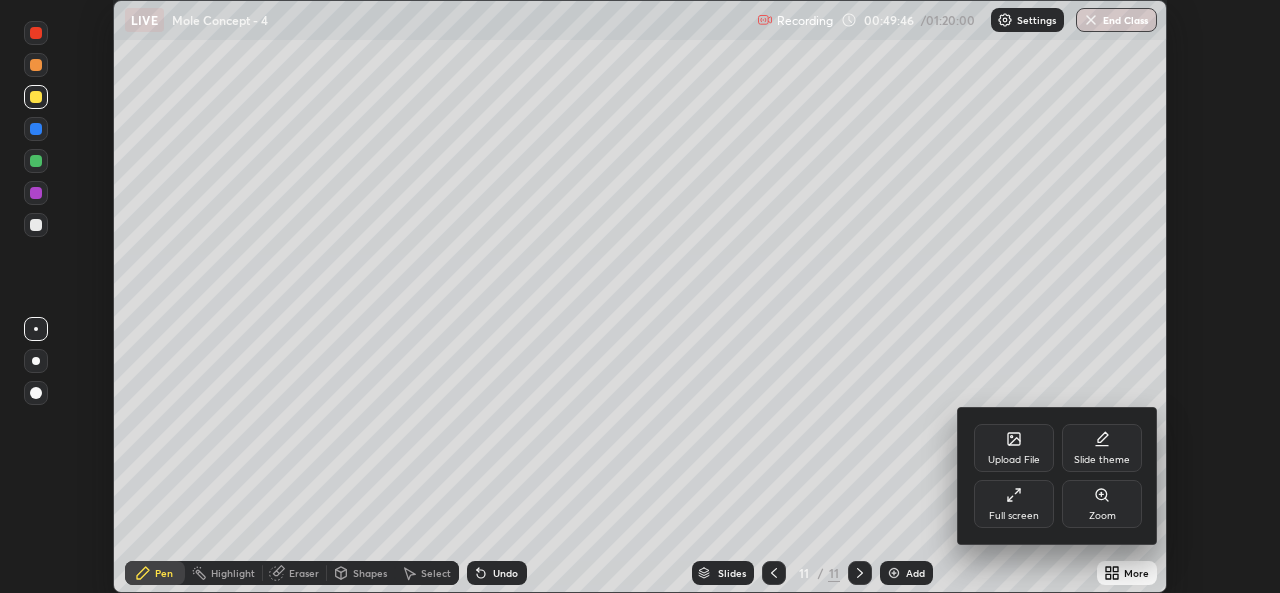 click on "Full screen" at bounding box center (1014, 504) 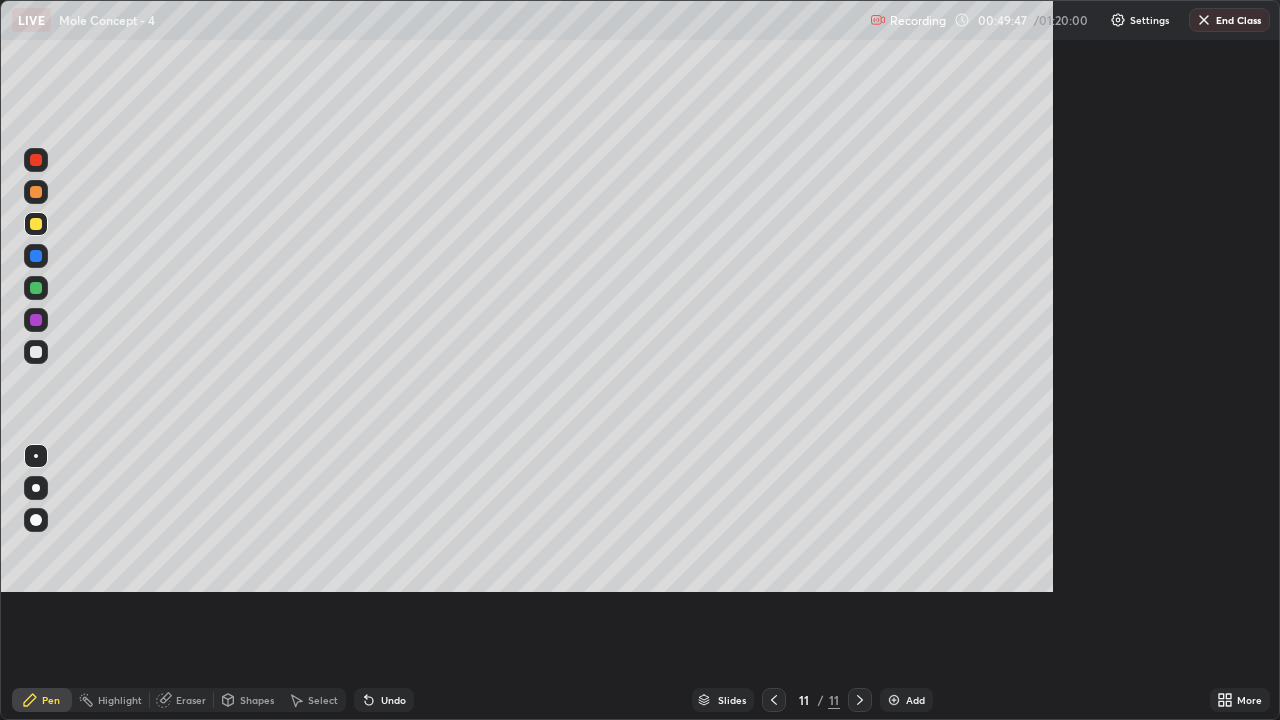 scroll, scrollTop: 99280, scrollLeft: 98720, axis: both 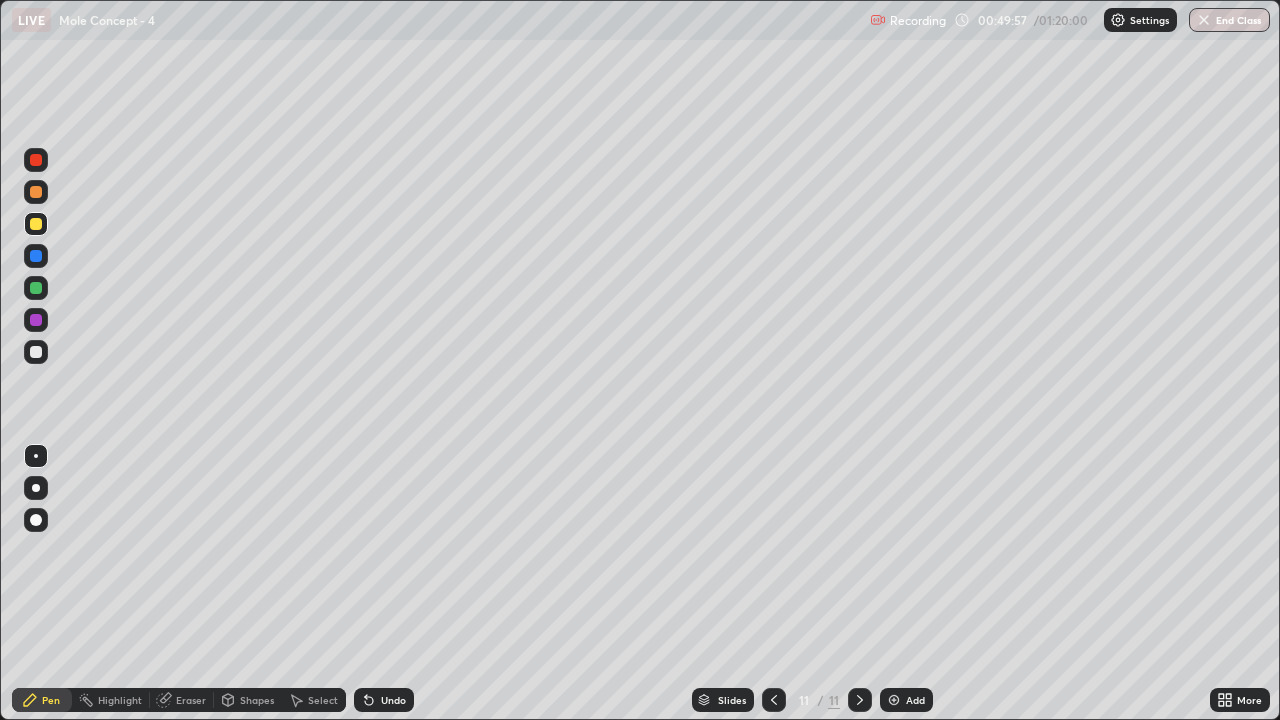 click at bounding box center [36, 224] 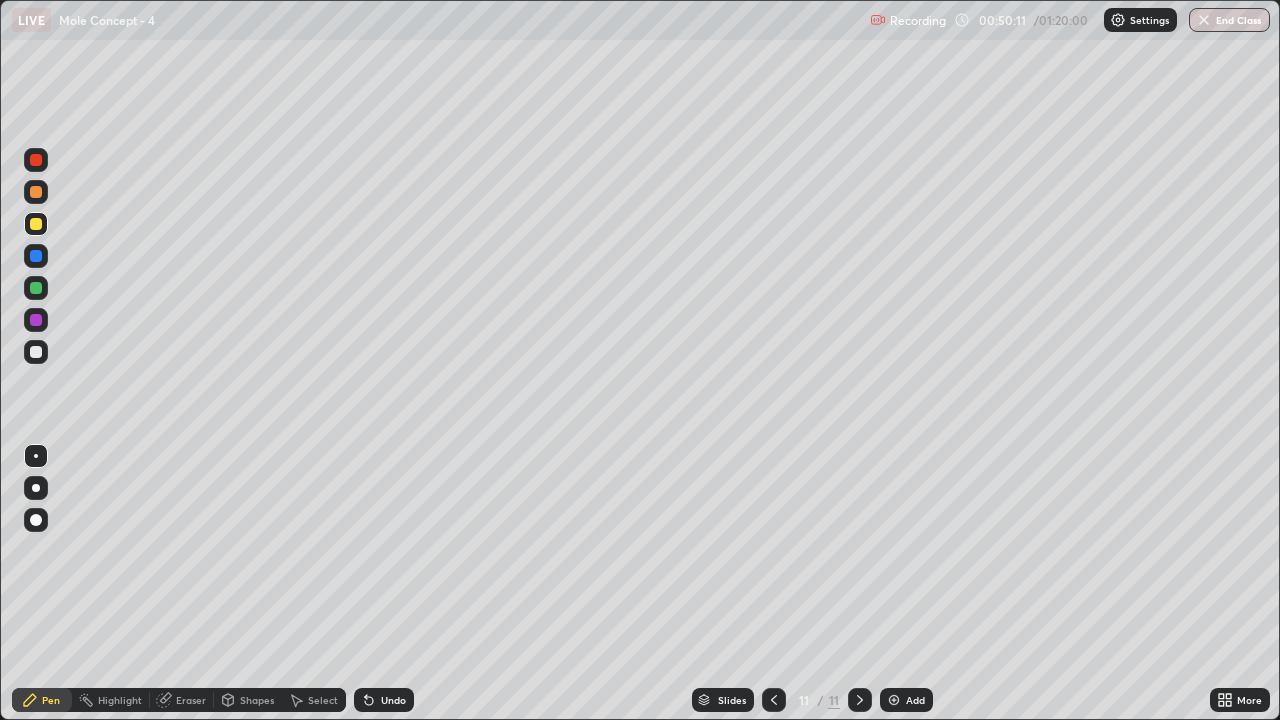 click at bounding box center (36, 352) 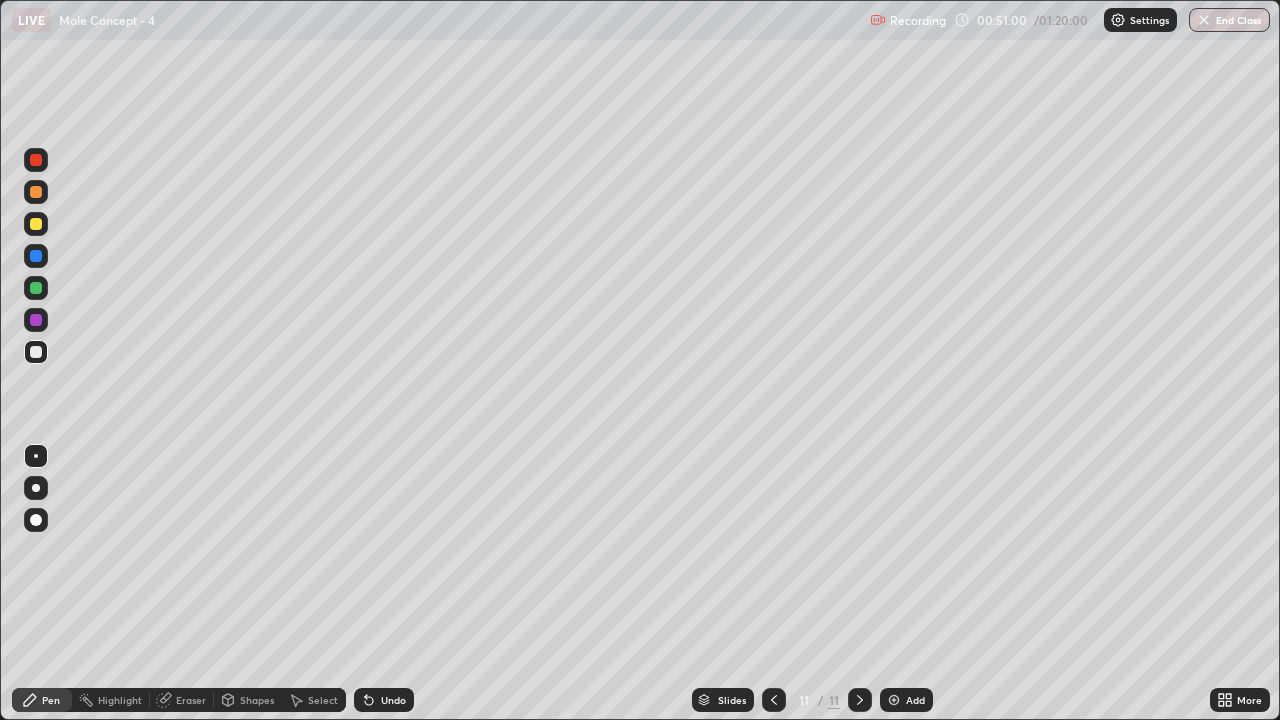 click on "Undo" at bounding box center [384, 700] 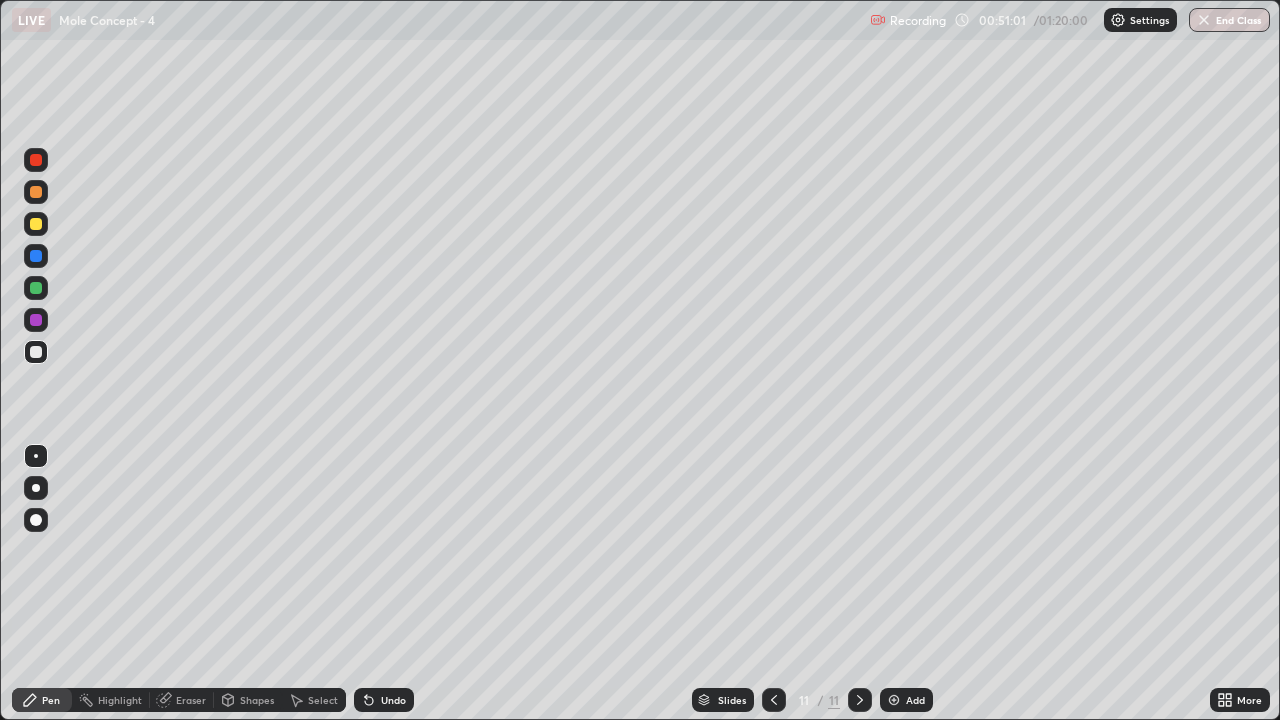 click on "Undo" at bounding box center [393, 700] 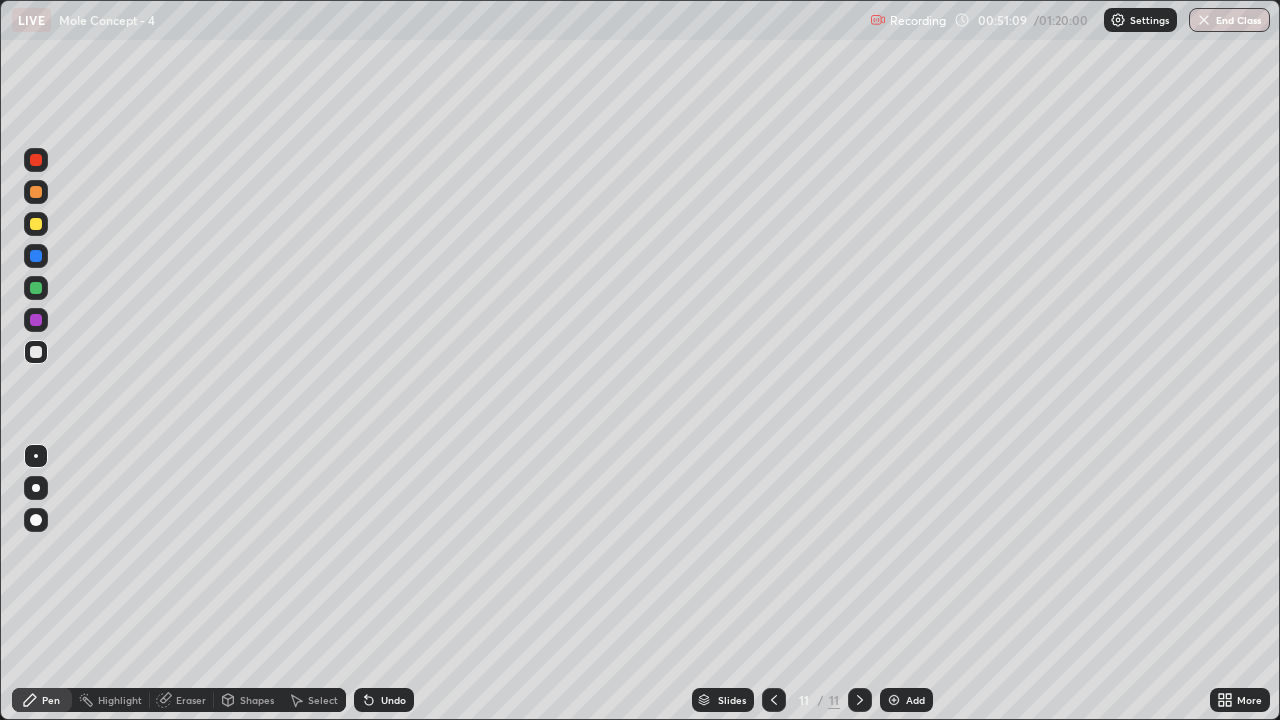 click at bounding box center (36, 224) 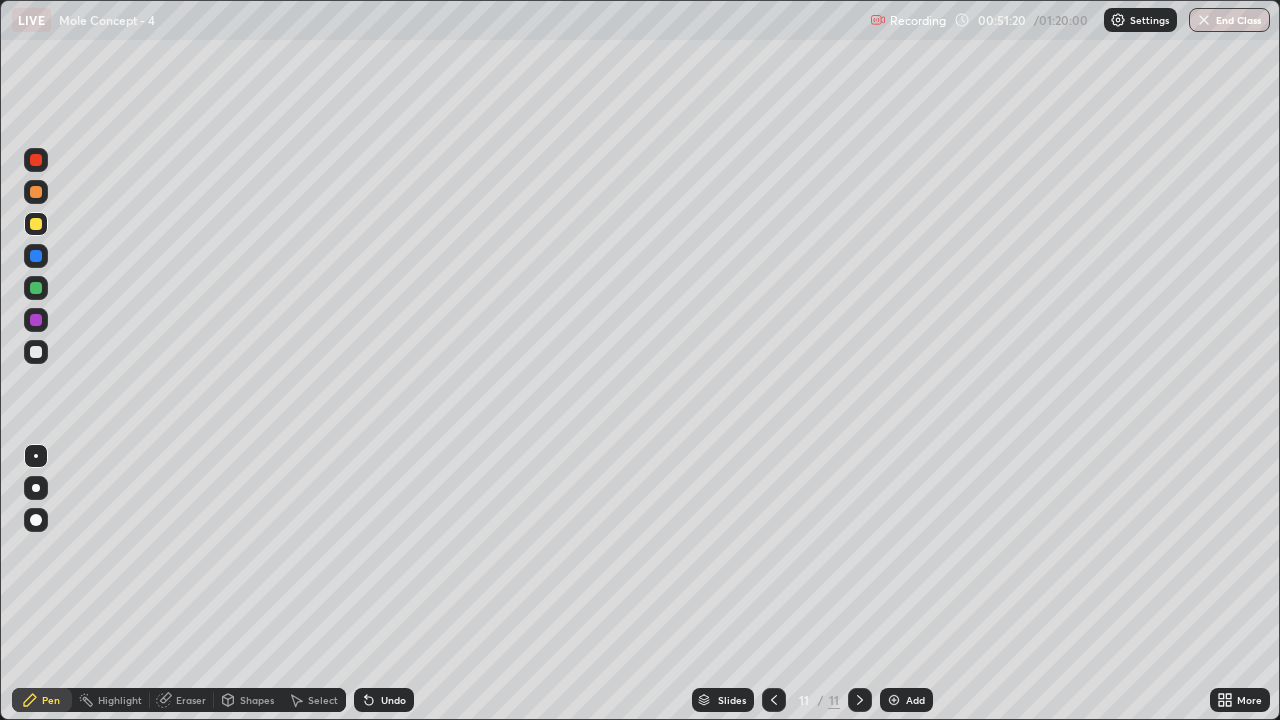 click at bounding box center (36, 352) 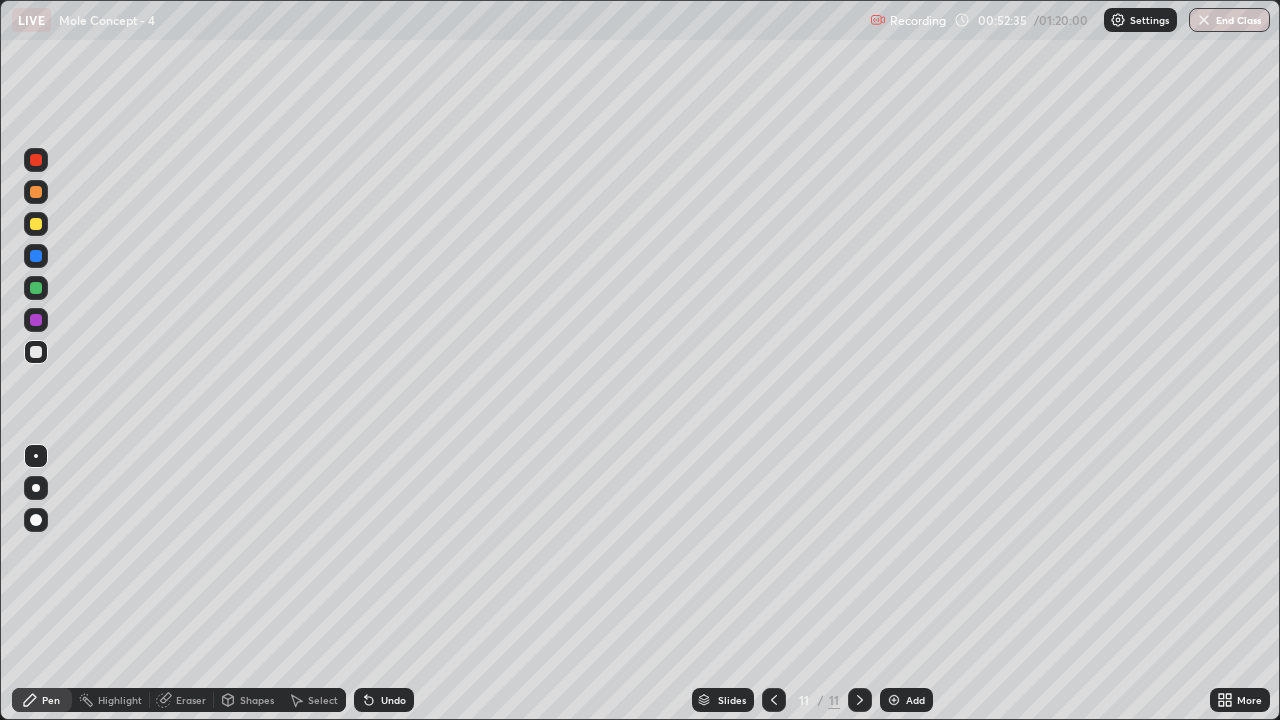 click at bounding box center [36, 224] 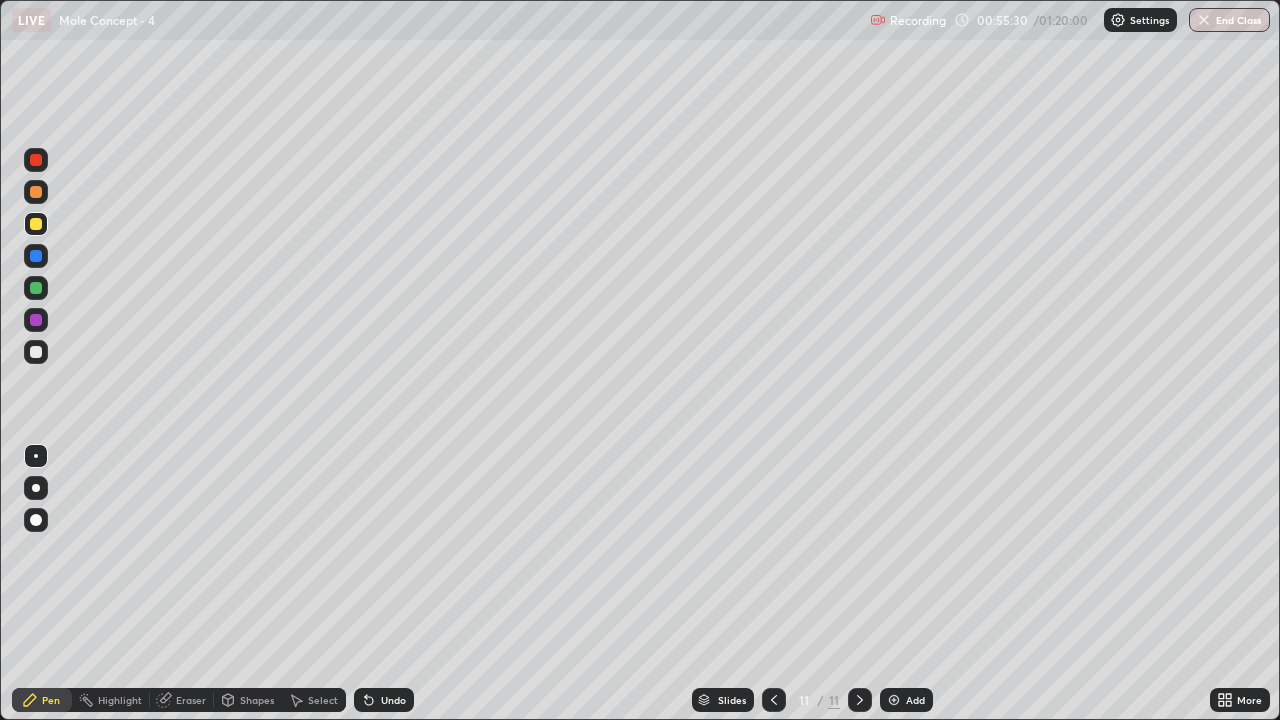 click on "Add" at bounding box center [906, 700] 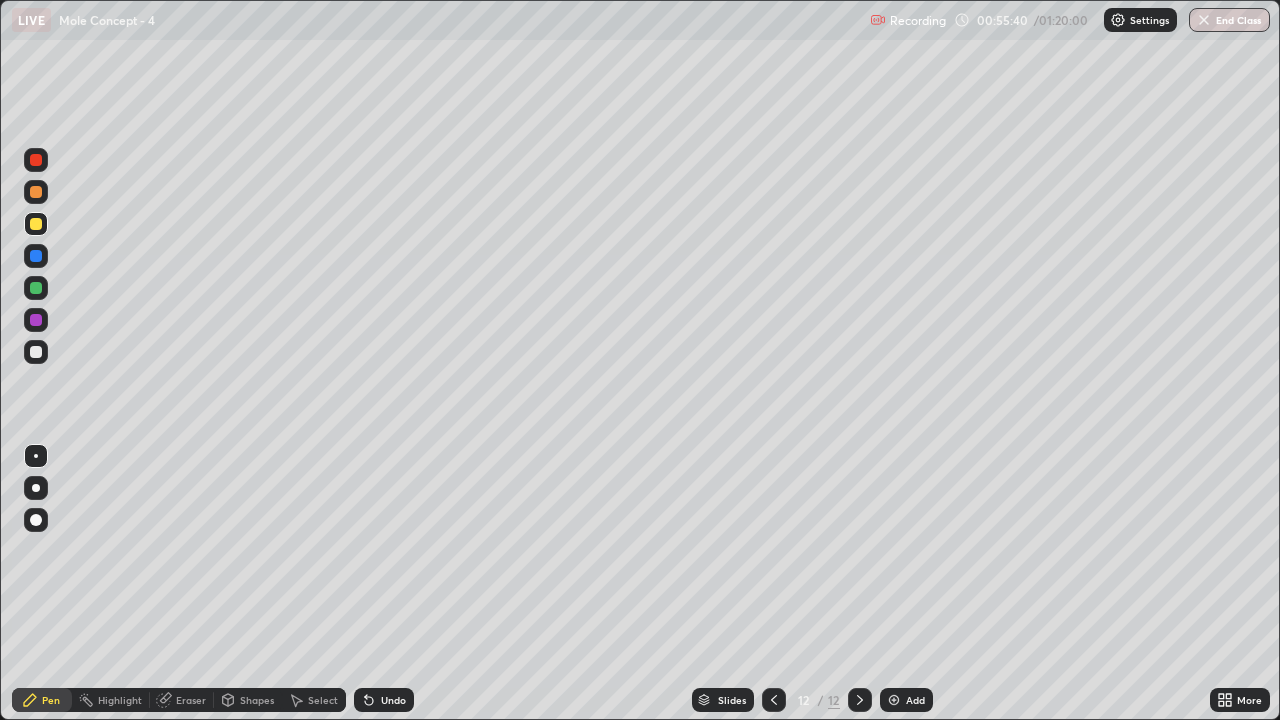 click at bounding box center (36, 352) 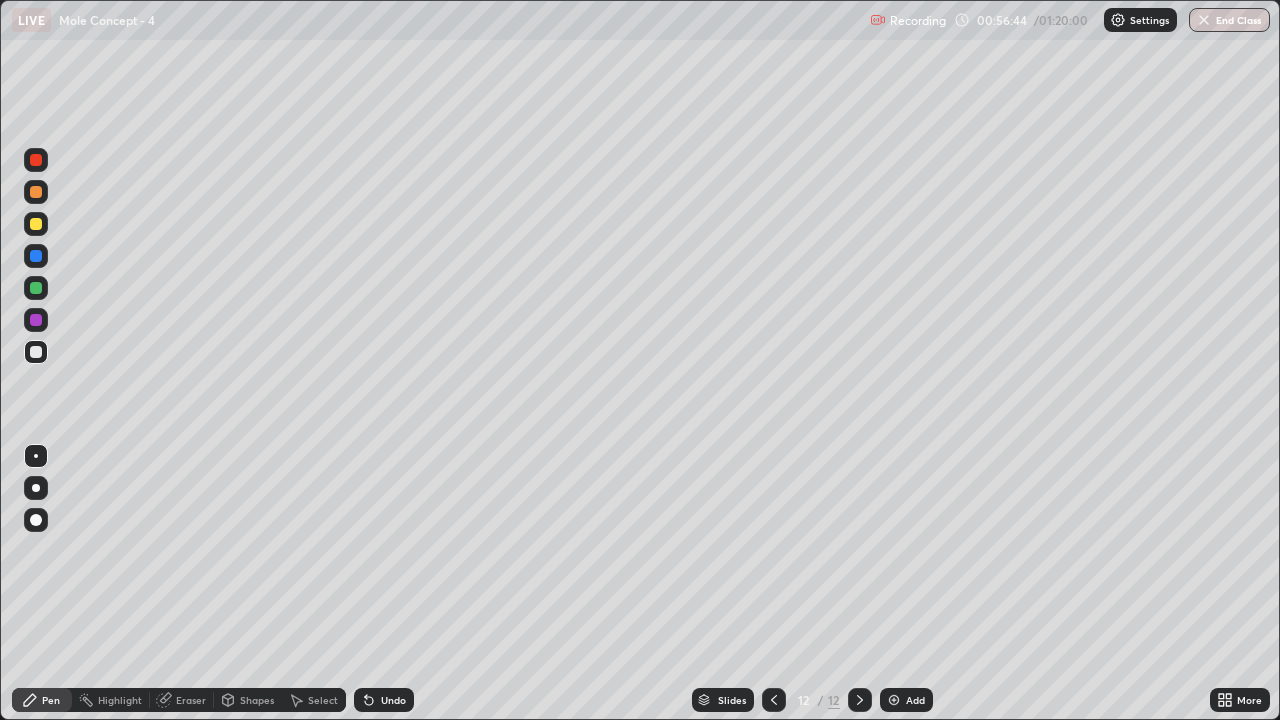 click at bounding box center (36, 224) 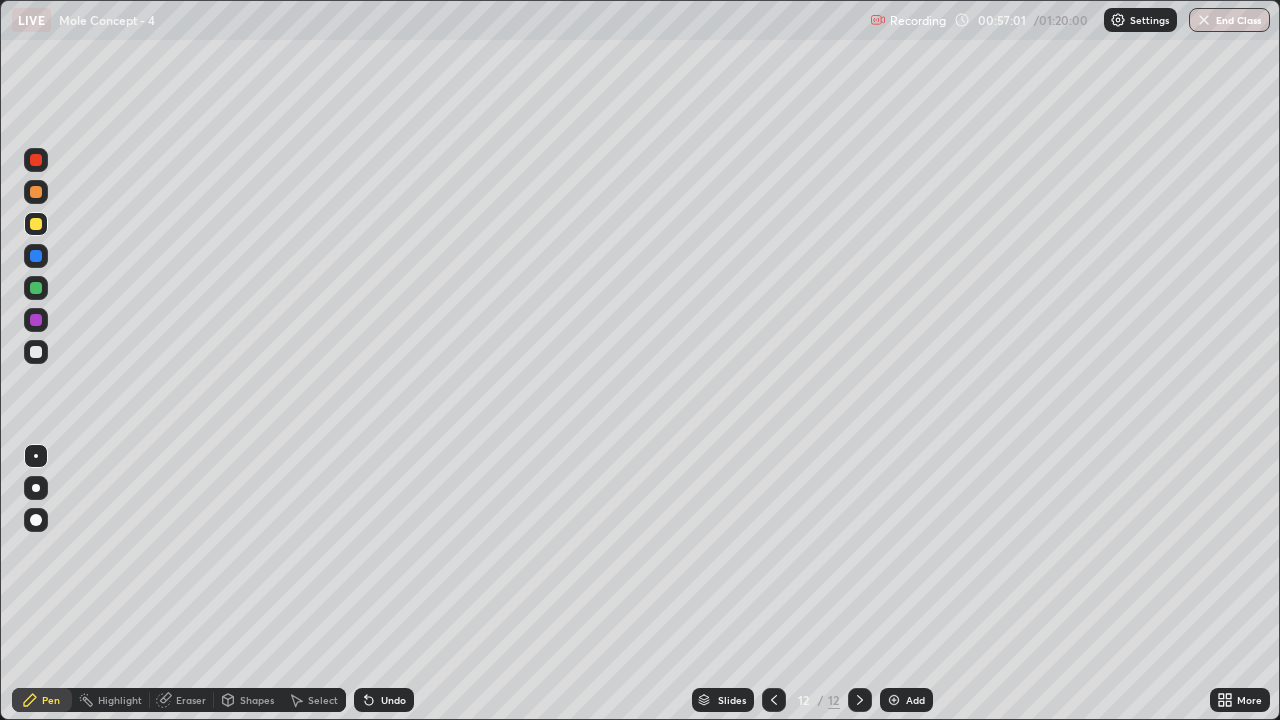 click at bounding box center (36, 352) 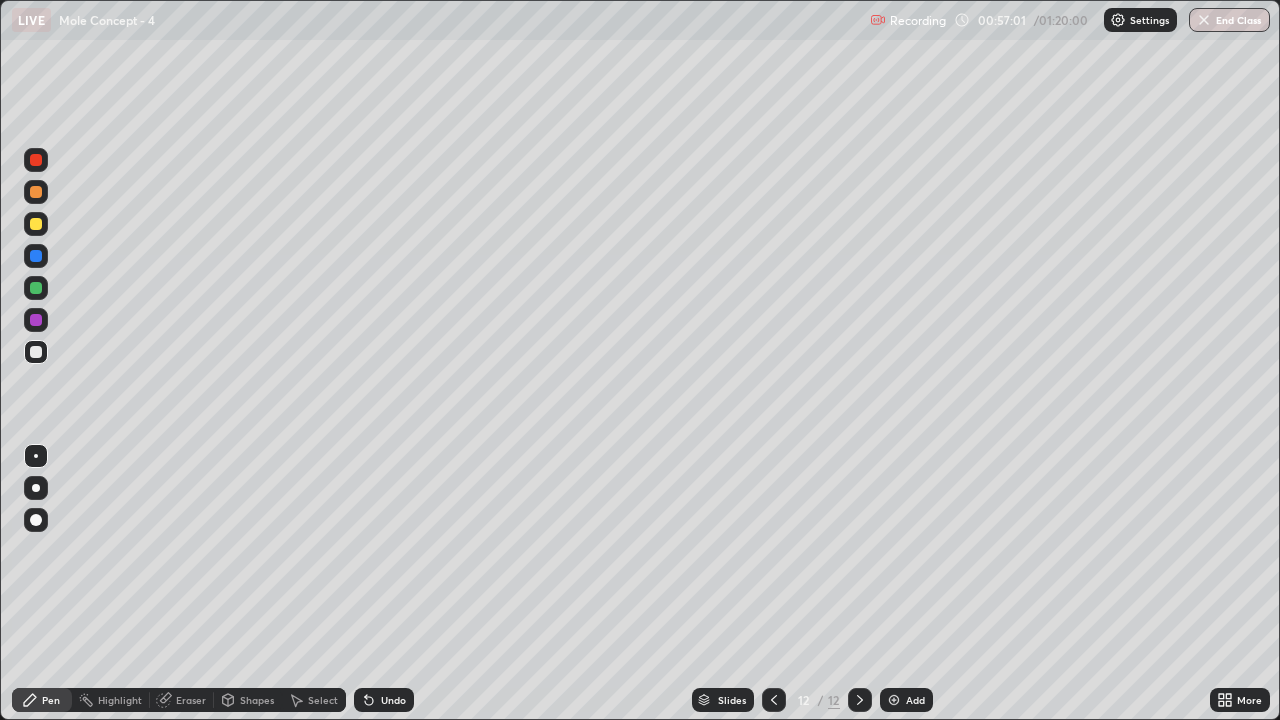 click at bounding box center (36, 288) 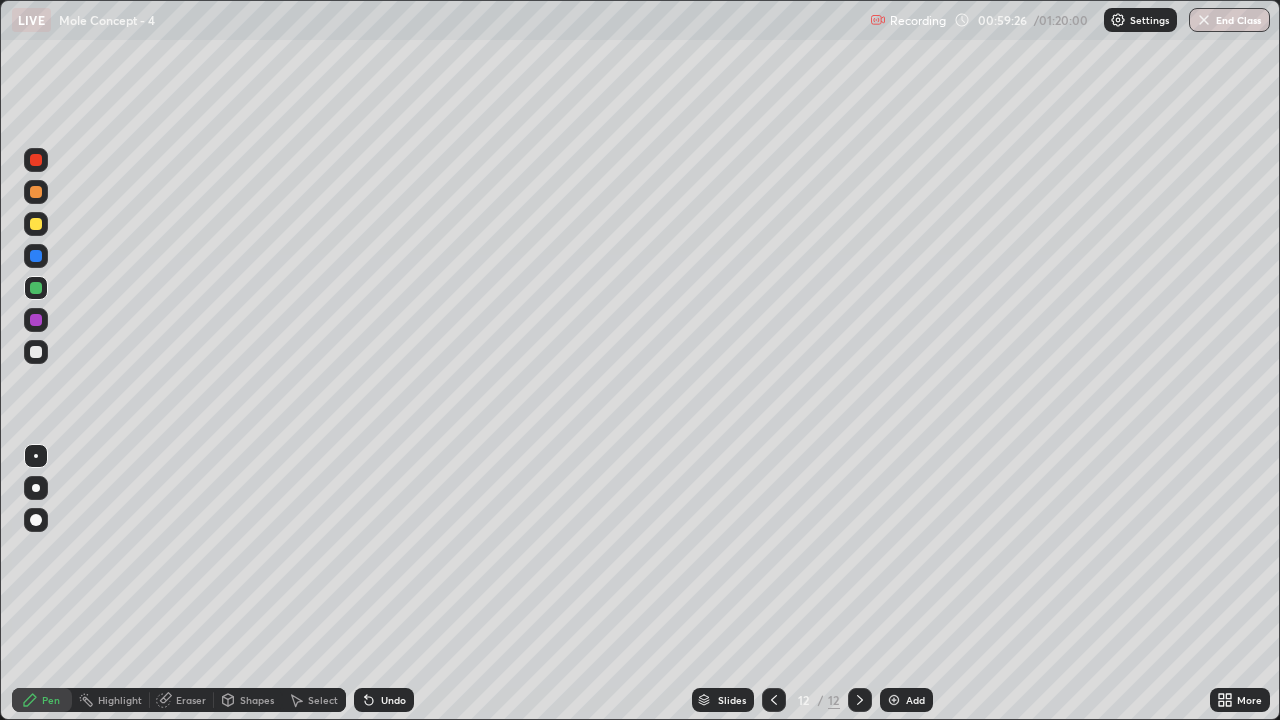 click on "Add" at bounding box center [906, 700] 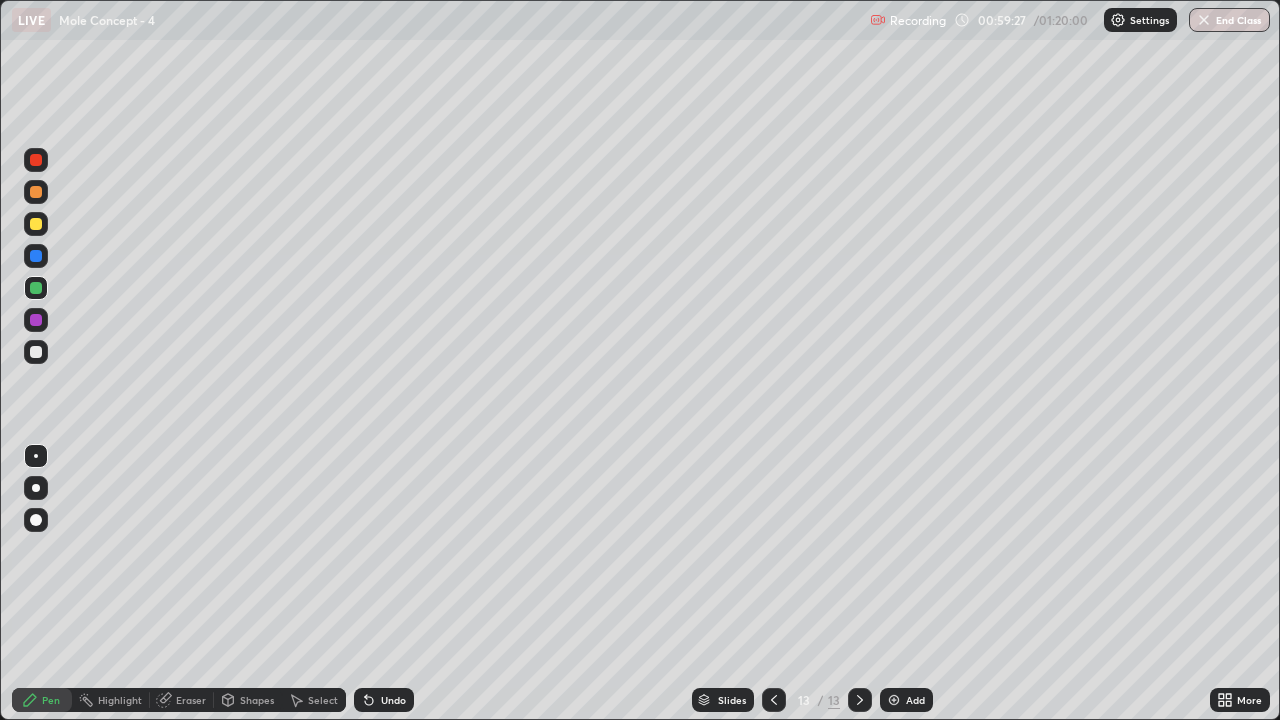 click at bounding box center (36, 224) 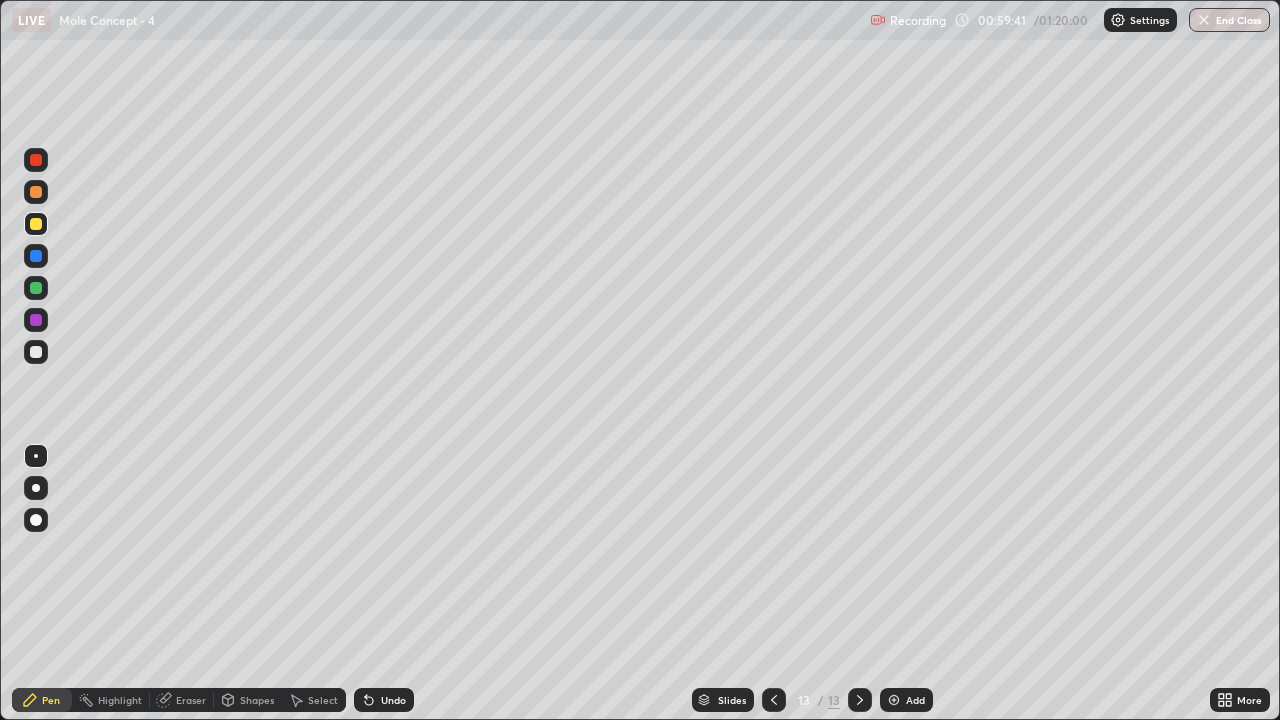 click at bounding box center [36, 352] 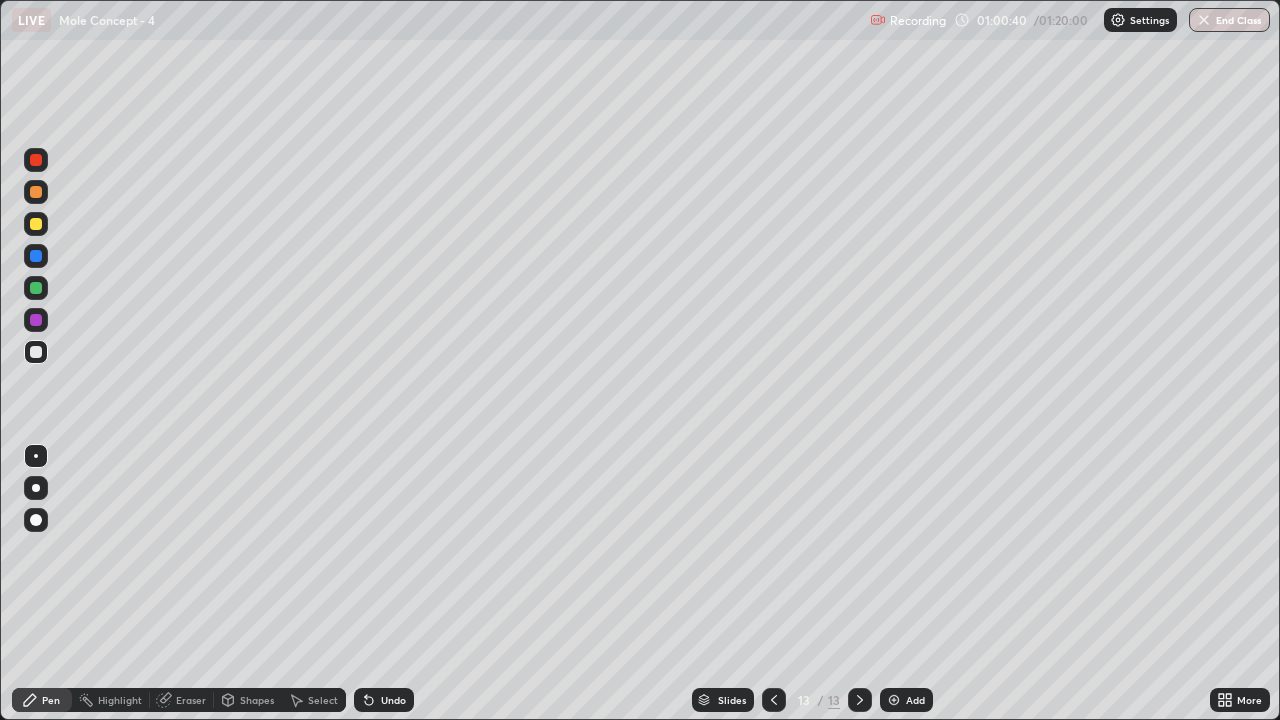 click at bounding box center (36, 224) 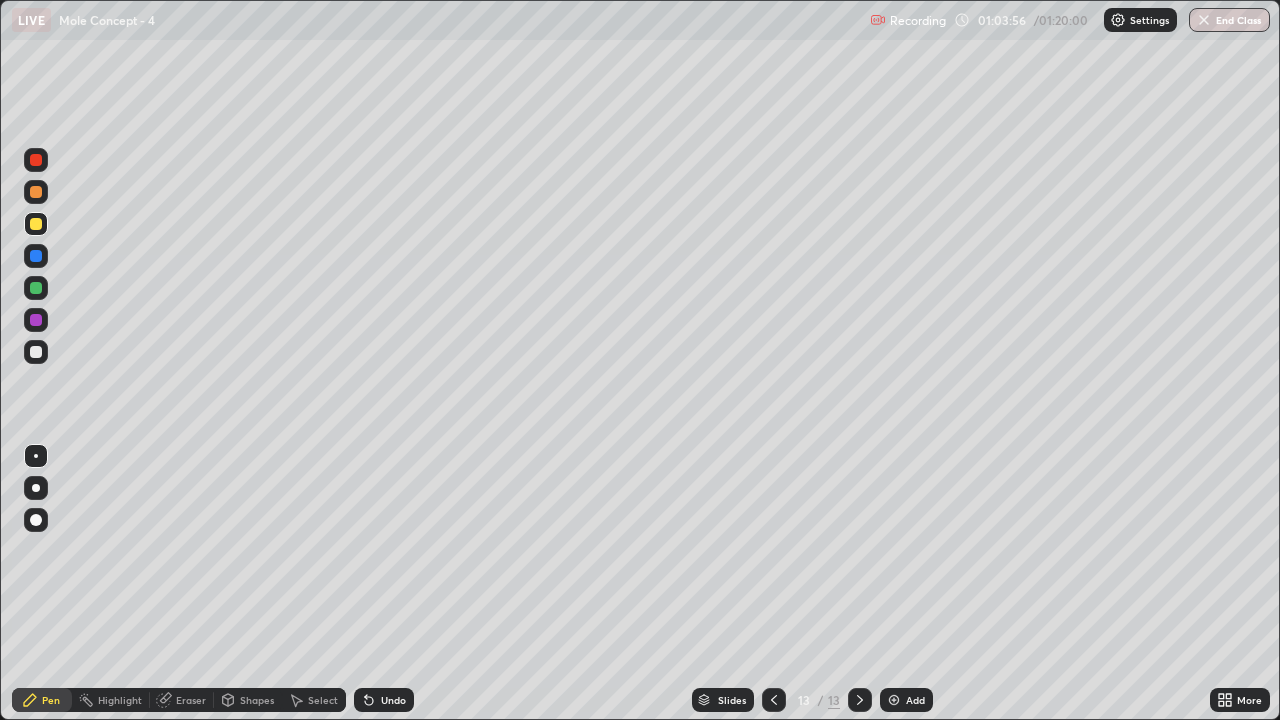 click at bounding box center (36, 288) 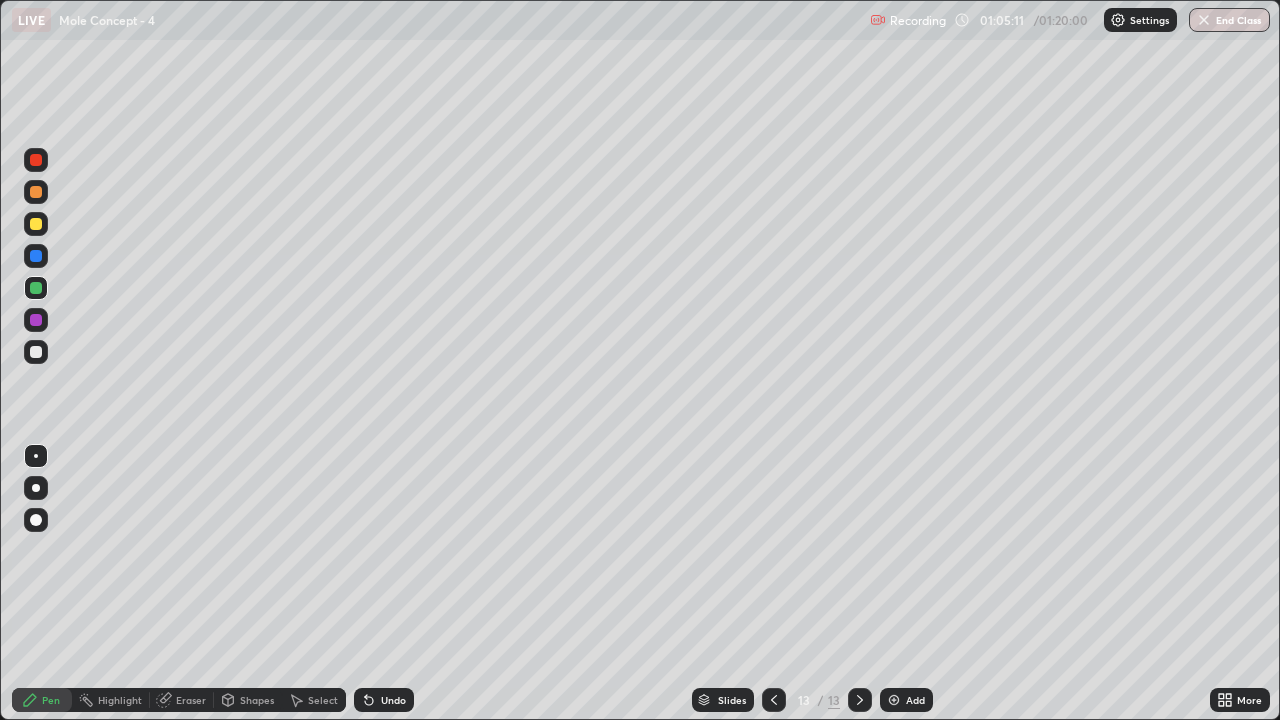 click at bounding box center [36, 352] 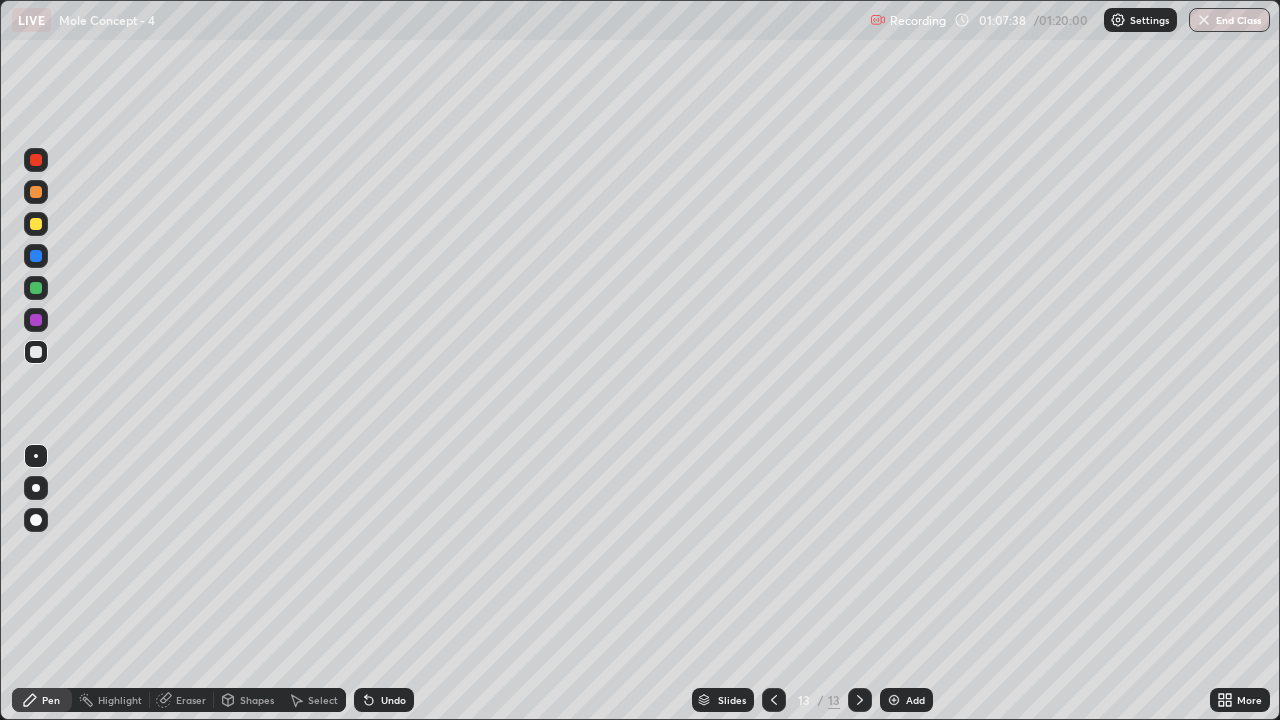 click at bounding box center (894, 700) 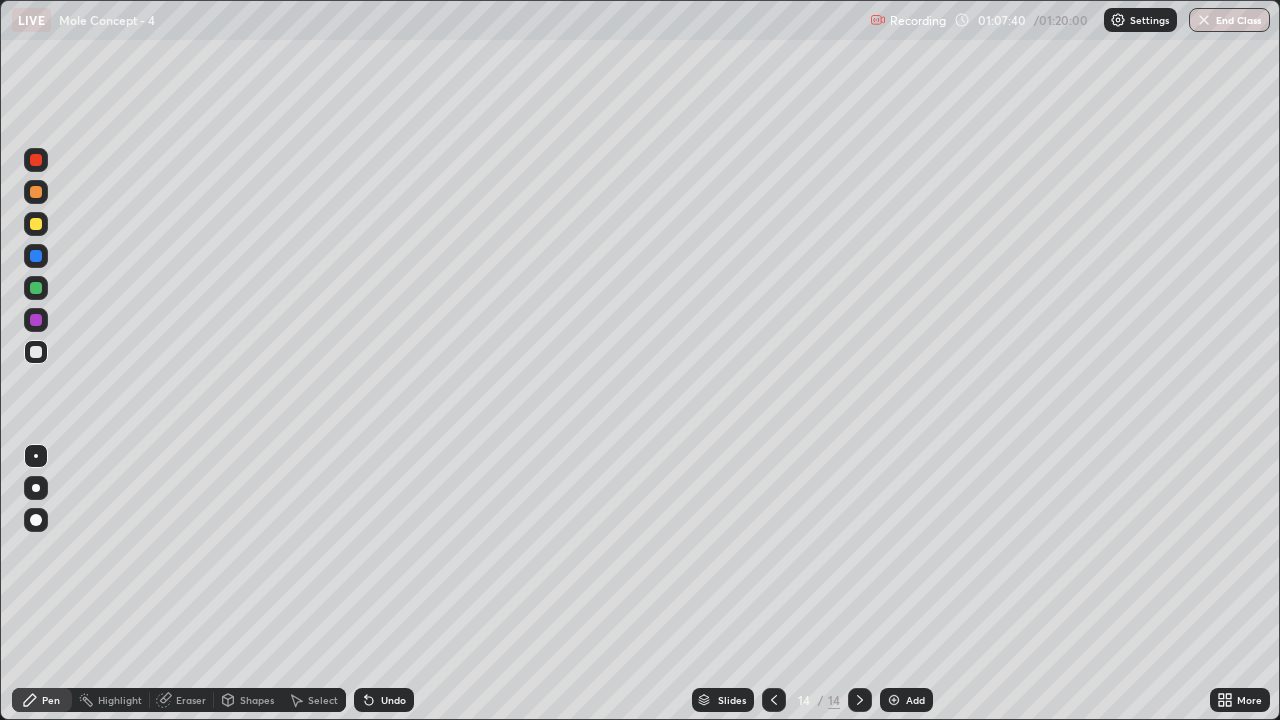 click at bounding box center (36, 224) 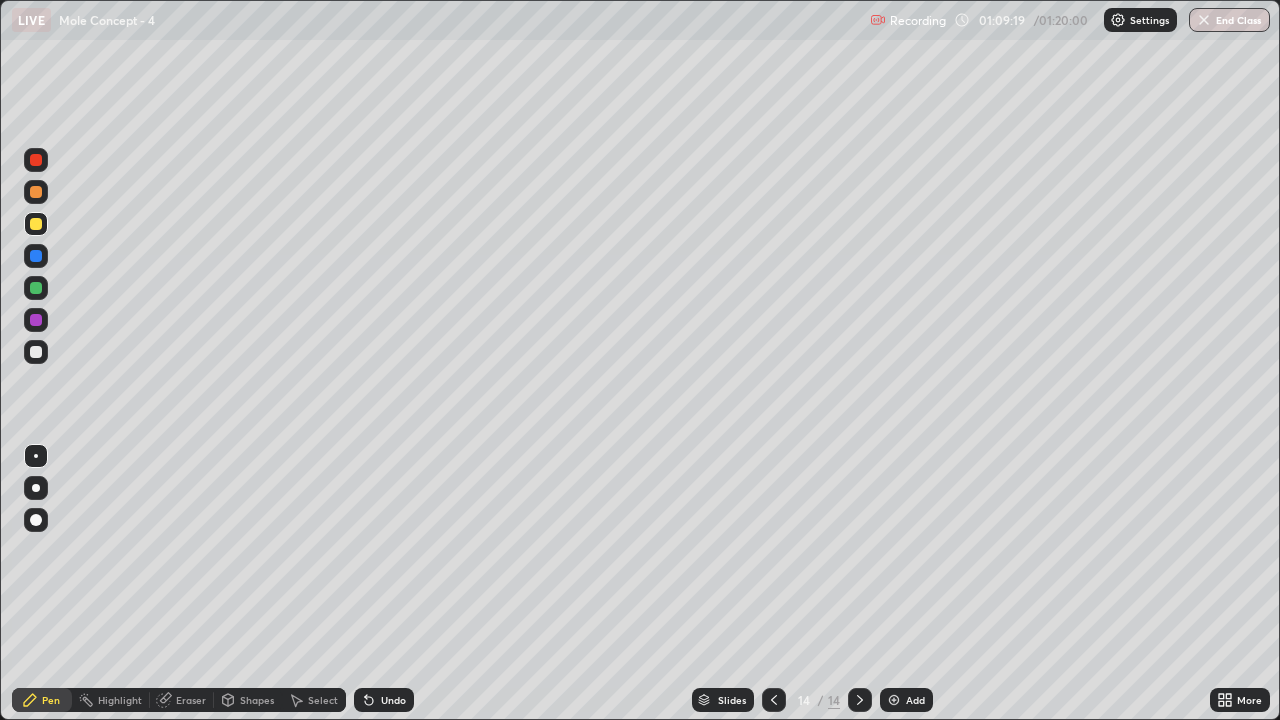 click at bounding box center (36, 352) 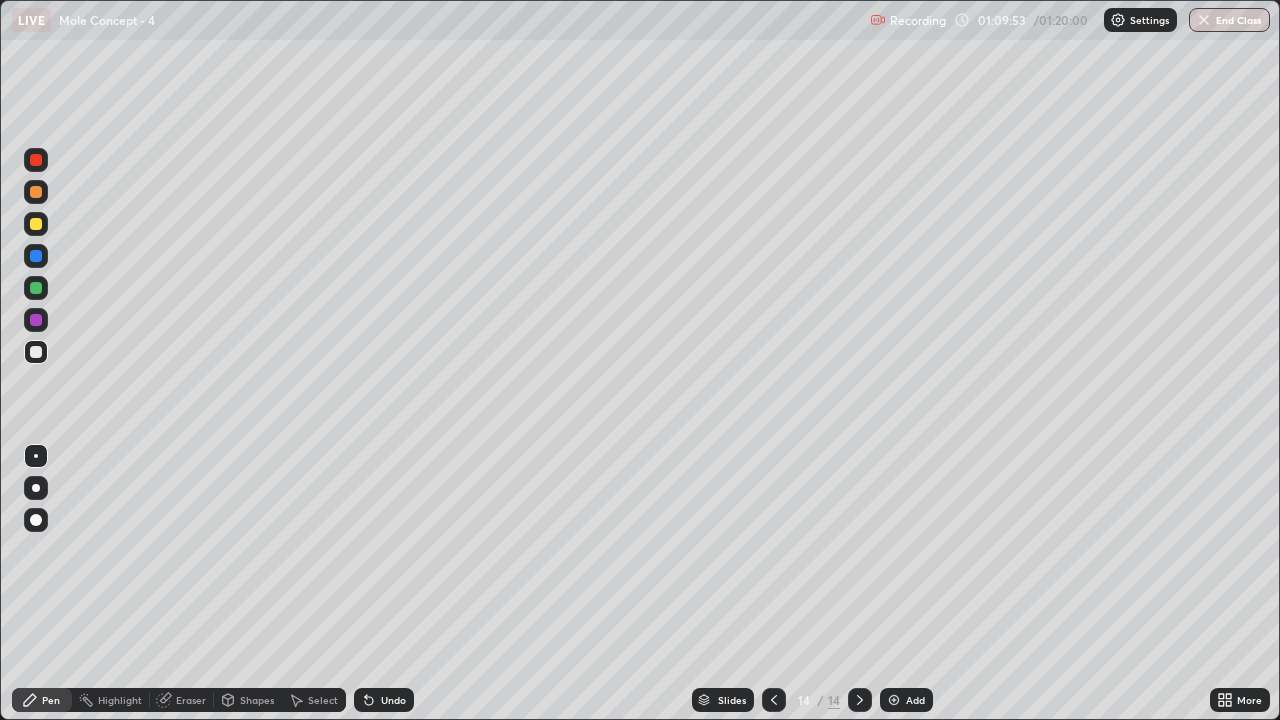 click at bounding box center (36, 224) 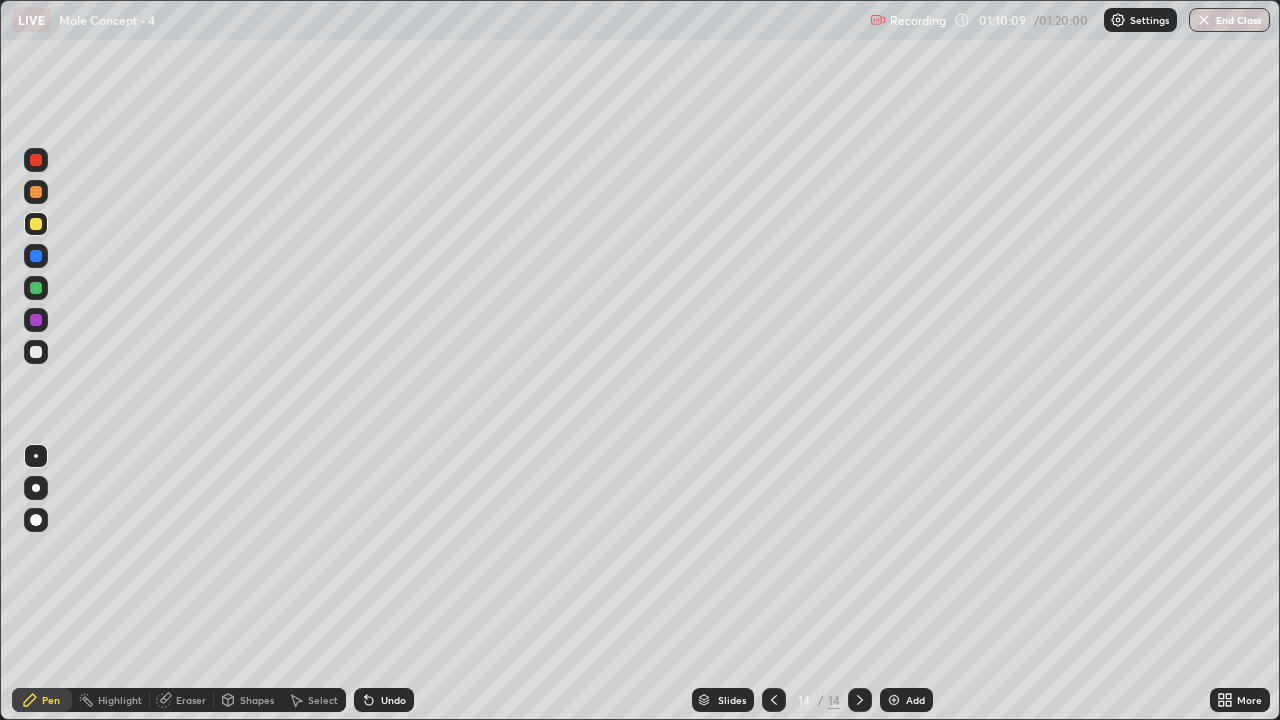 click at bounding box center (36, 352) 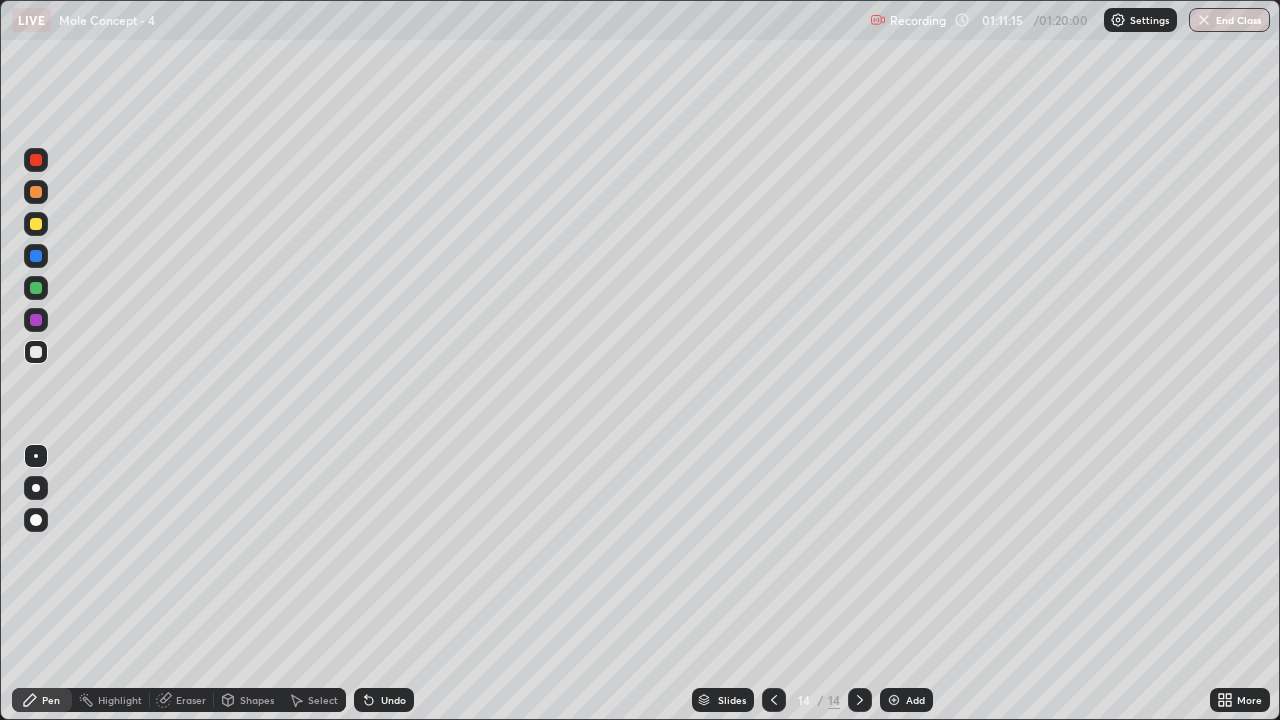 click at bounding box center (894, 700) 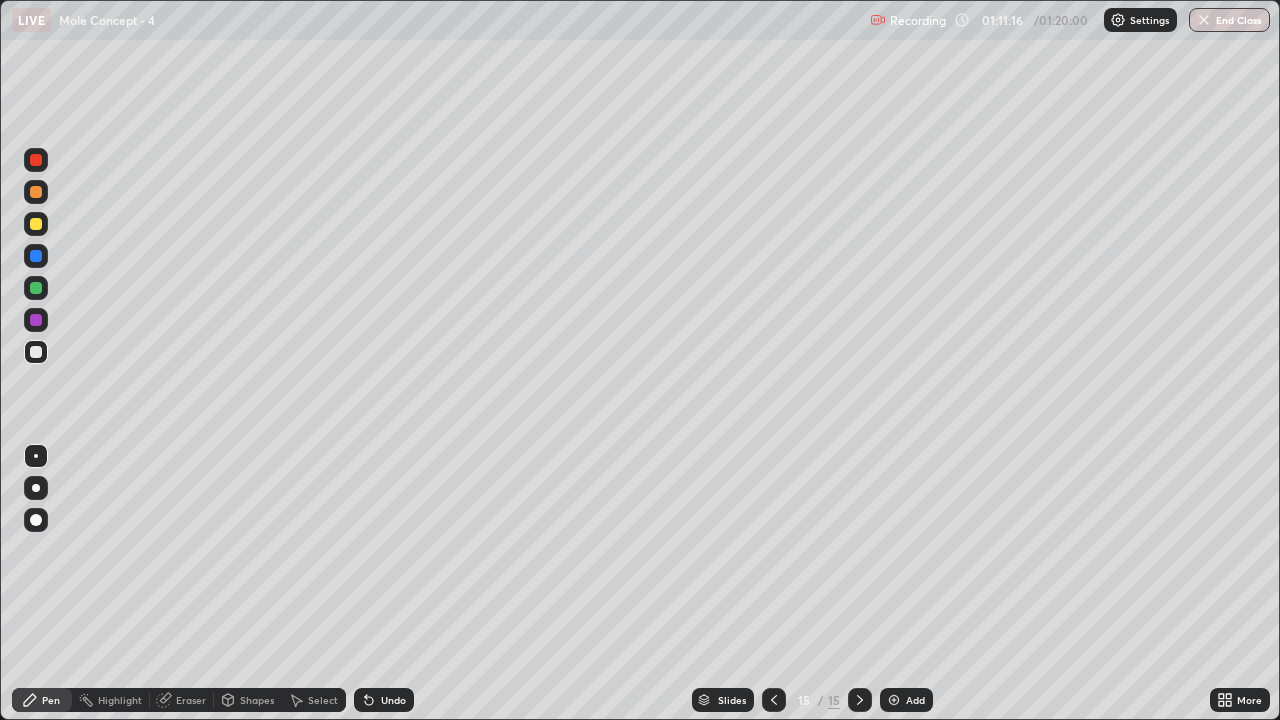 click at bounding box center (36, 224) 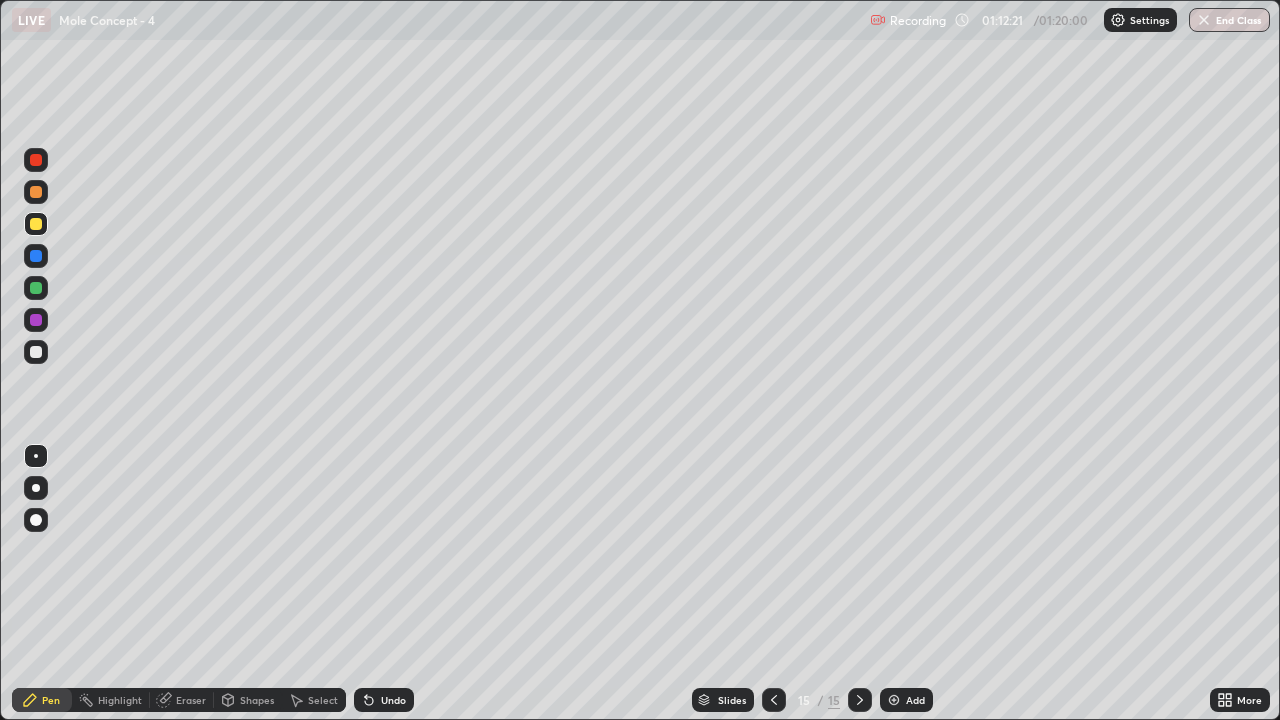 click at bounding box center (36, 352) 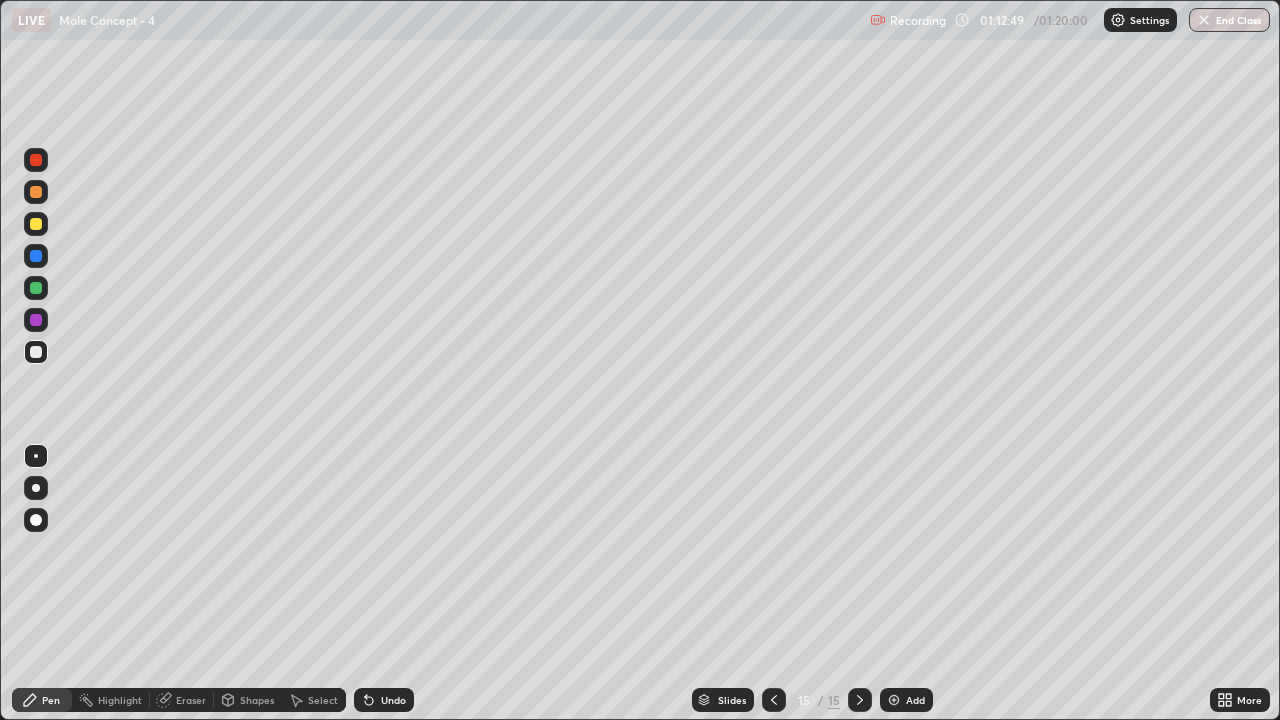click at bounding box center [36, 224] 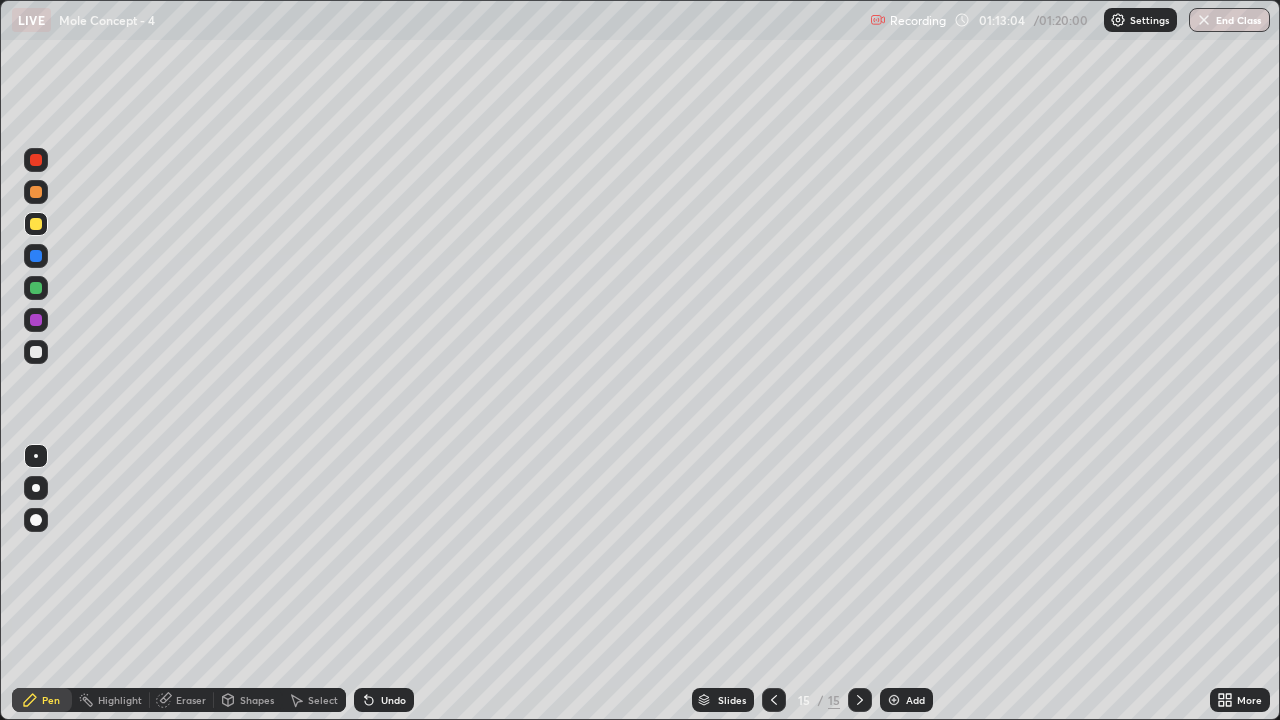 click at bounding box center (36, 352) 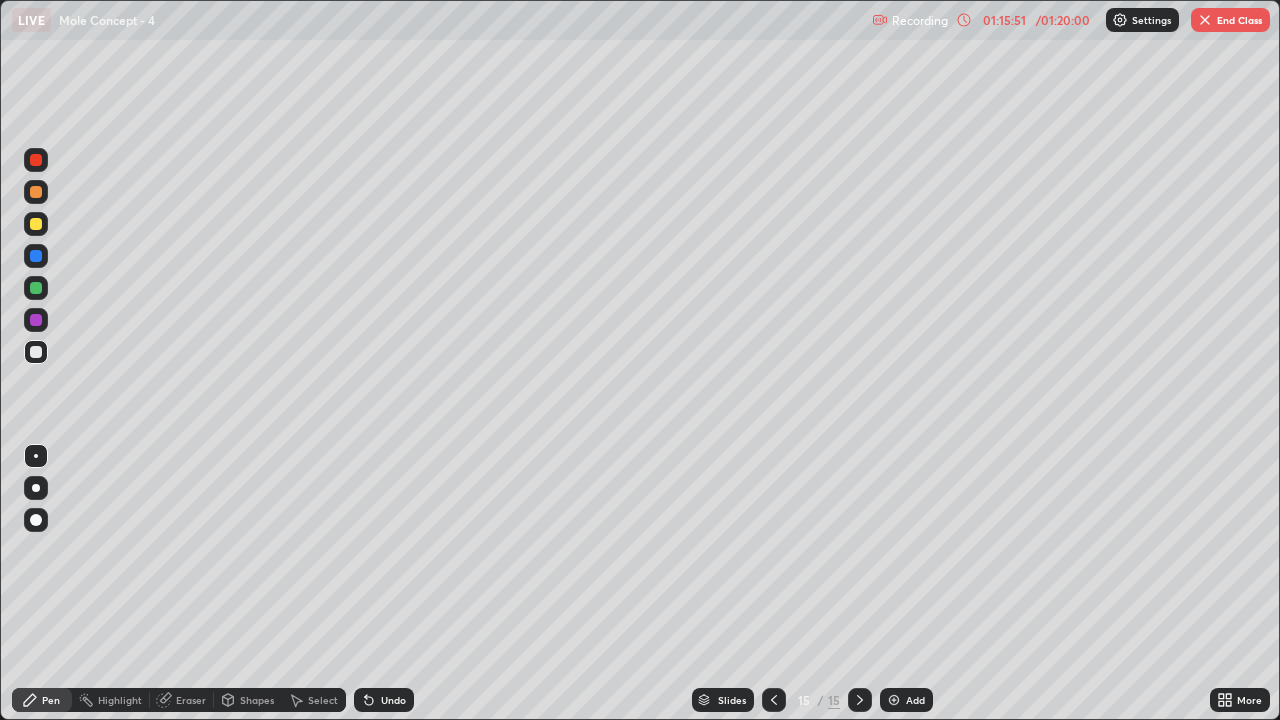 click on "End Class" at bounding box center [1230, 20] 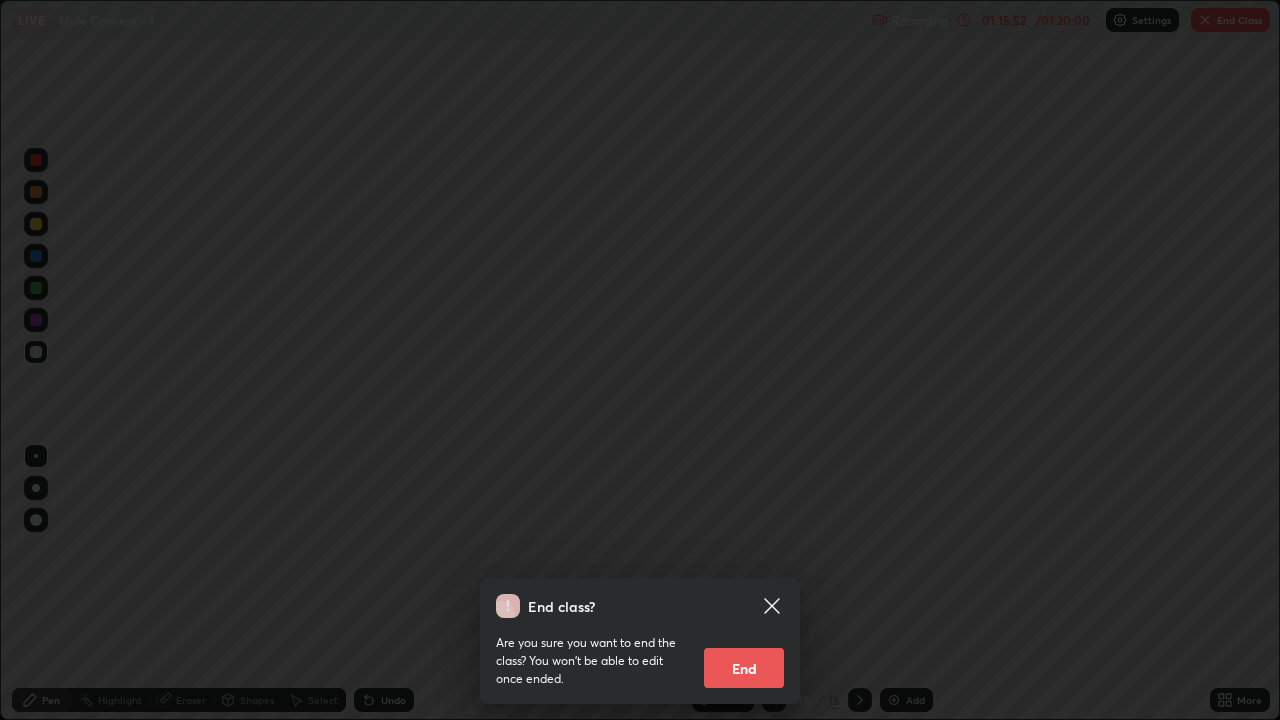 click on "End" at bounding box center [744, 668] 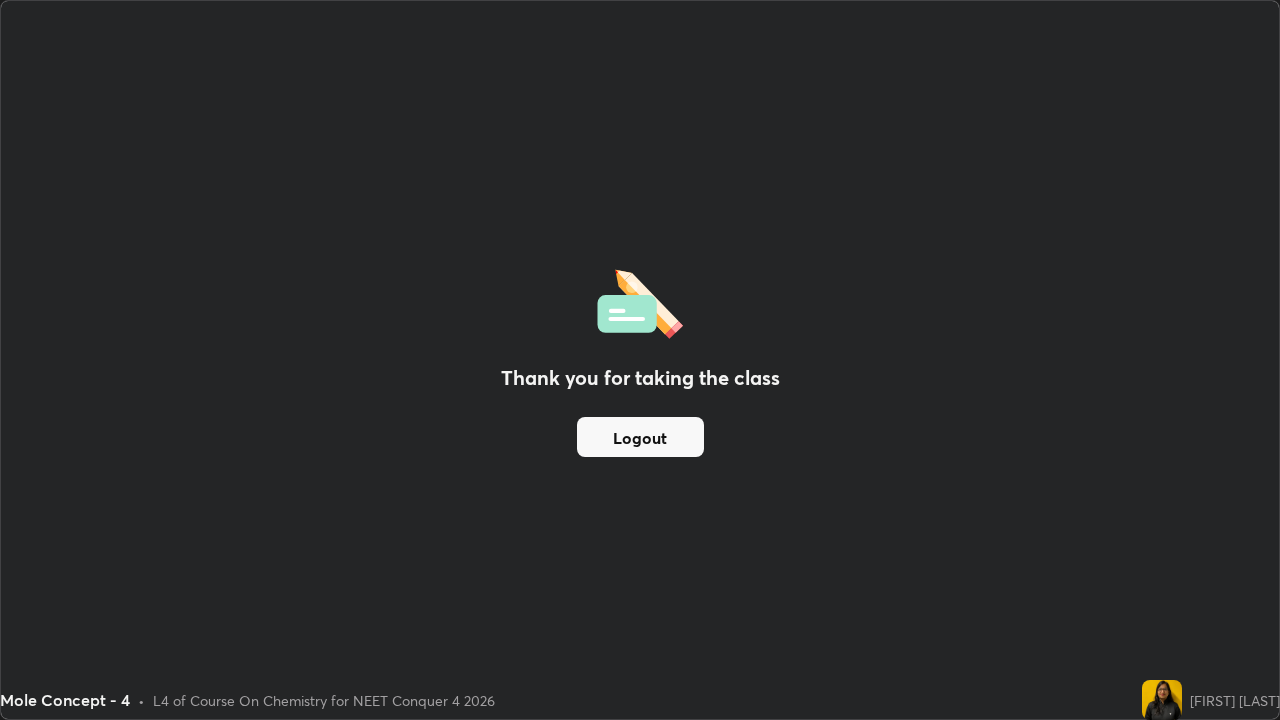 click on "Logout" at bounding box center (640, 437) 